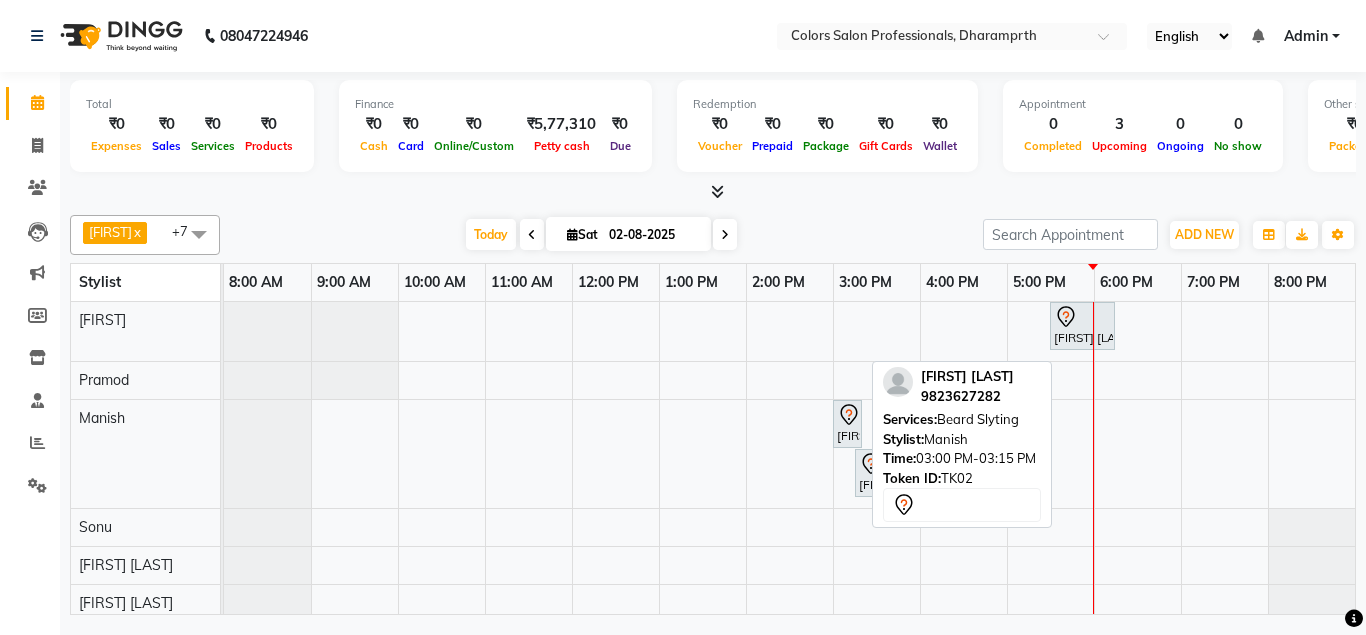 scroll, scrollTop: 0, scrollLeft: 0, axis: both 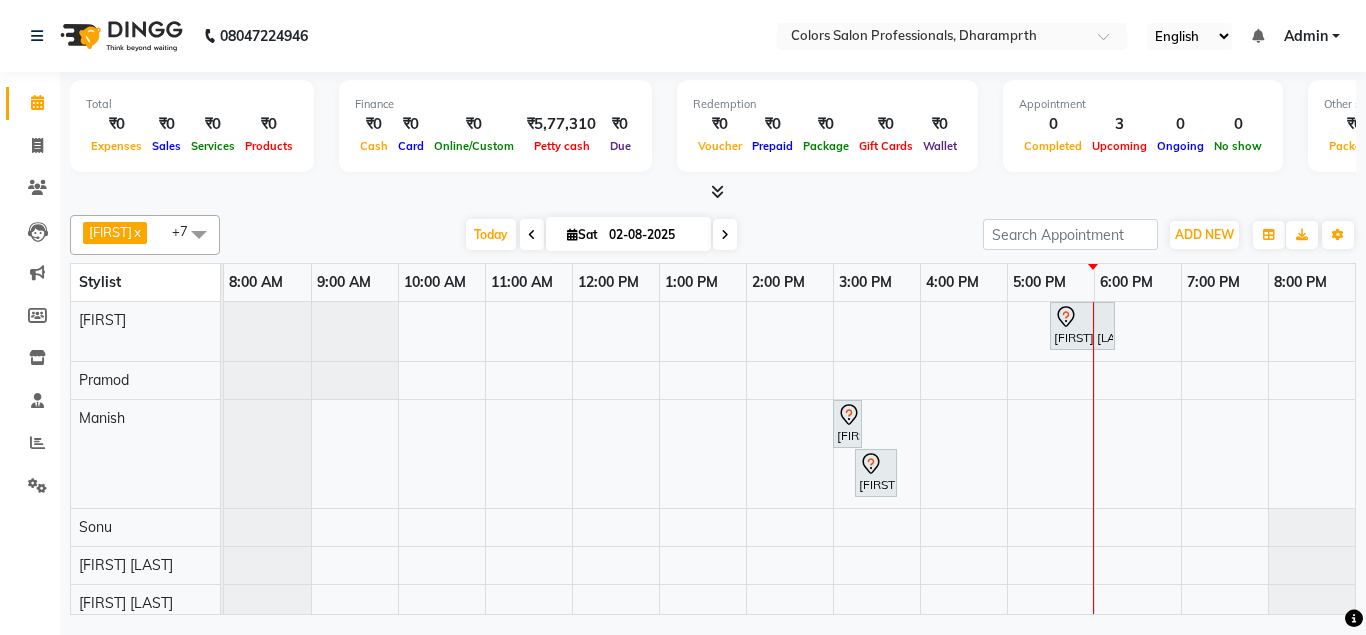 click on "[FIRST] [LAST], TK01, 05:30 PM-06:15 PM, Hair Coloring - Touch up female (INOVA)             [FIRST] [LAST], TK02, 03:00 PM-03:15 PM, Beard Slyting             [FIRST] [LAST], TK02, 03:15 PM-03:45 PM, Beard color" at bounding box center [789, 462] 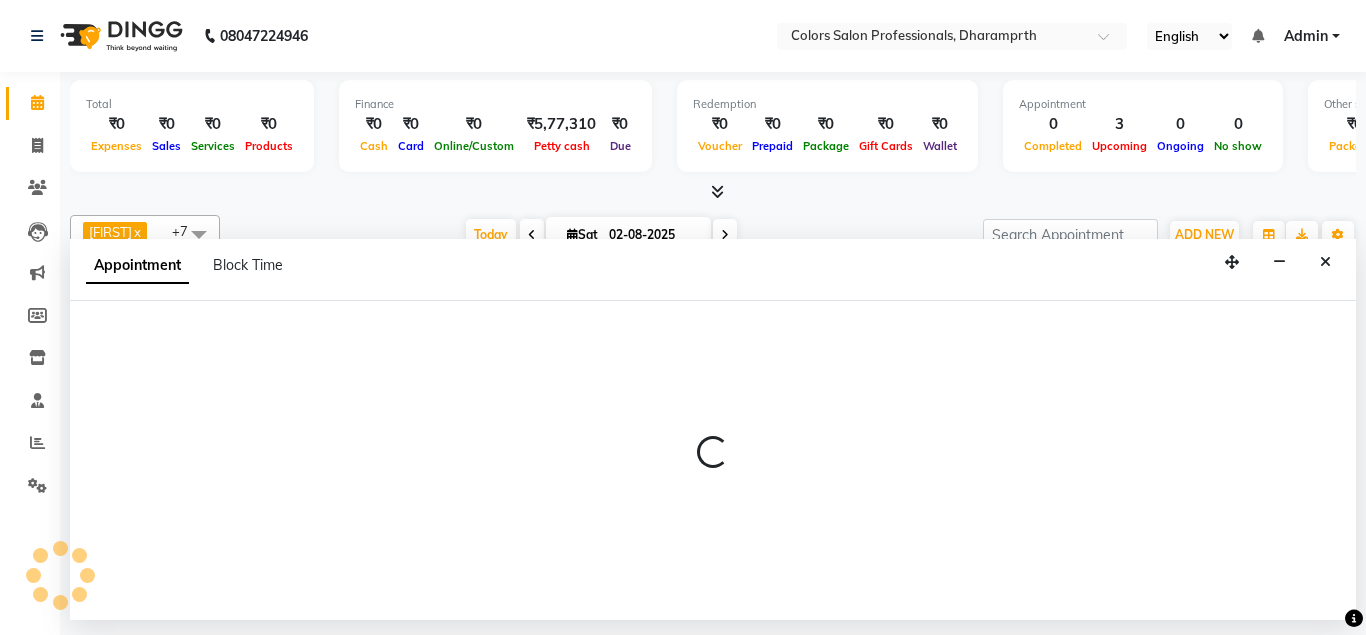 select on "60229" 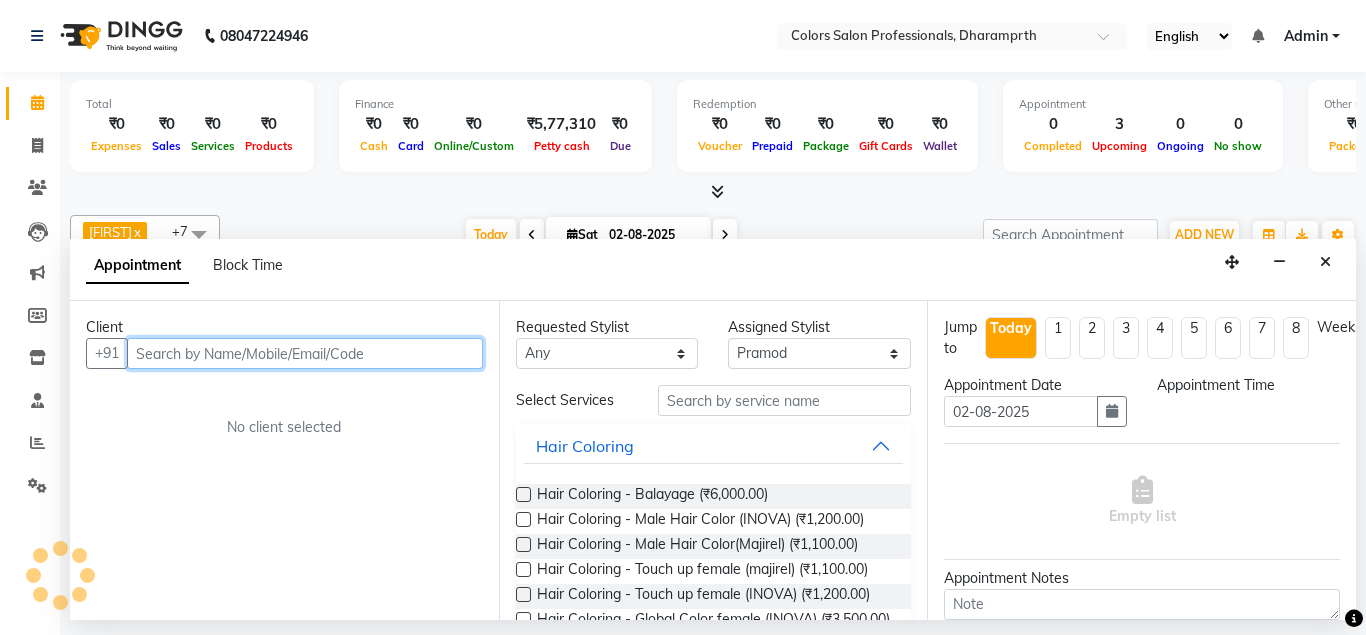 select on "720" 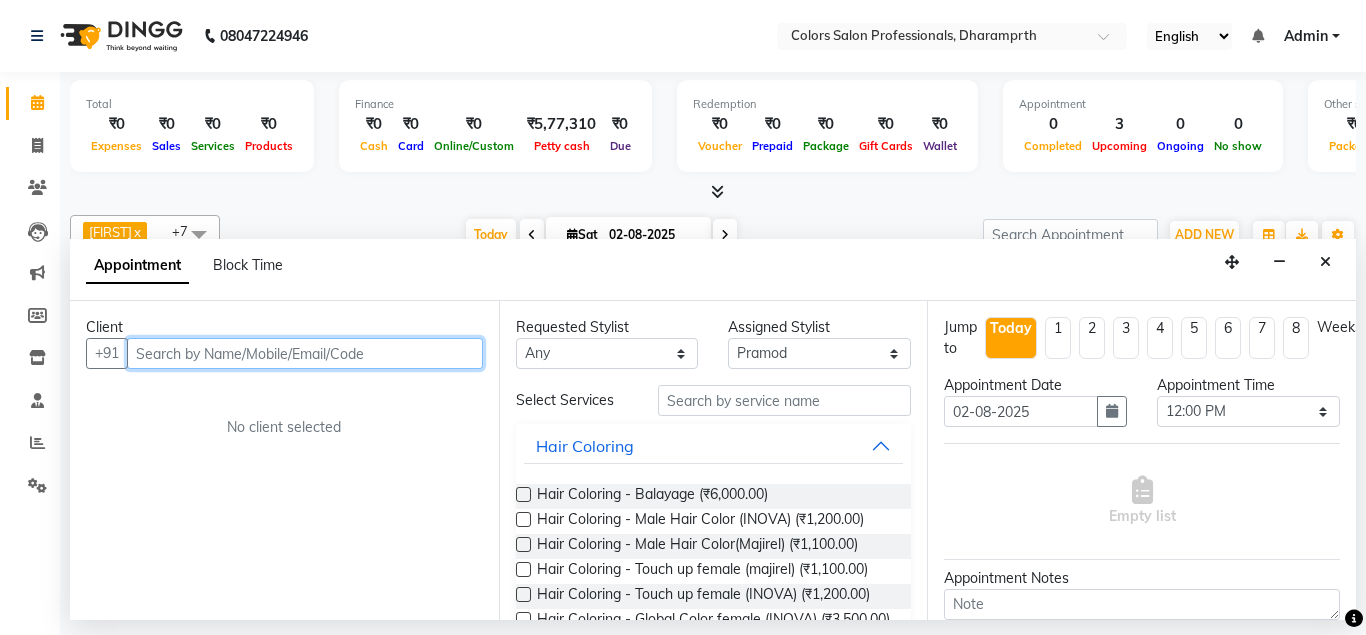 click at bounding box center (305, 353) 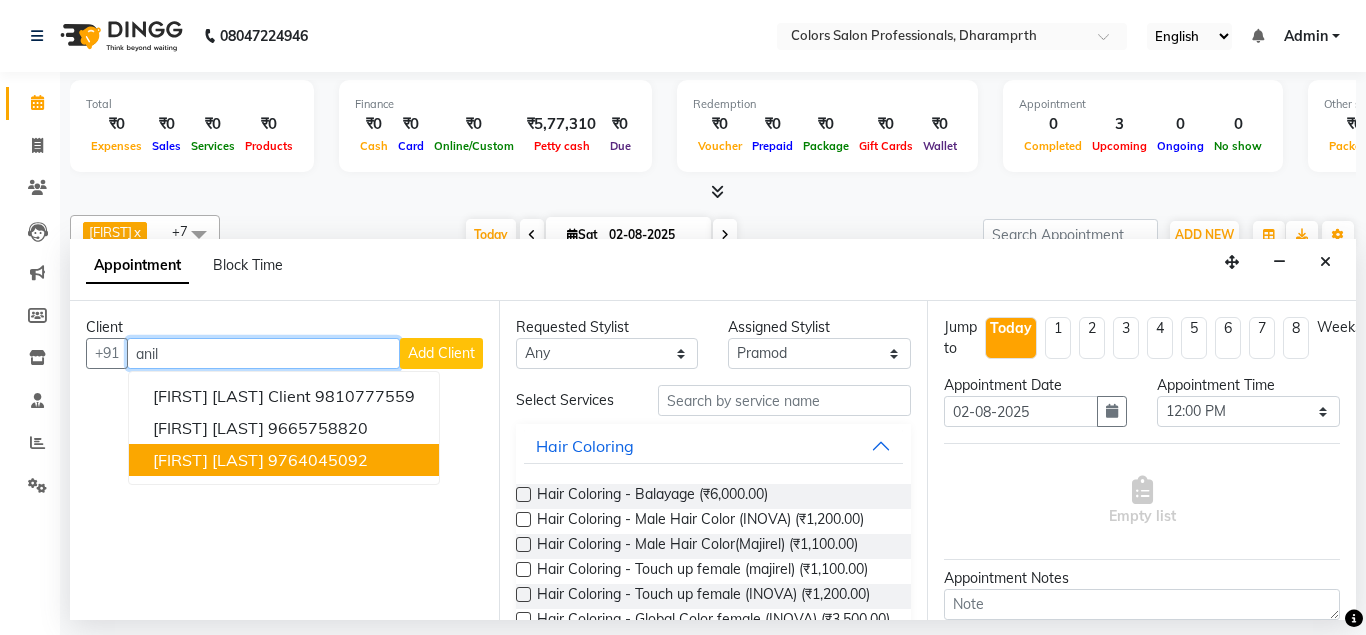 click on "[FIRST] [LAST]  [PHONE]" at bounding box center [284, 460] 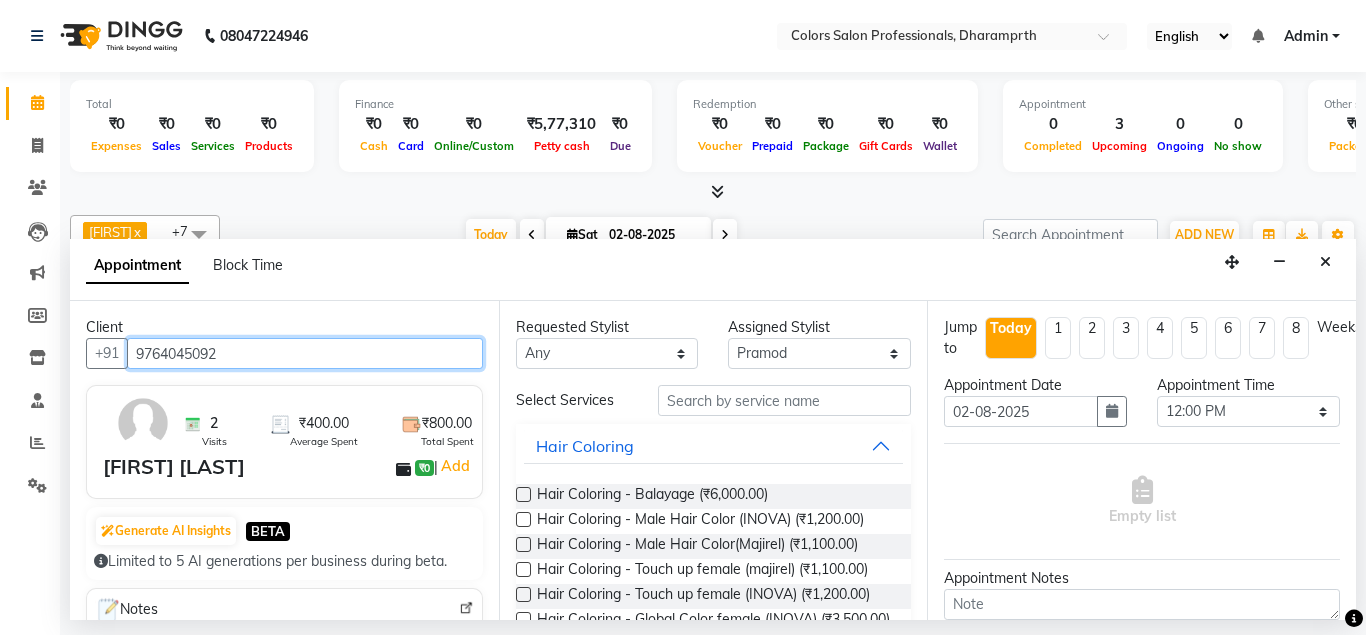 type on "9764045092" 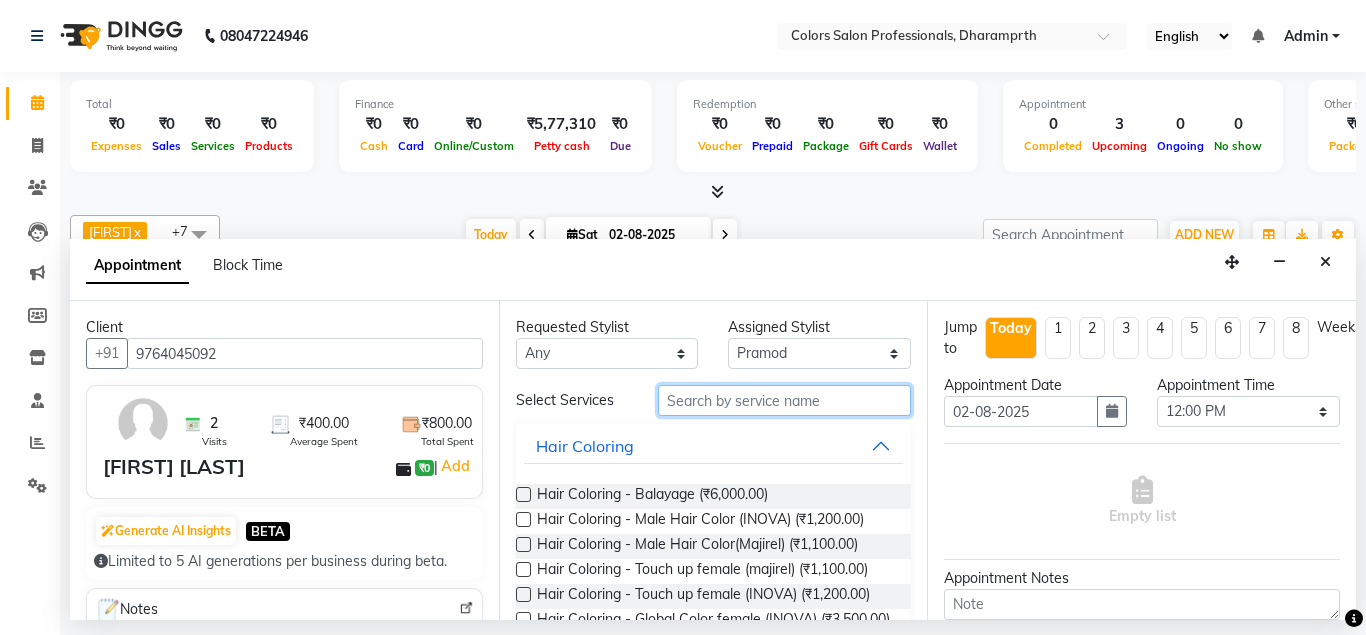 click at bounding box center (785, 400) 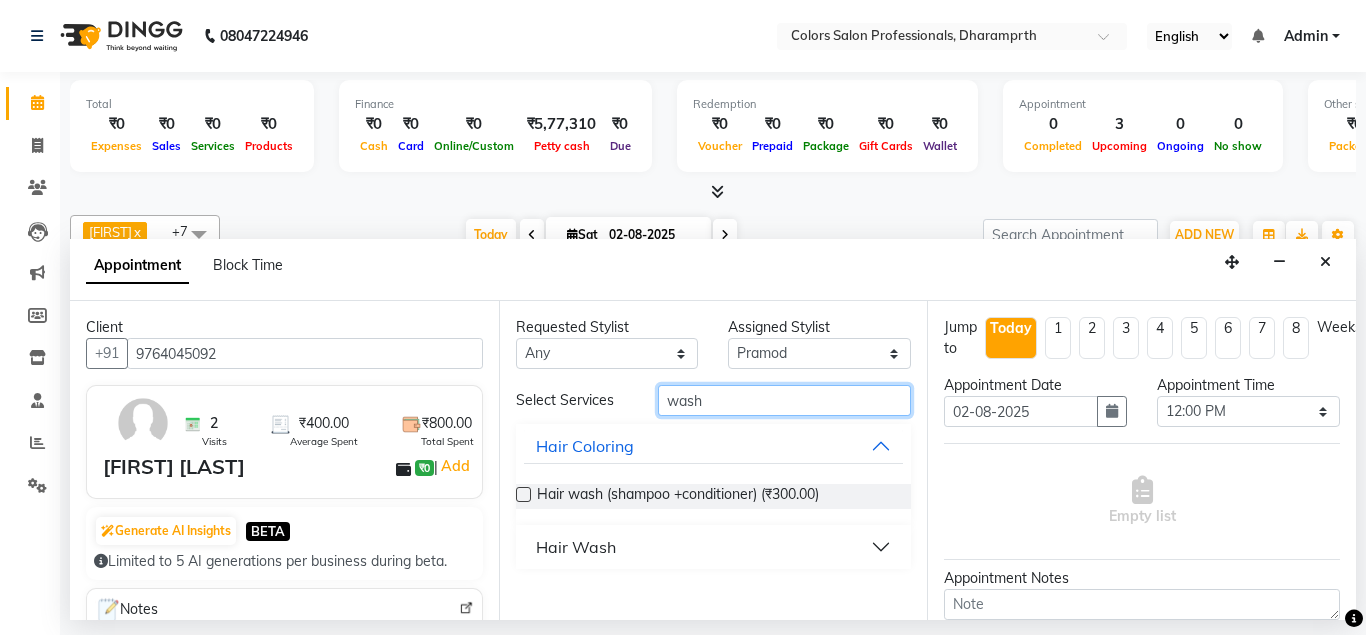type on "wash" 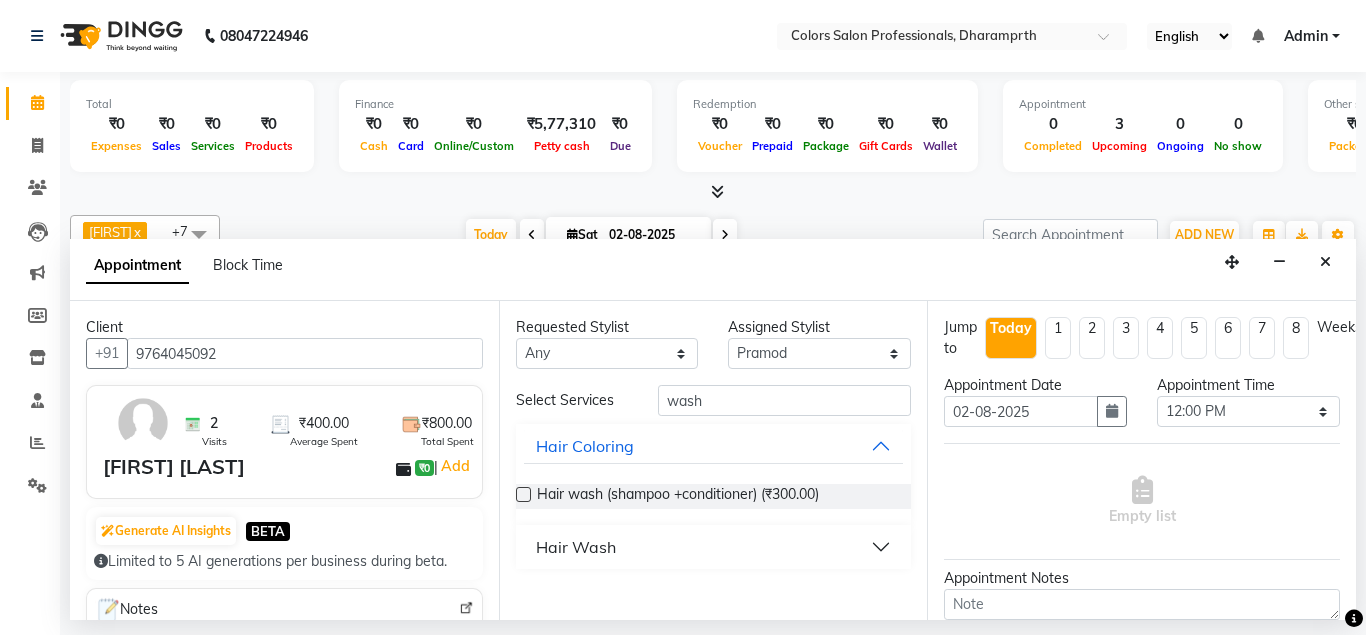 click on "Hair Wash" at bounding box center [576, 547] 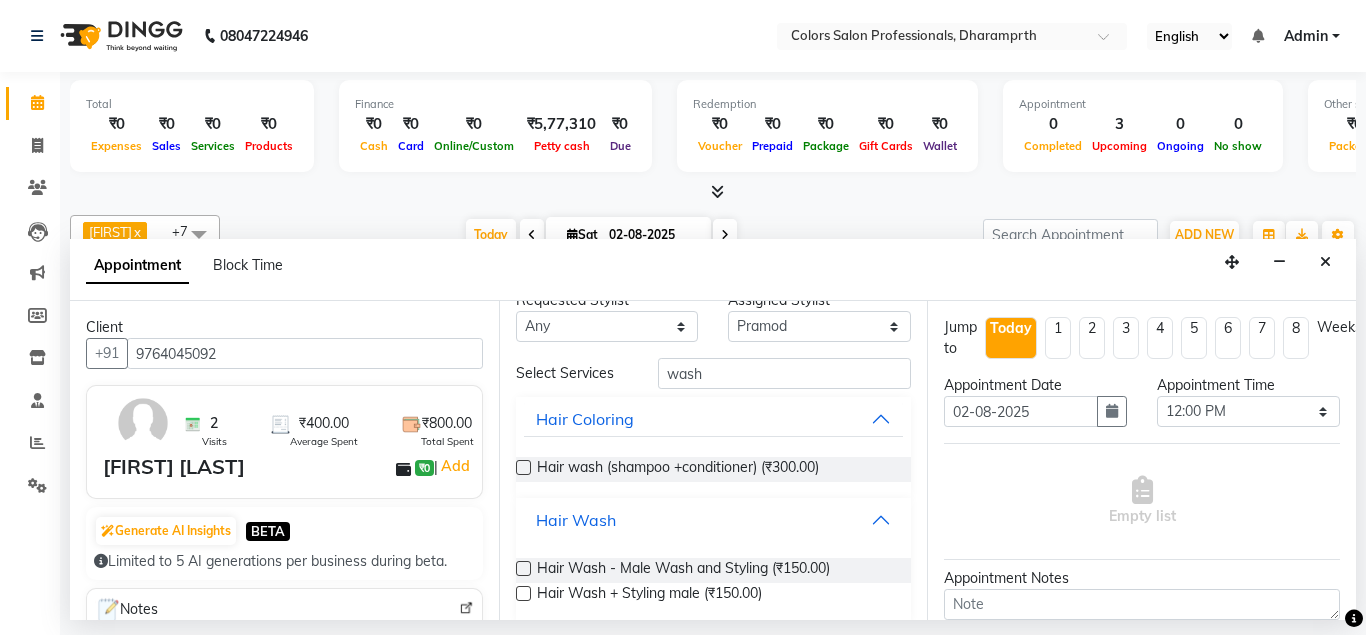 scroll, scrollTop: 47, scrollLeft: 0, axis: vertical 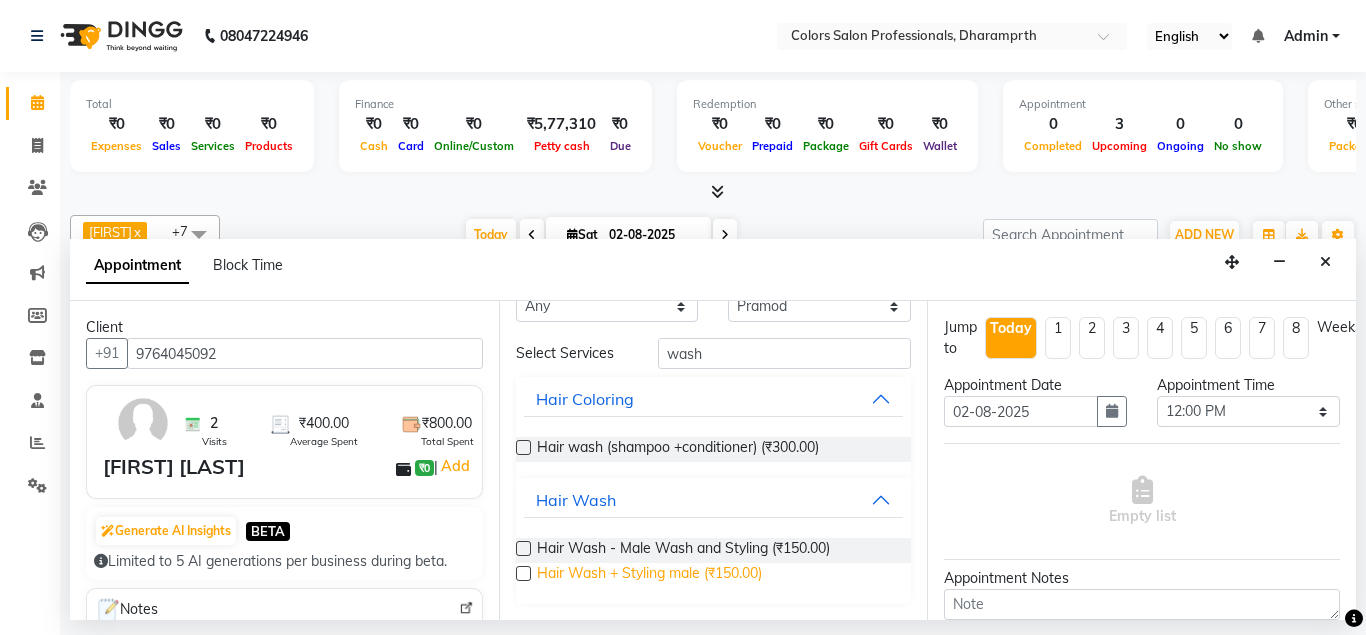 click on "Hair Wash + Styling male (₹150.00)" at bounding box center [649, 575] 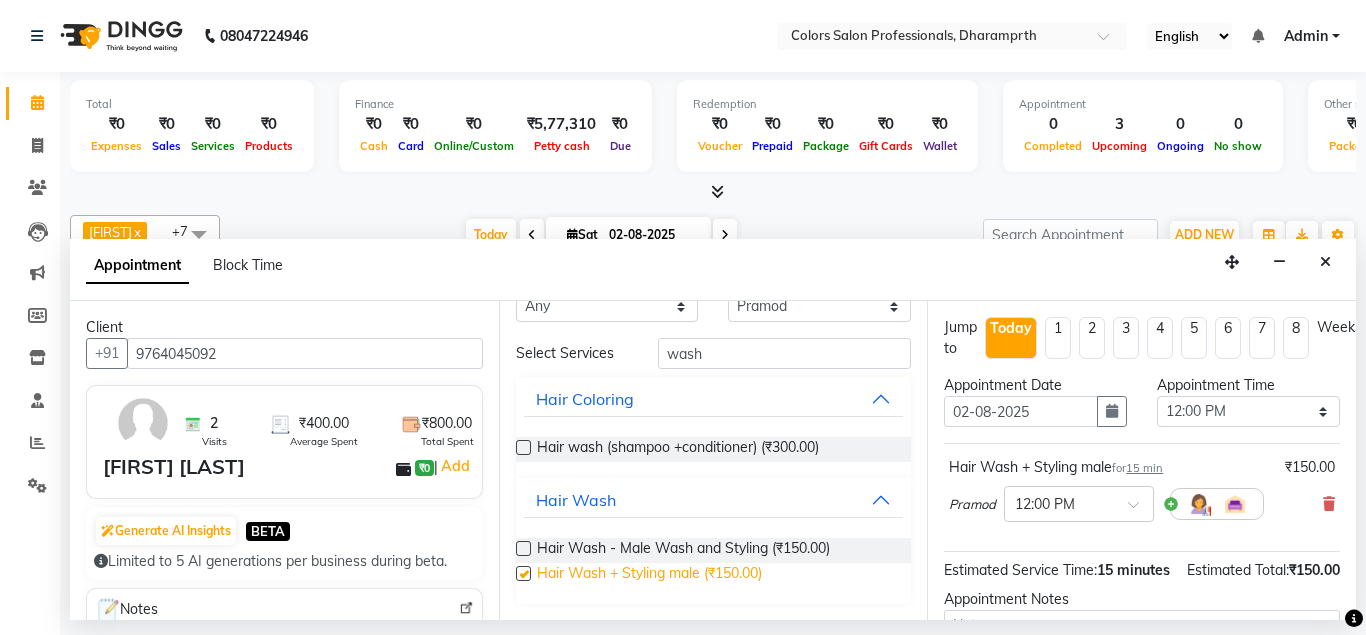 checkbox on "false" 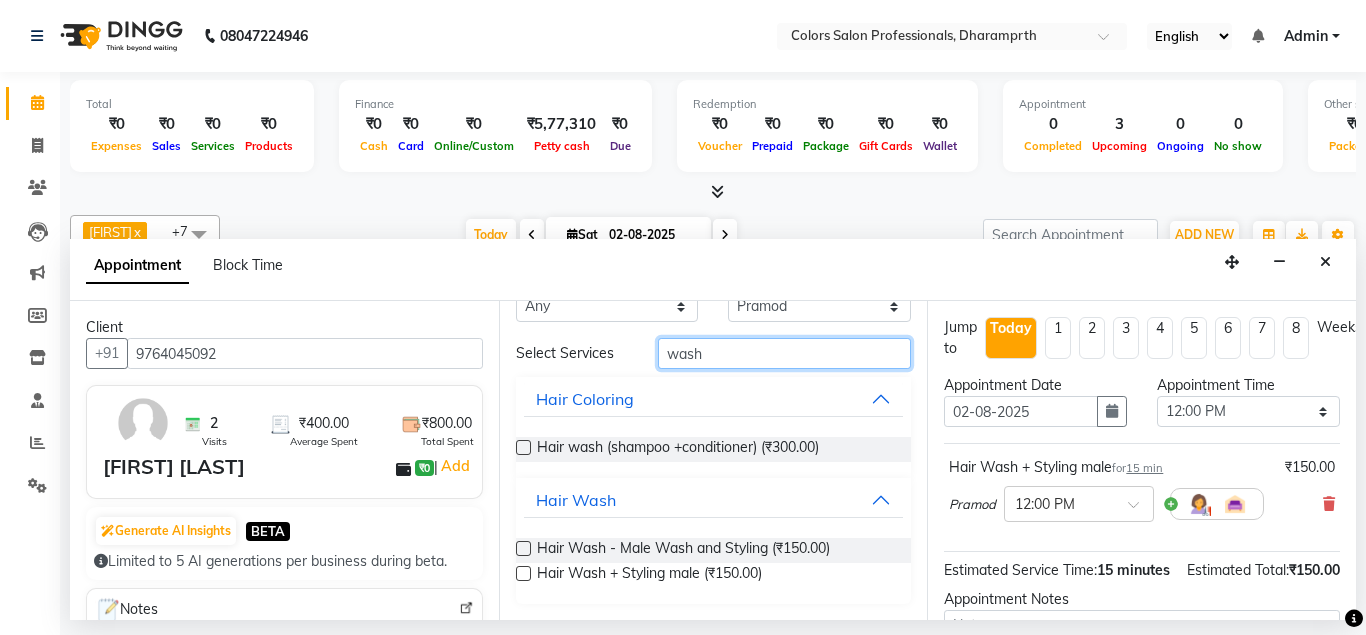 click on "wash" at bounding box center (785, 353) 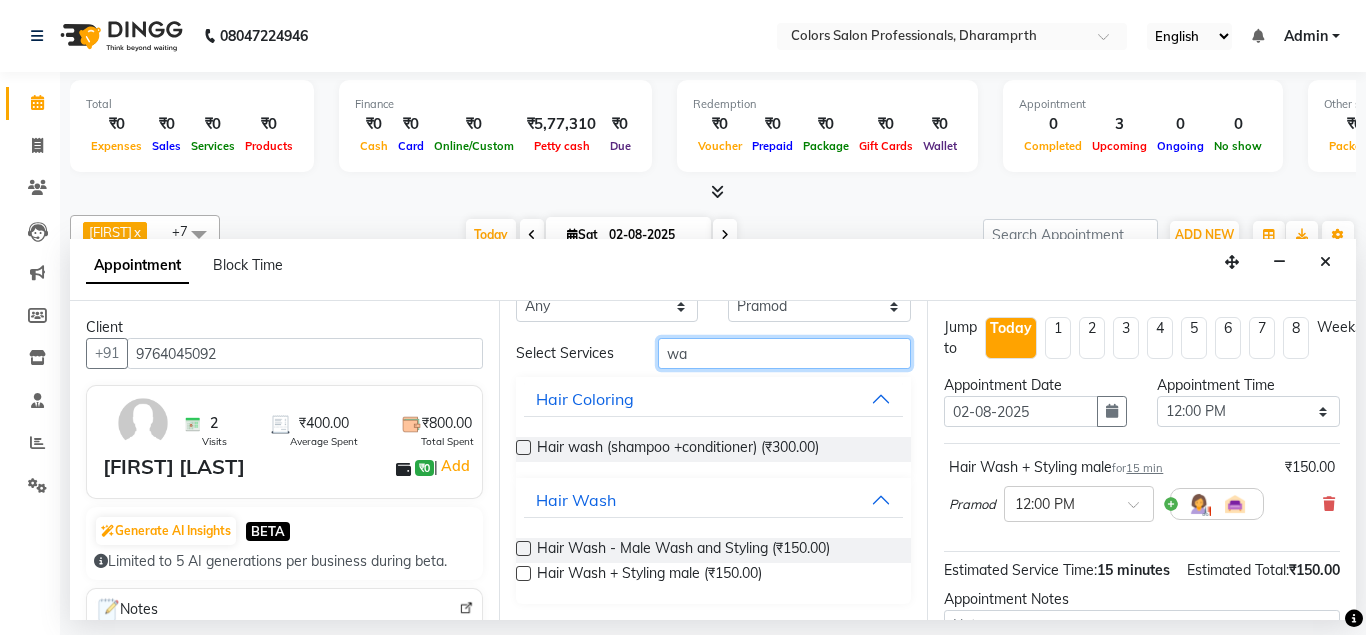 type on "w" 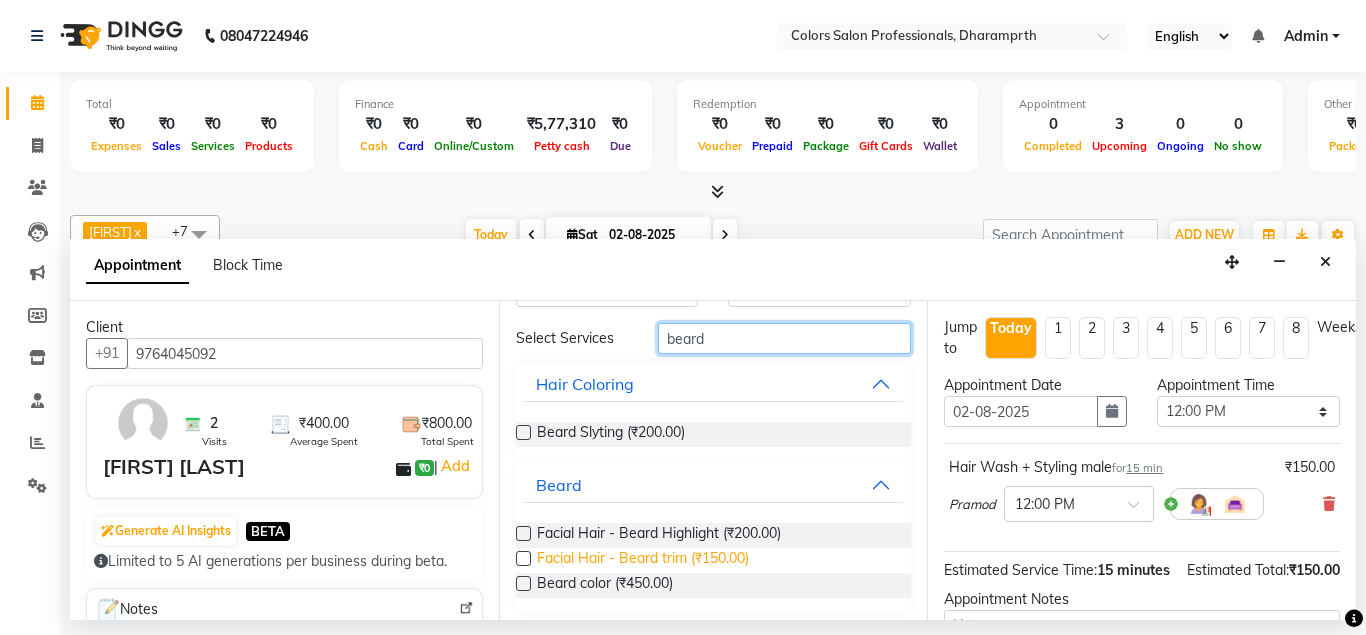 scroll, scrollTop: 72, scrollLeft: 0, axis: vertical 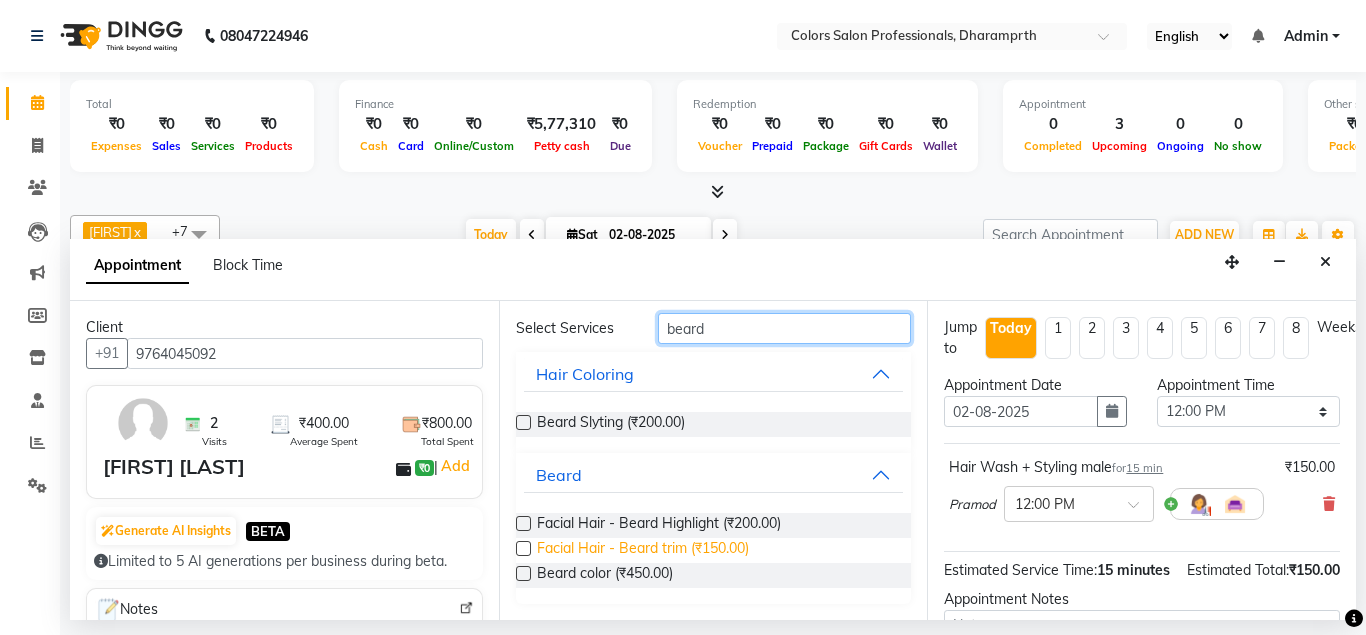 type on "beard" 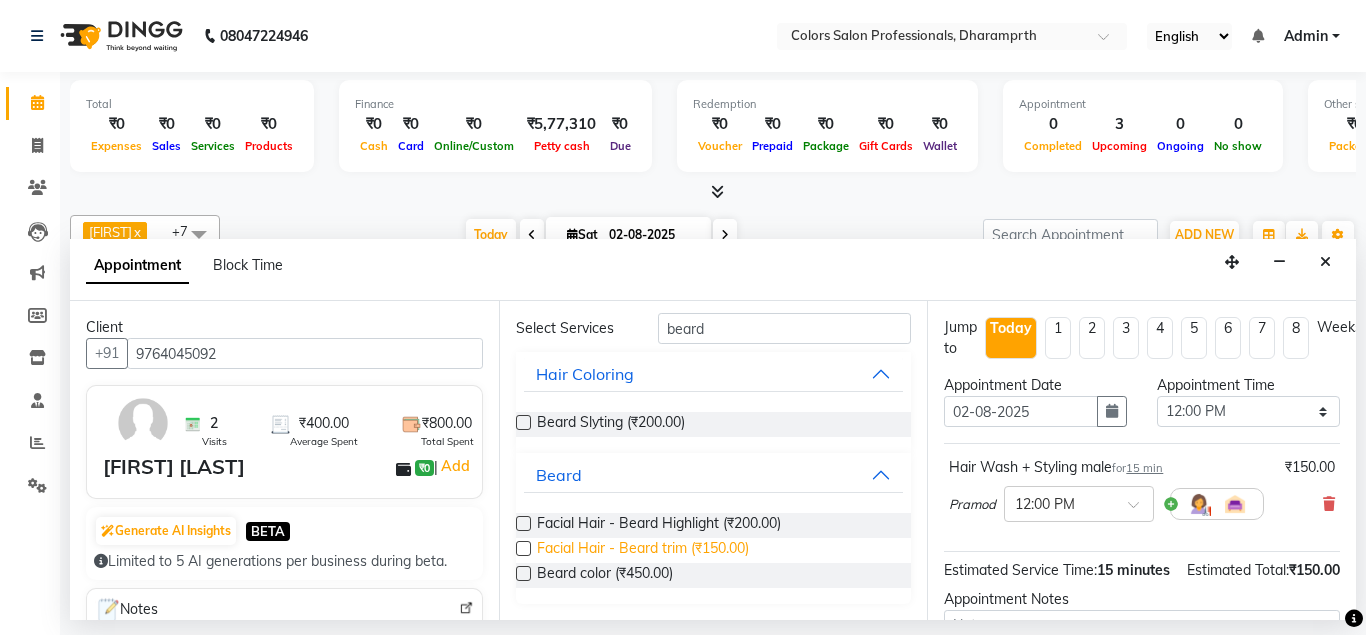 click on "Facial Hair - Beard trim (₹150.00)" at bounding box center [643, 550] 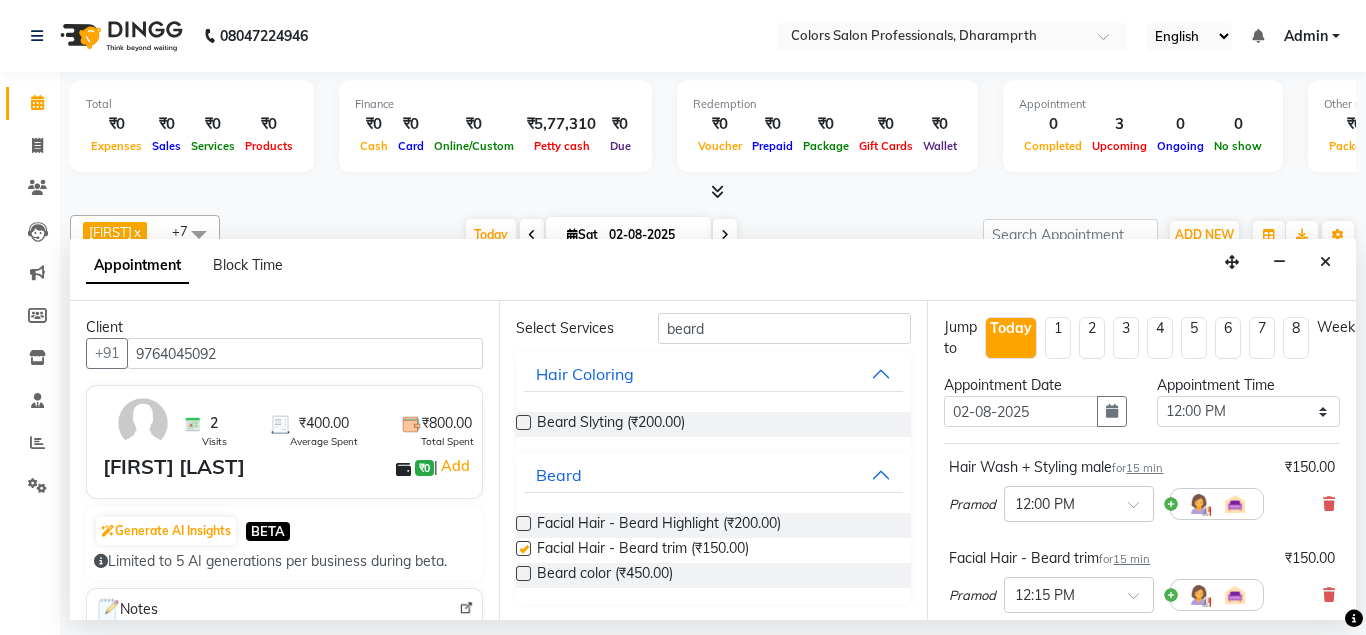checkbox on "false" 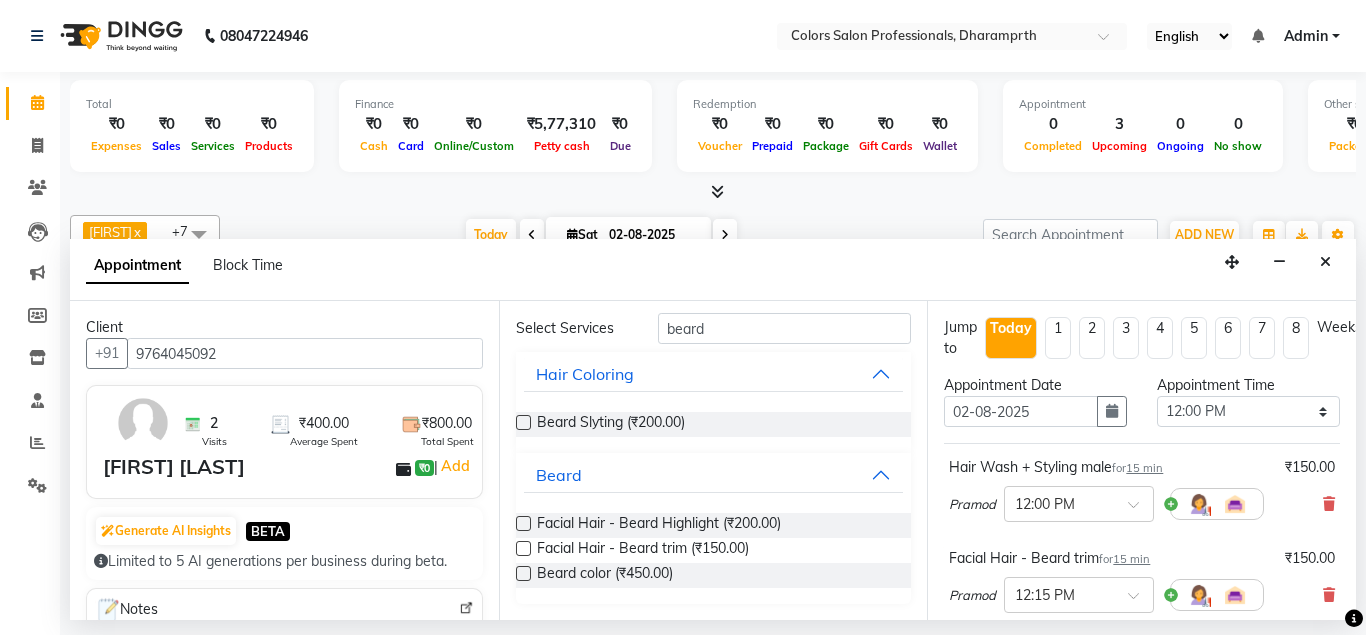 scroll, scrollTop: 298, scrollLeft: 0, axis: vertical 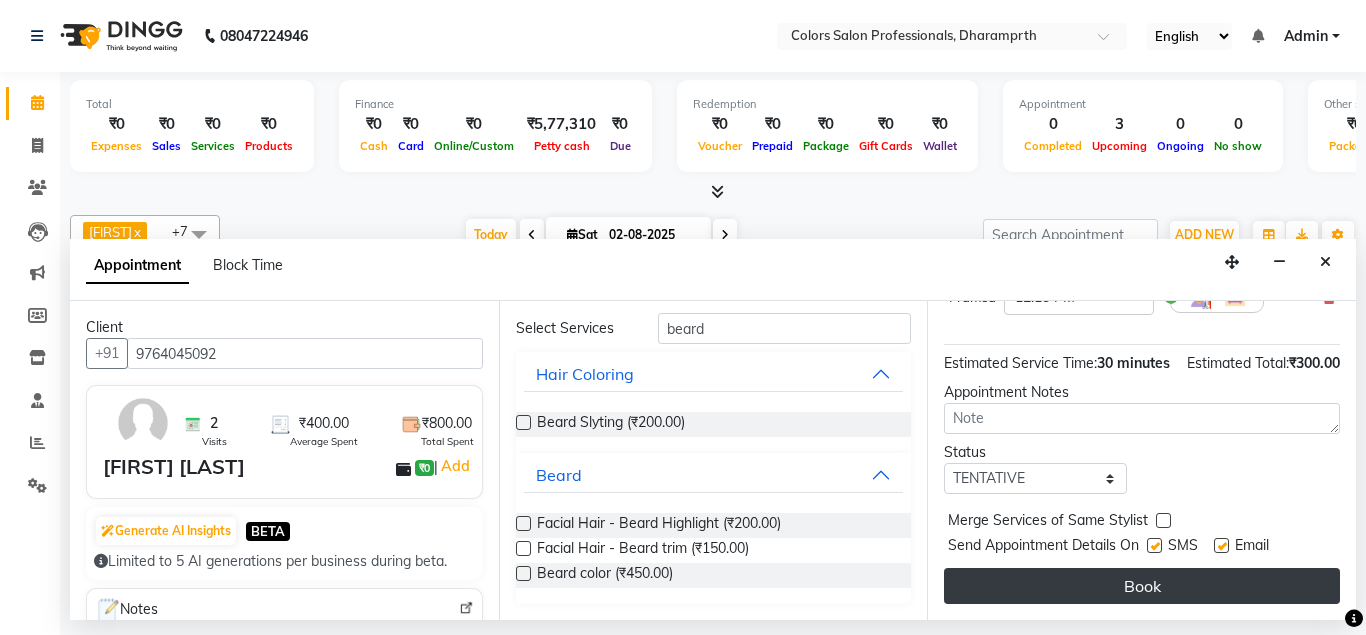 click on "Book" at bounding box center (1142, 586) 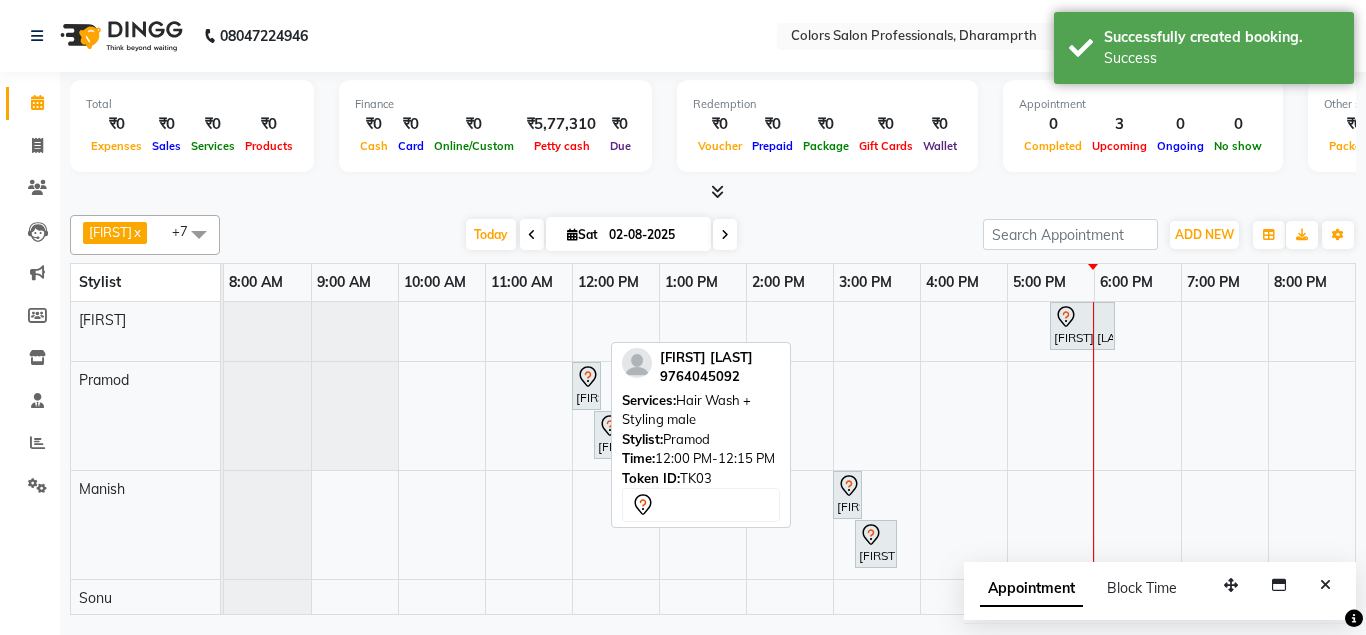 click on "[FIRST] [LAST], TK03, 12:00 PM-12:15 PM, Hair Wash + Styling male" at bounding box center [586, 386] 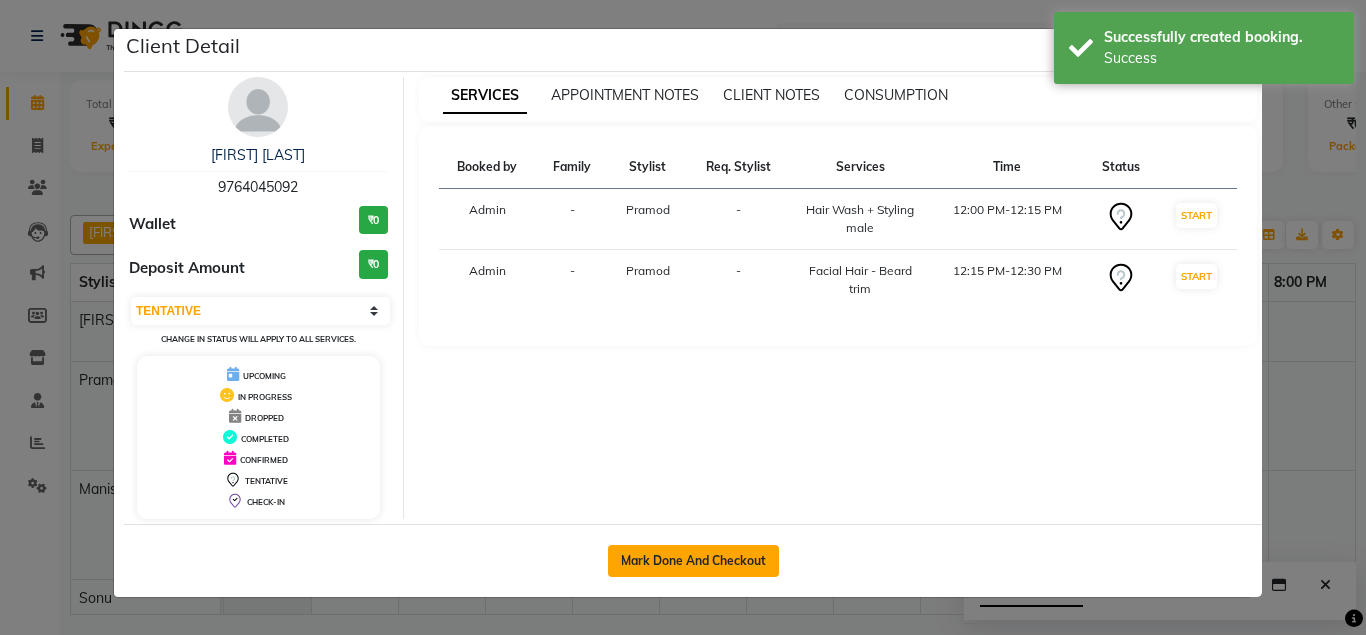 click on "Mark Done And Checkout" 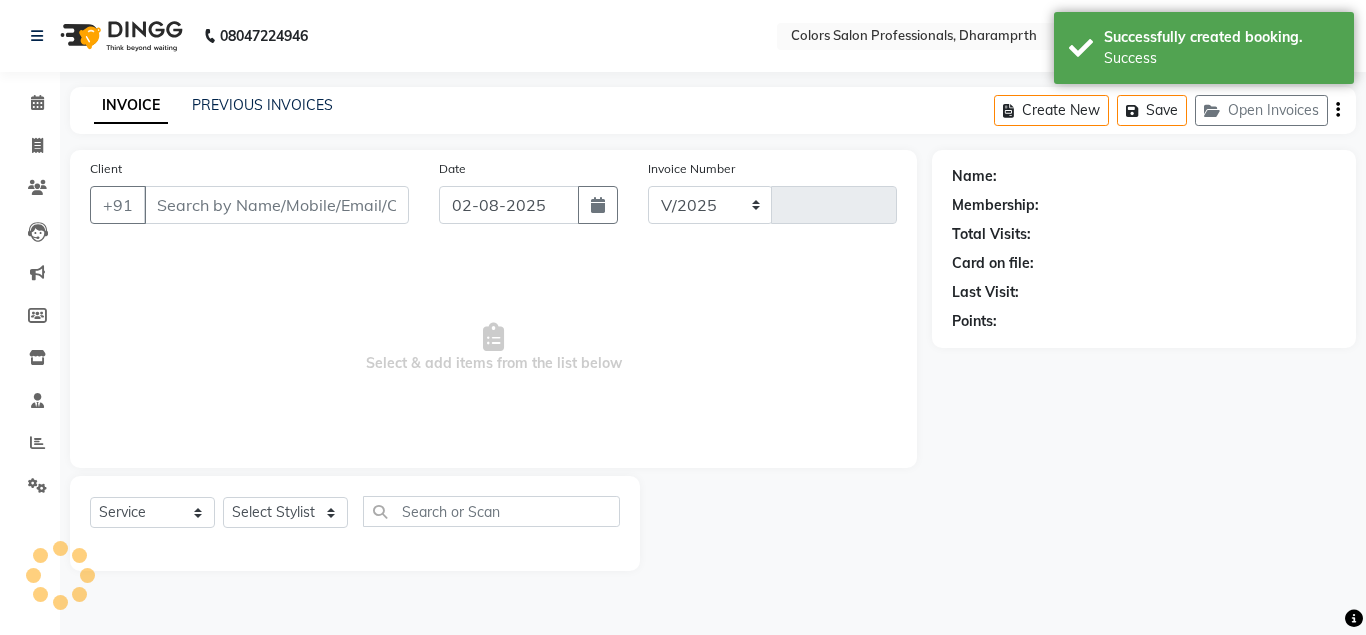 select on "7161" 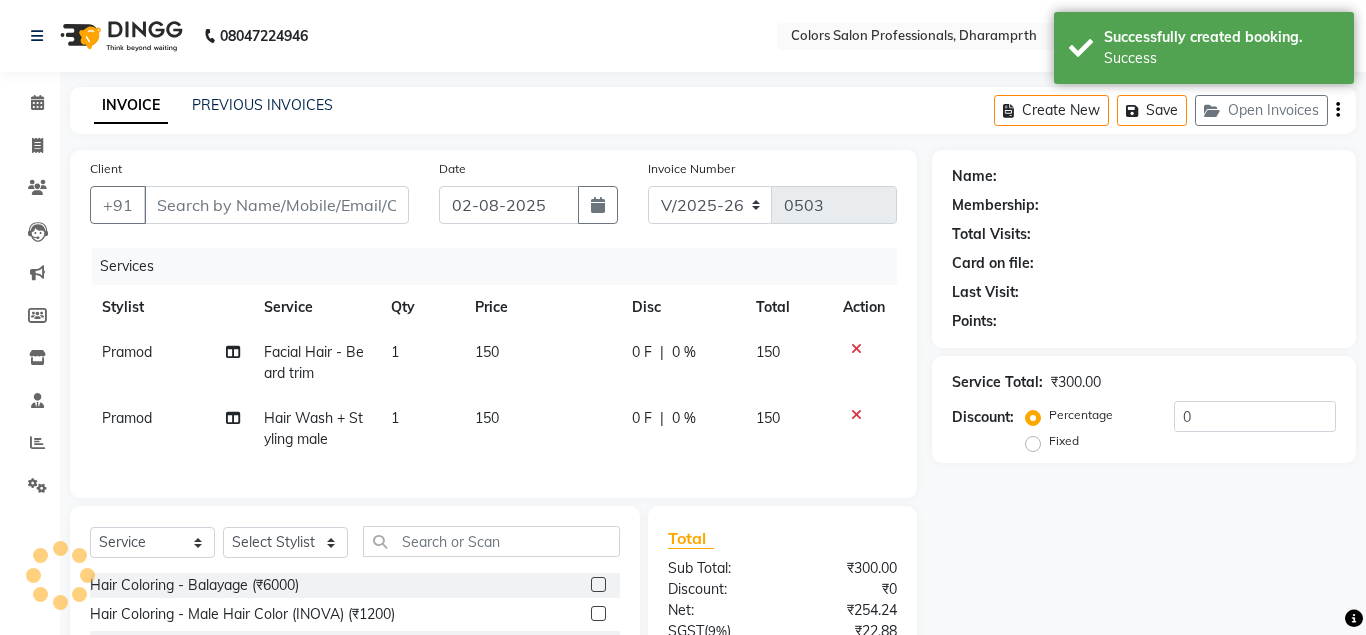type on "9764045092" 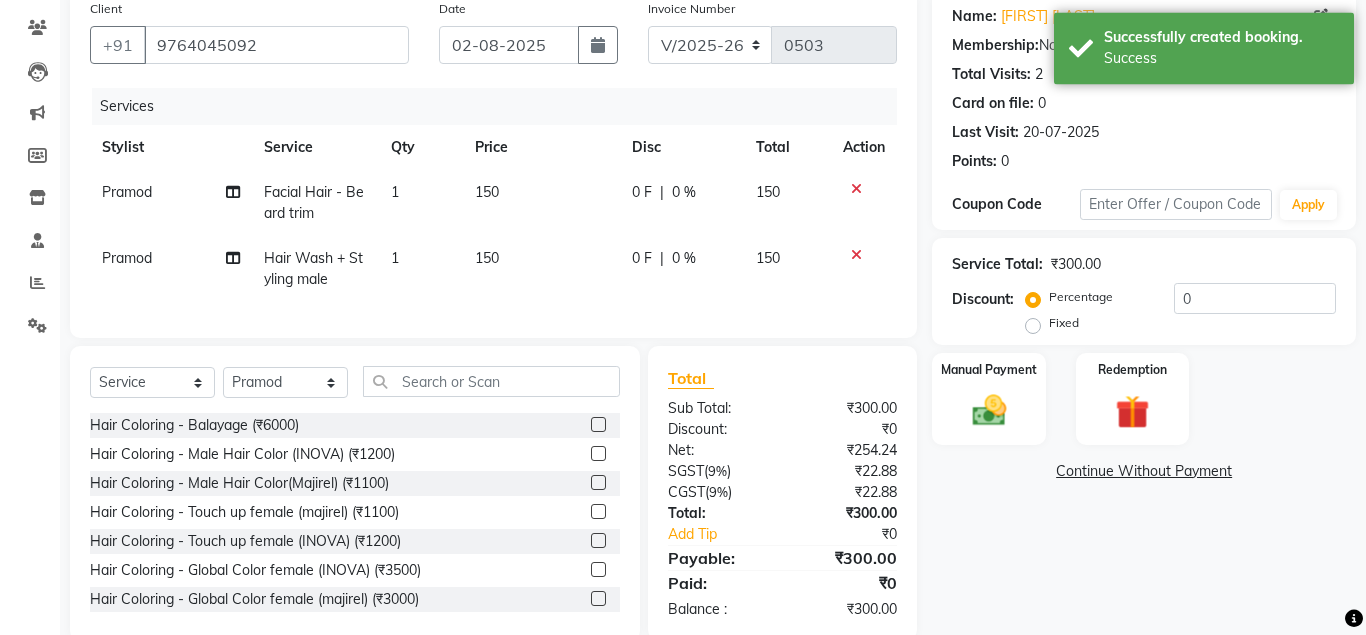 scroll, scrollTop: 196, scrollLeft: 0, axis: vertical 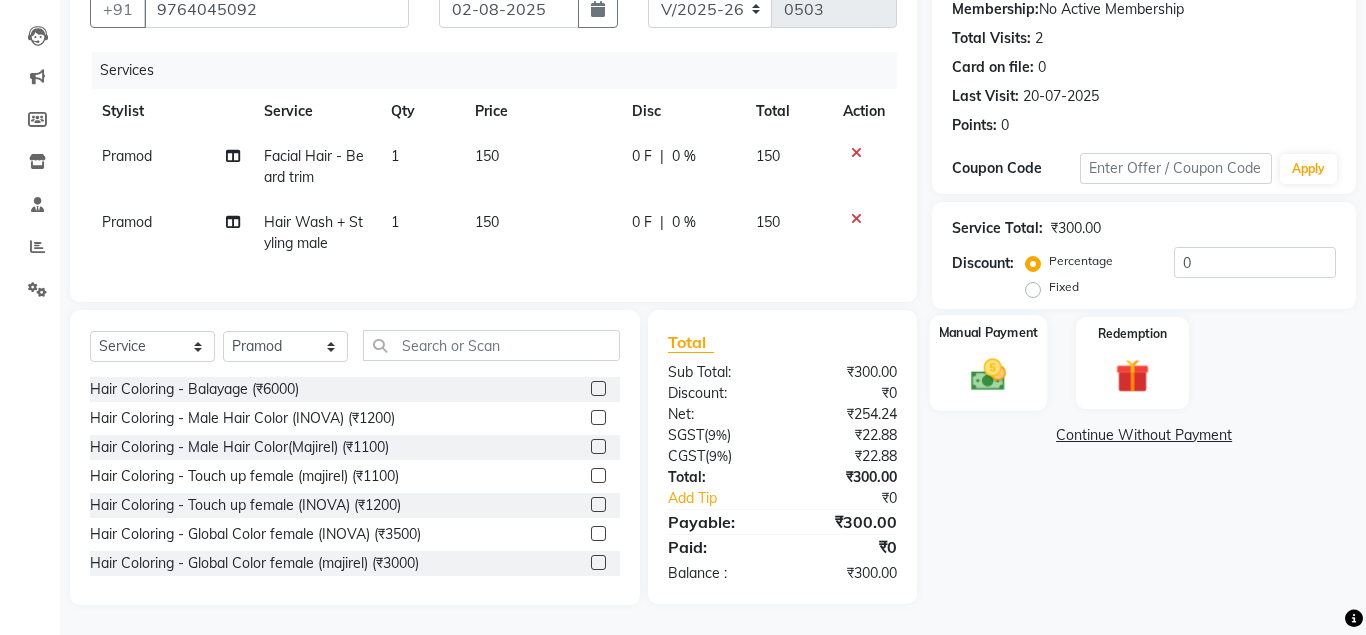 click 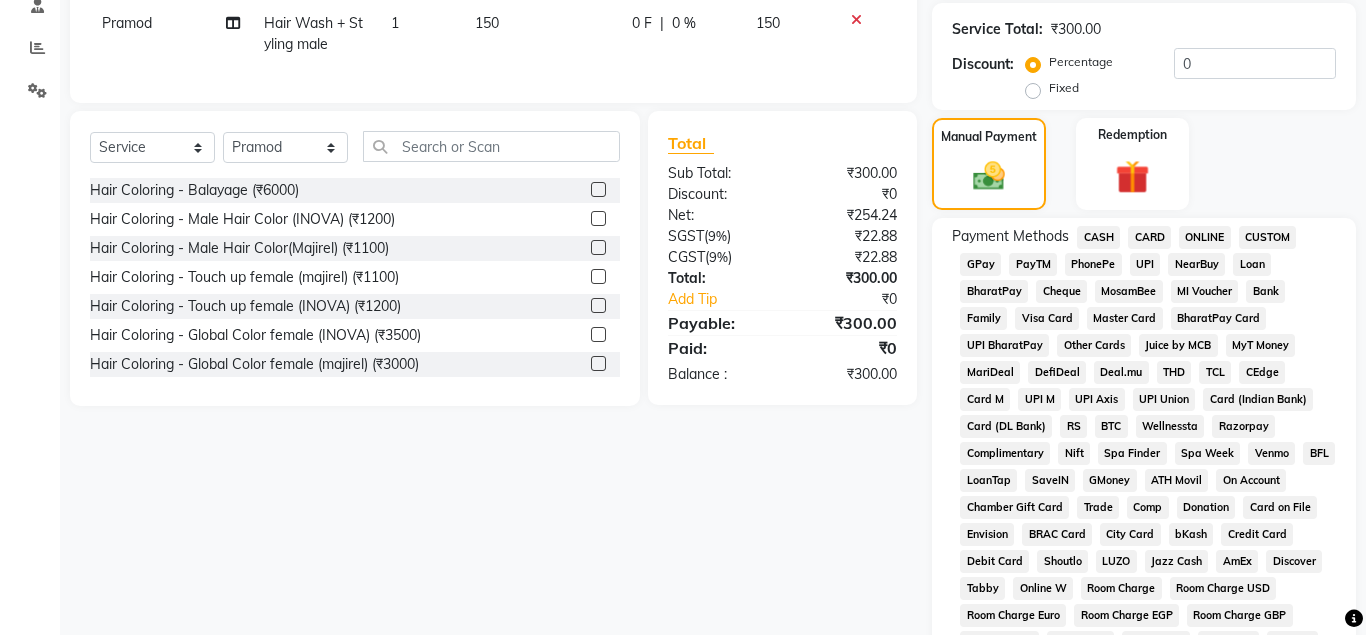 scroll, scrollTop: 502, scrollLeft: 0, axis: vertical 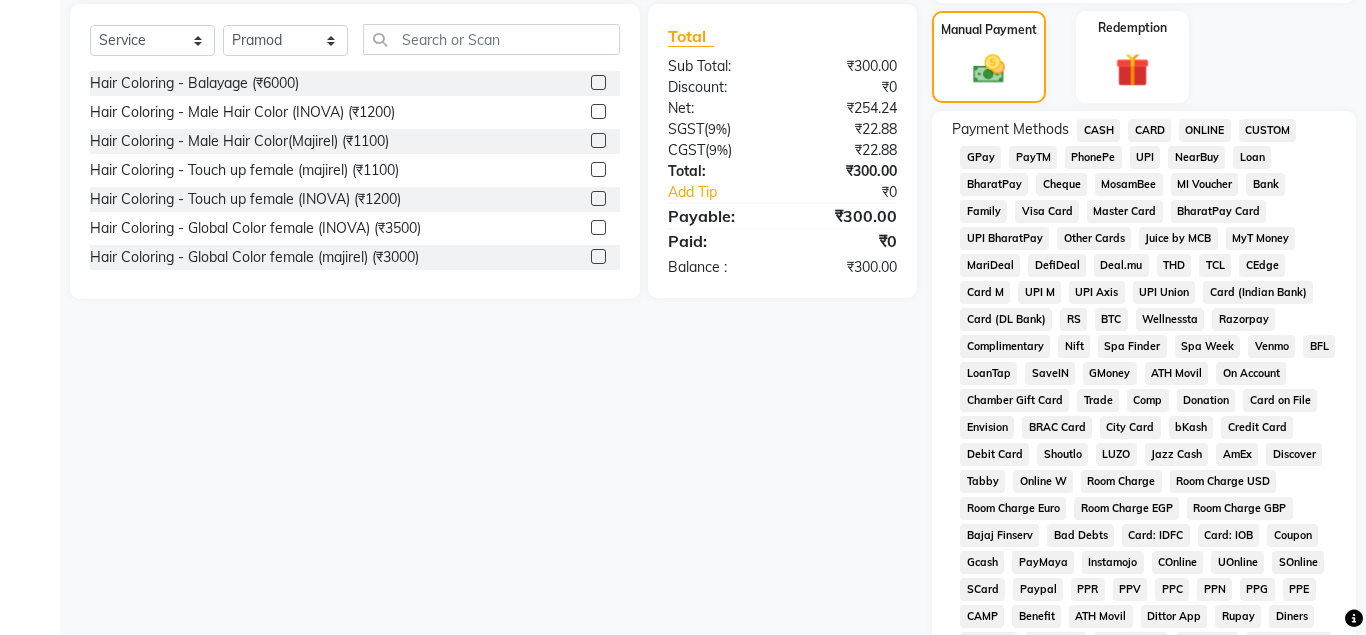 click on "ONLINE" 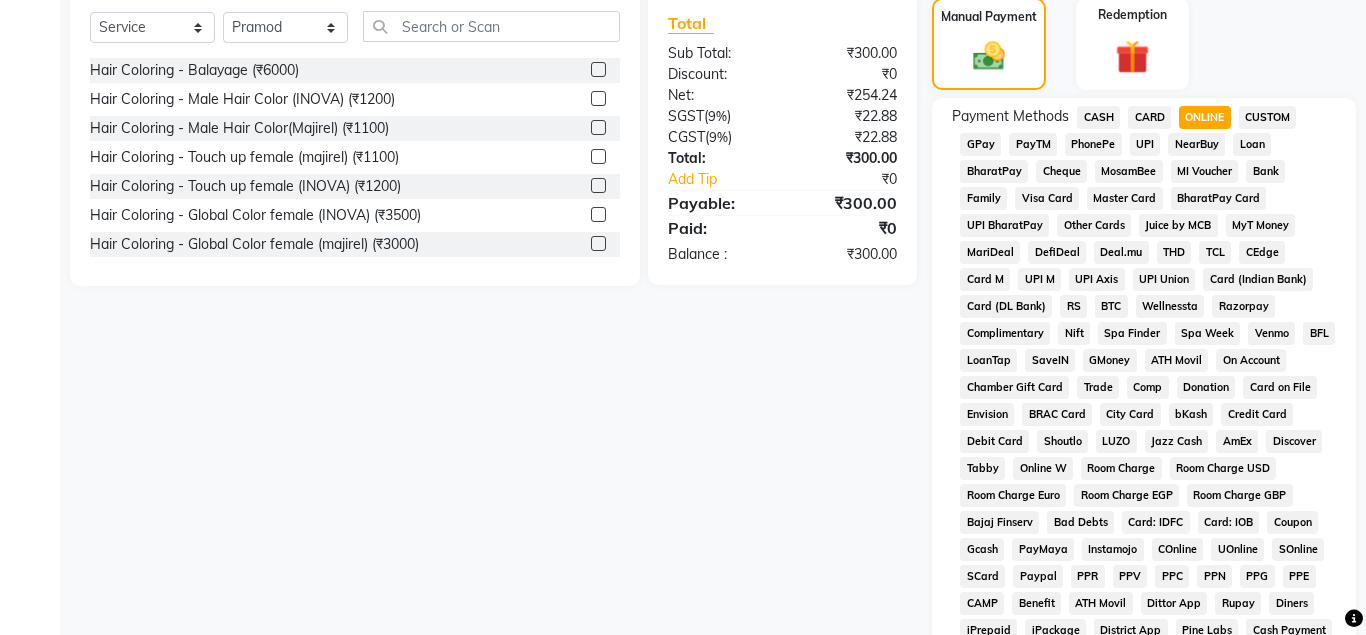 scroll, scrollTop: 808, scrollLeft: 0, axis: vertical 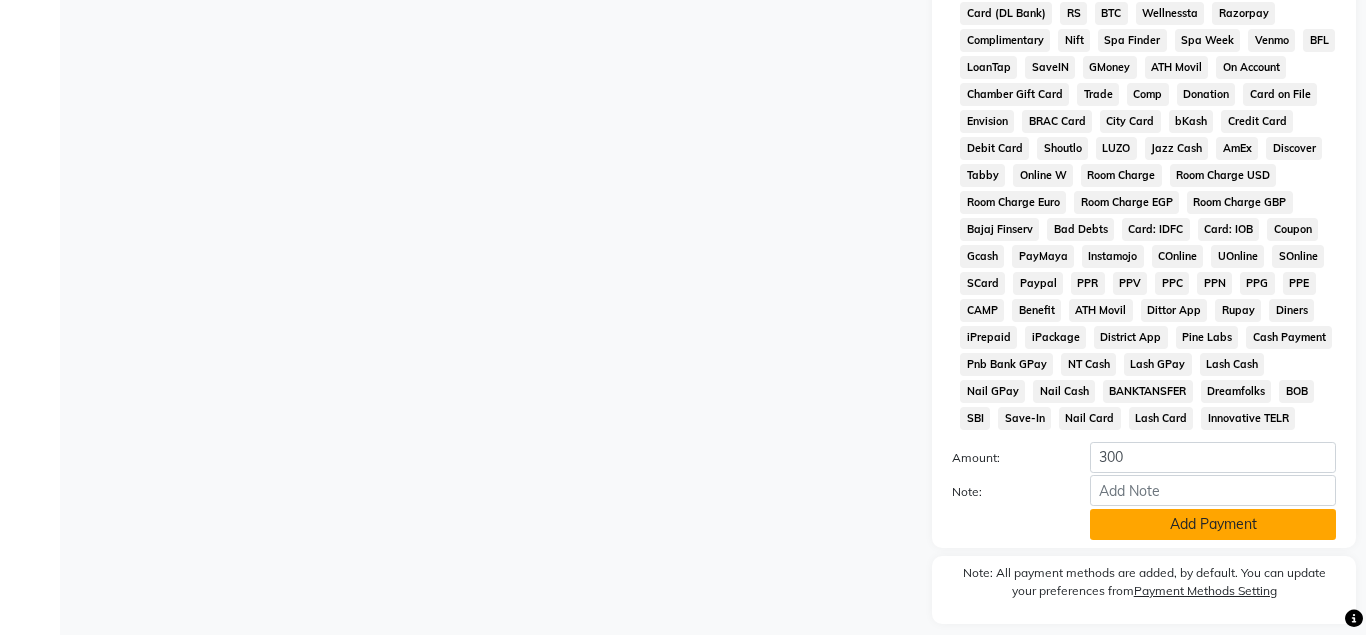 click on "Add Payment" 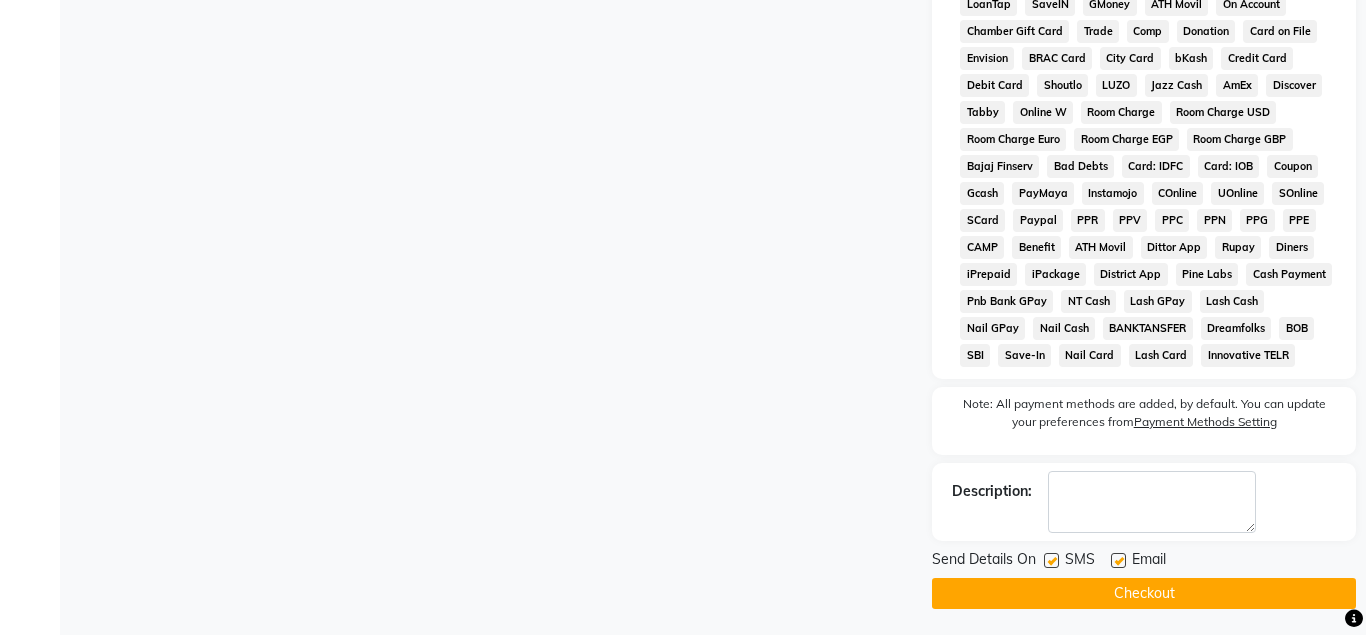 scroll, scrollTop: 875, scrollLeft: 0, axis: vertical 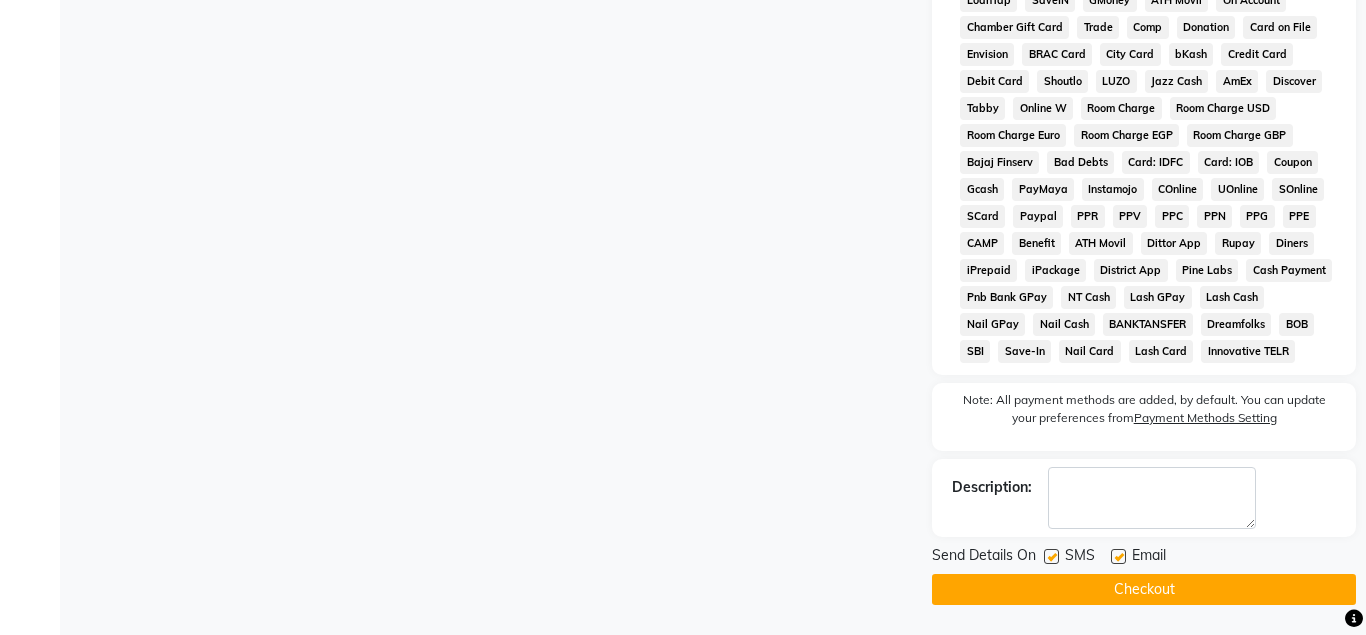 click on "Checkout" 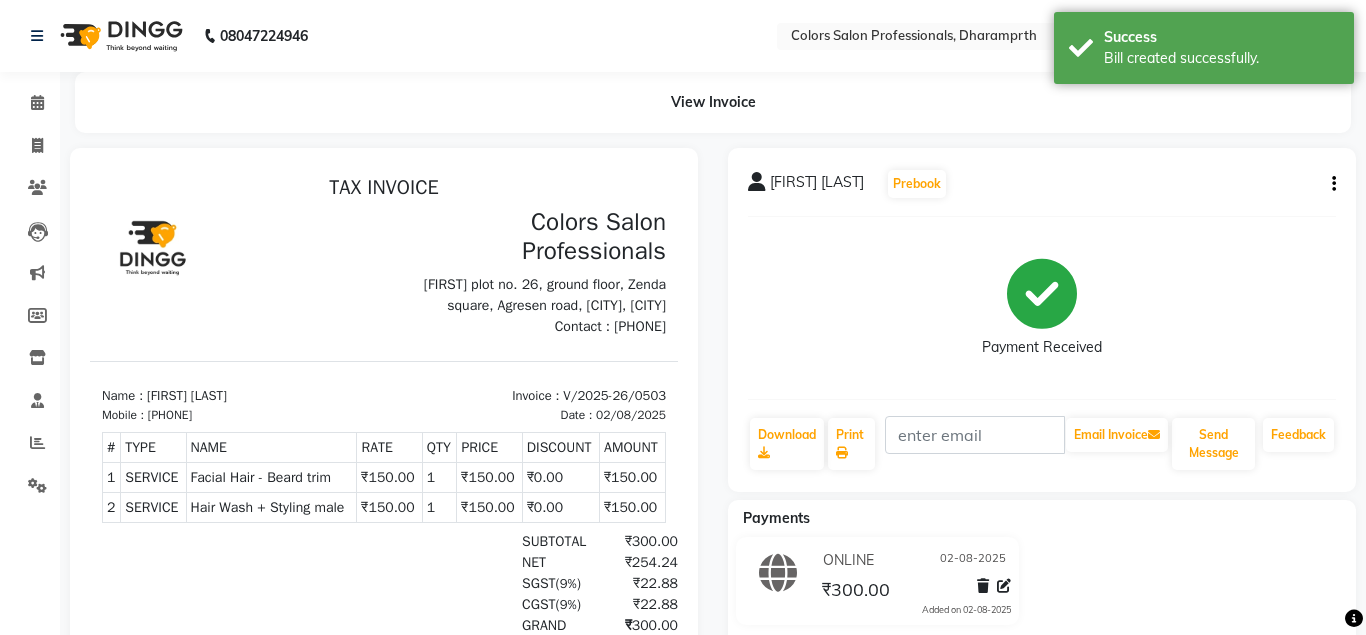 scroll, scrollTop: 0, scrollLeft: 0, axis: both 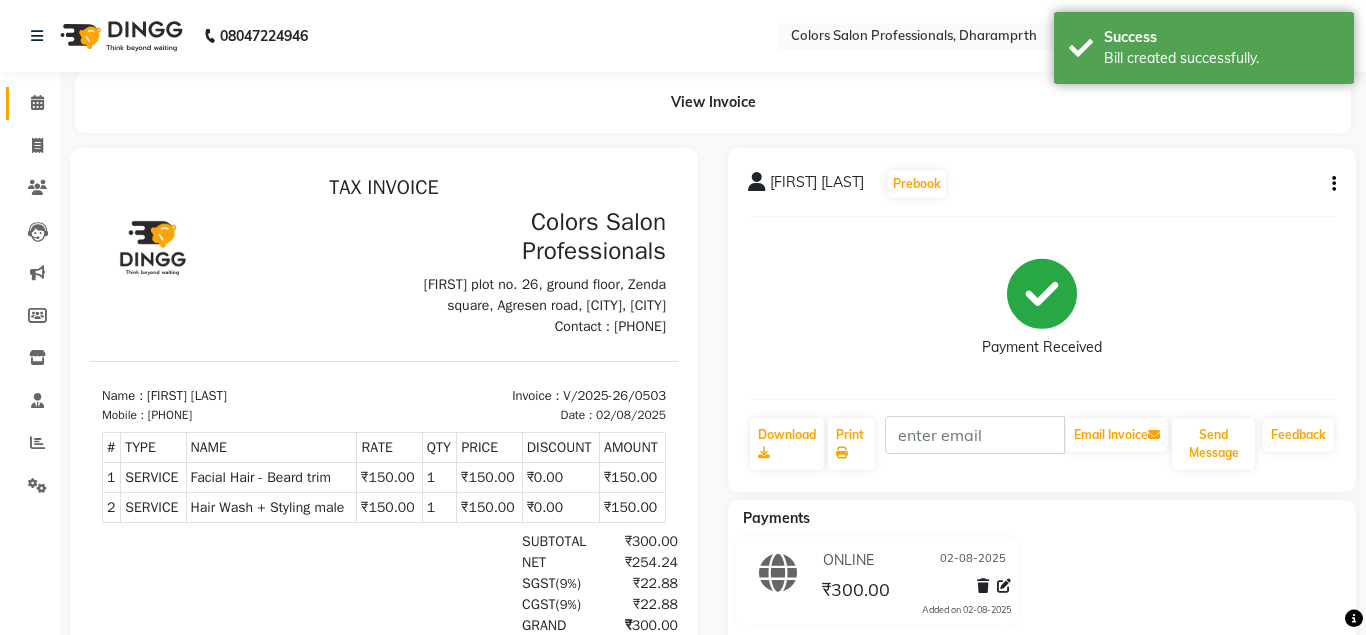 click on "Calendar" 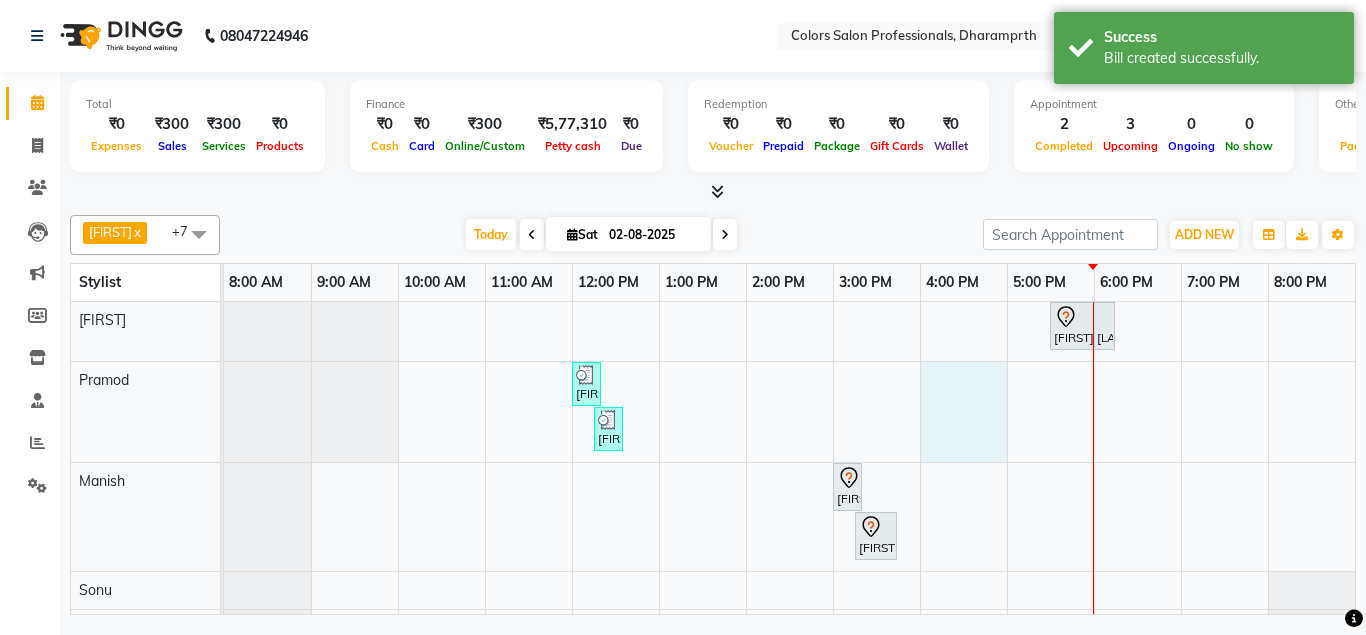 click on "[FIRST] [LAST], TK01, 05:30 PM-06:15 PM, Hair Coloring - Touch up female (INOVA)     [FIRST] [LAST], TK03, 12:00 PM-12:15 PM, Hair Wash + Styling male     [FIRST] [LAST], TK03, 12:15 PM-12:30 PM, Facial Hair - Beard trim             [FIRST] [LAST], TK02, 03:00 PM-03:15 PM, Beard Slyting             [FIRST] [LAST], TK02, 03:15 PM-03:45 PM, Beard color" at bounding box center (789, 493) 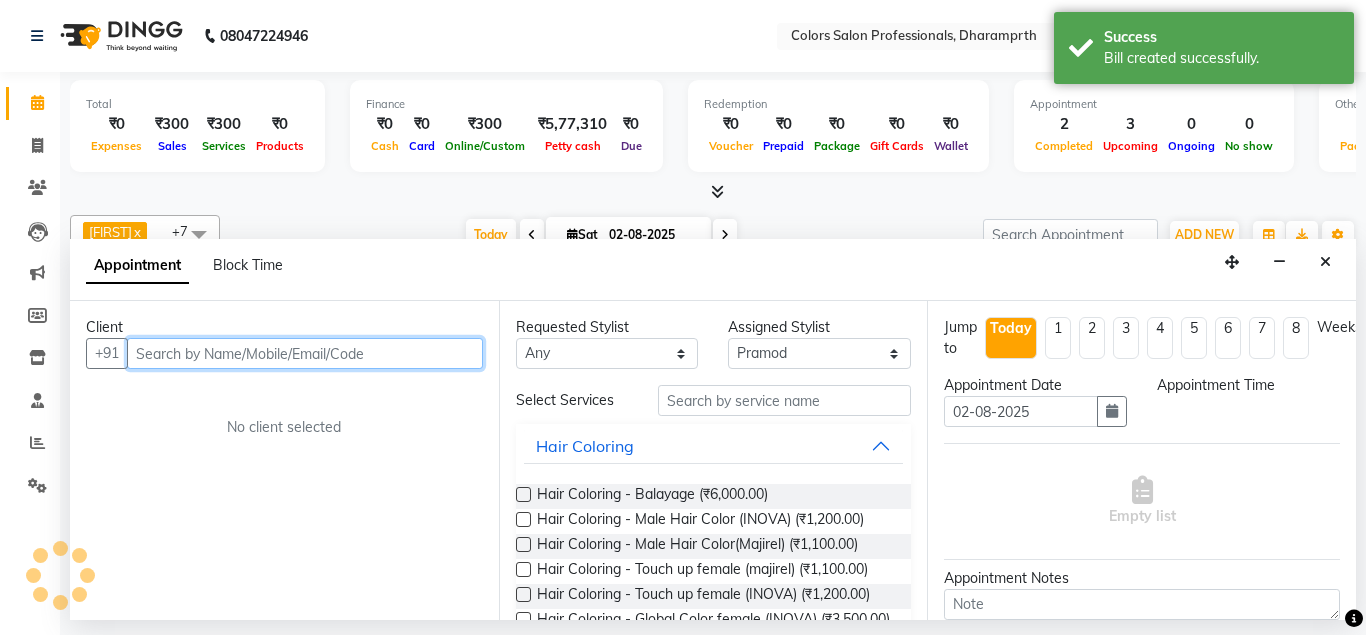 select on "960" 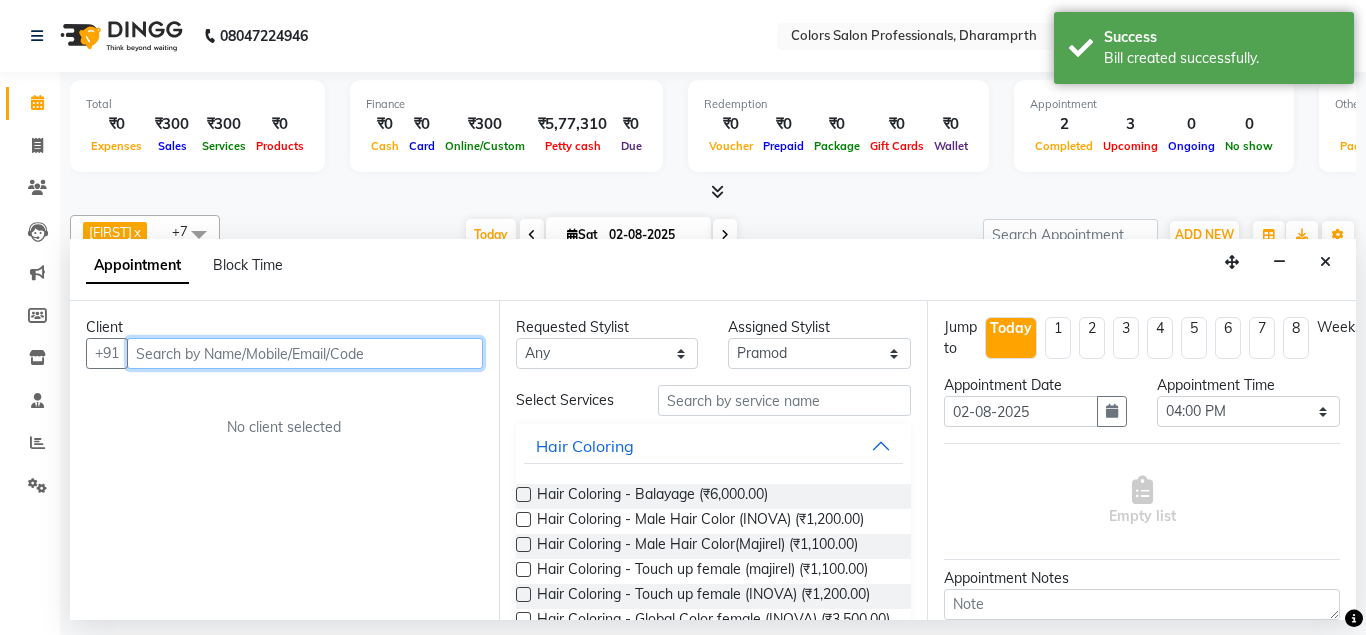 click at bounding box center [305, 353] 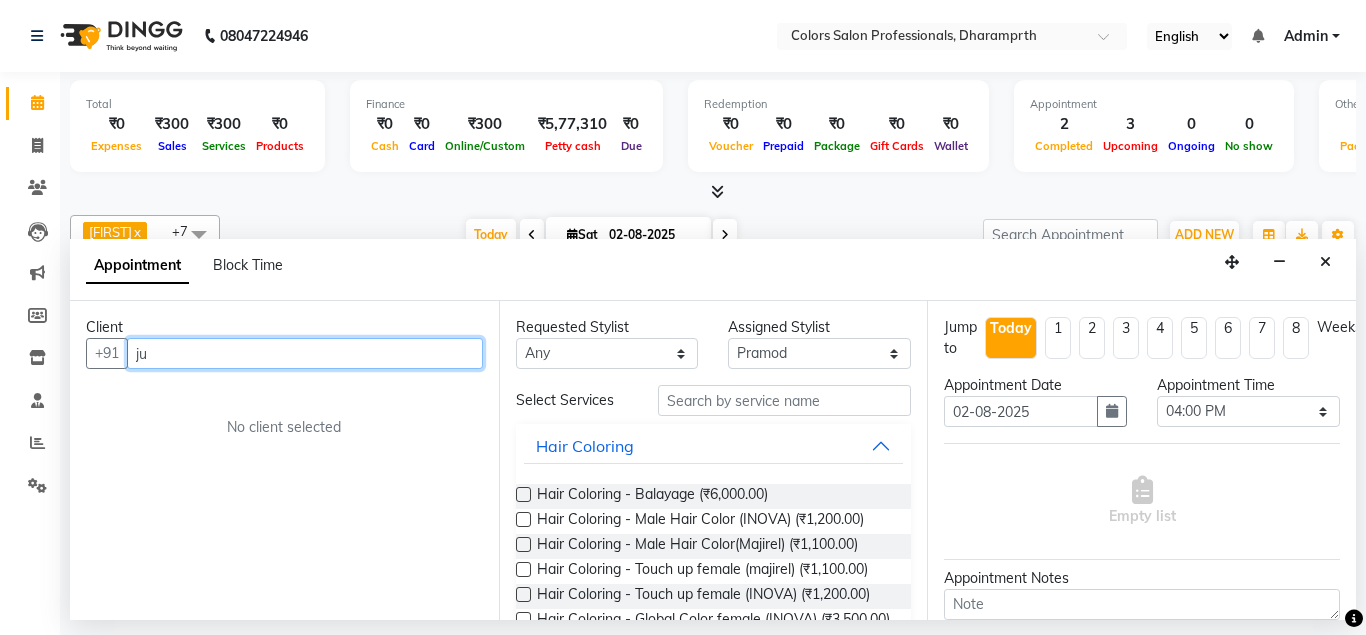 type on "j" 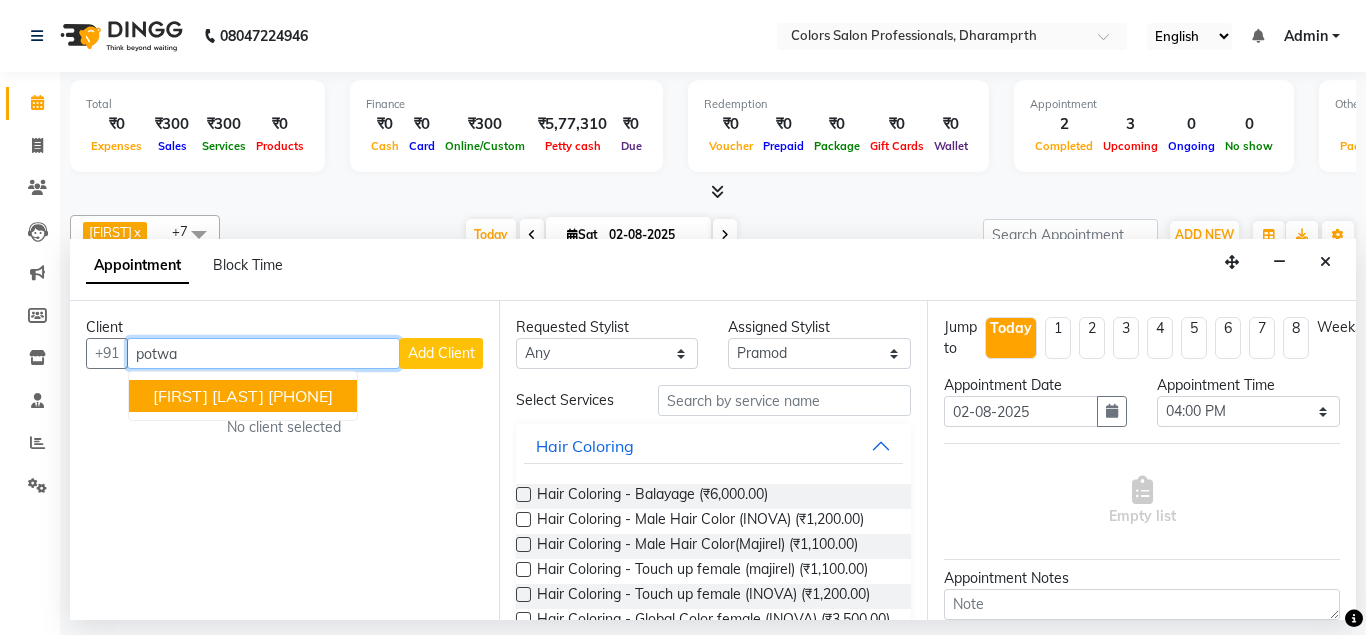 click on "[FIRST] [LAST]  [PHONE]" at bounding box center (243, 396) 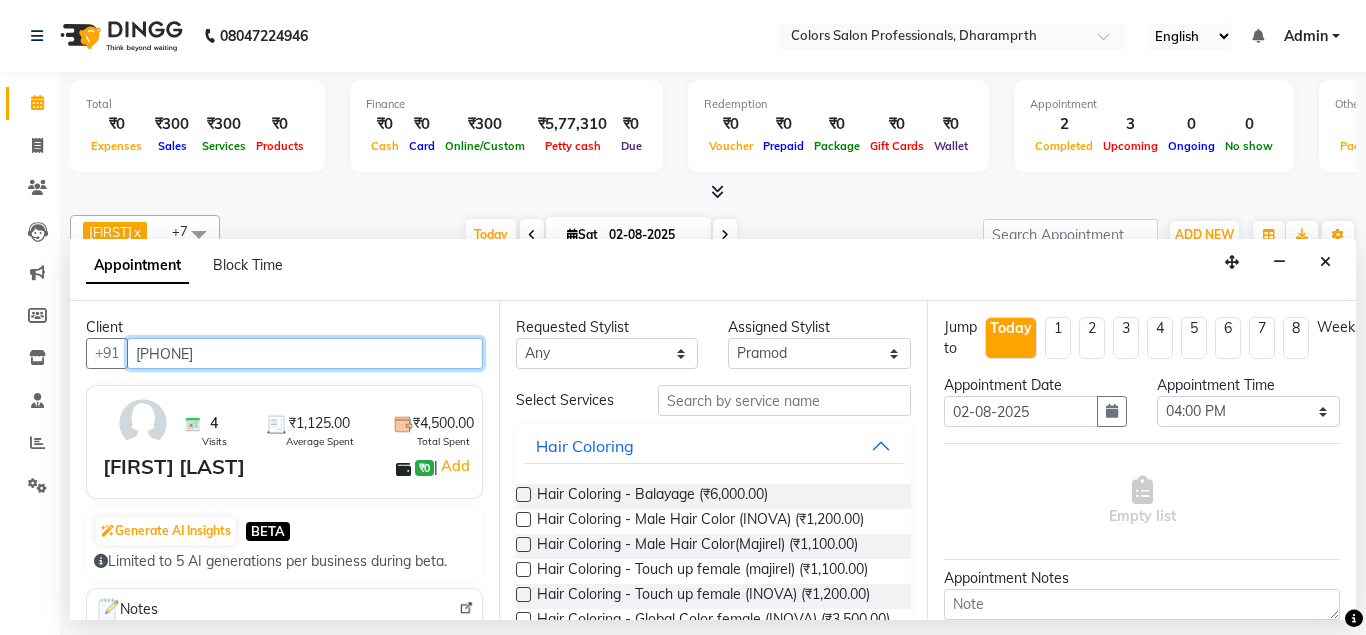type on "[PHONE]" 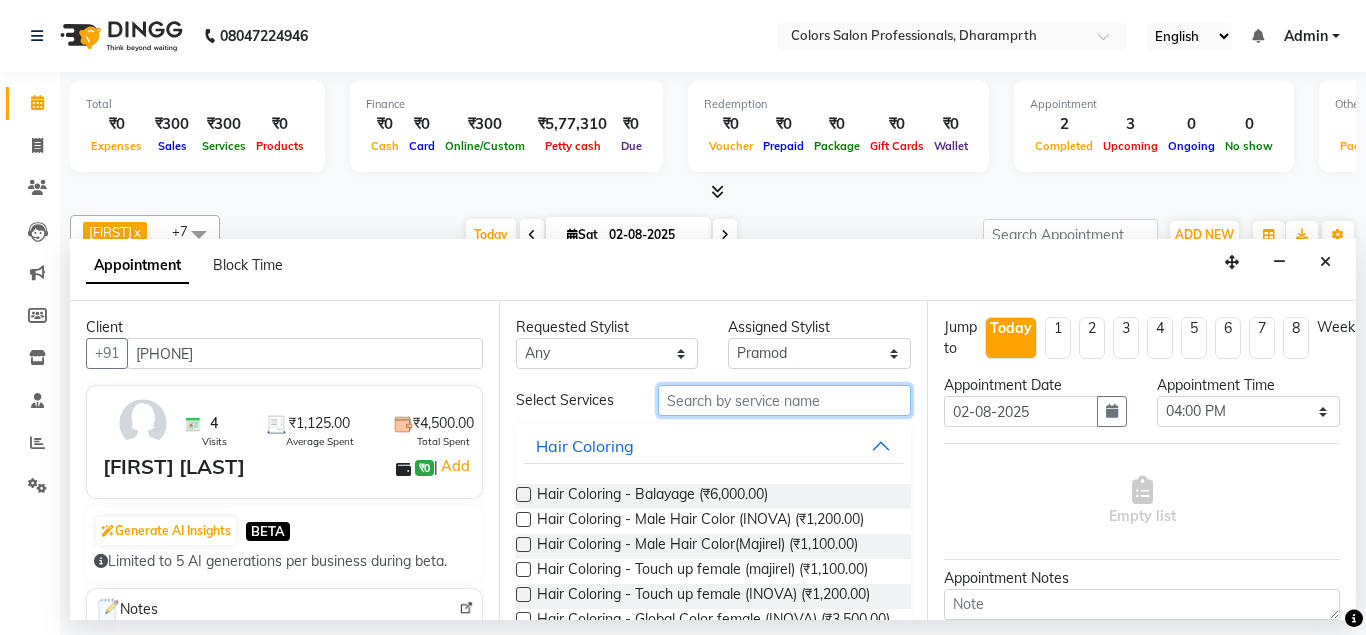 click at bounding box center (785, 400) 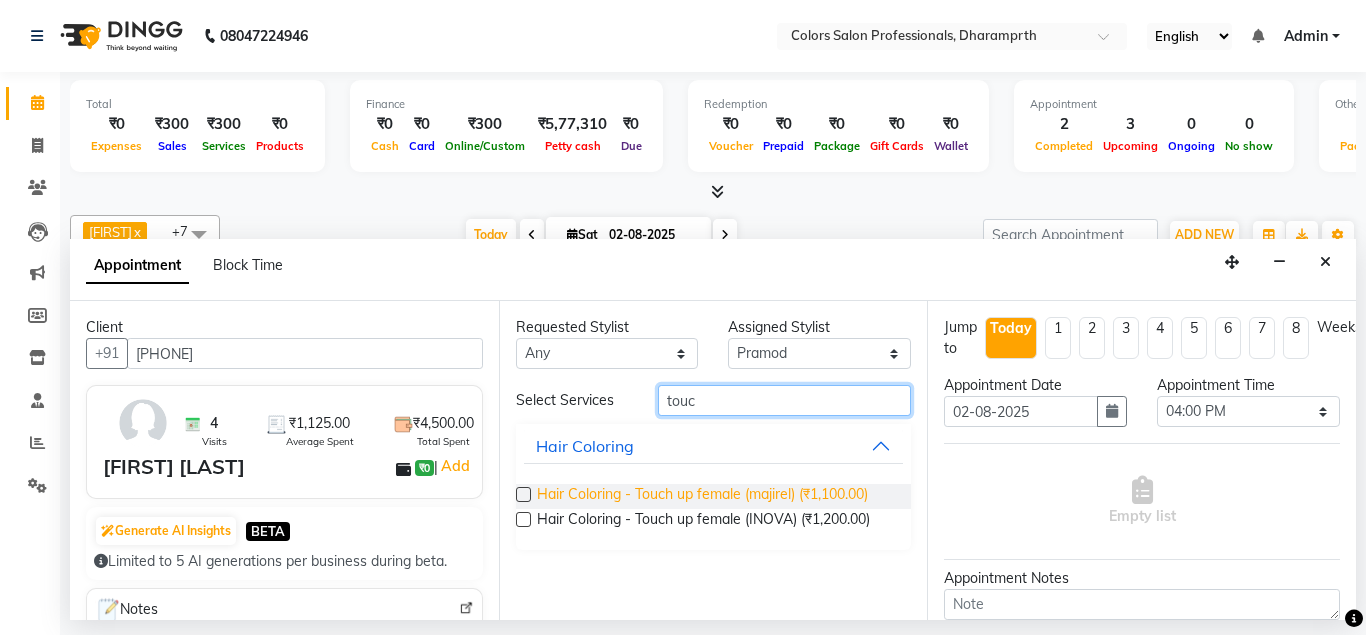 type on "touc" 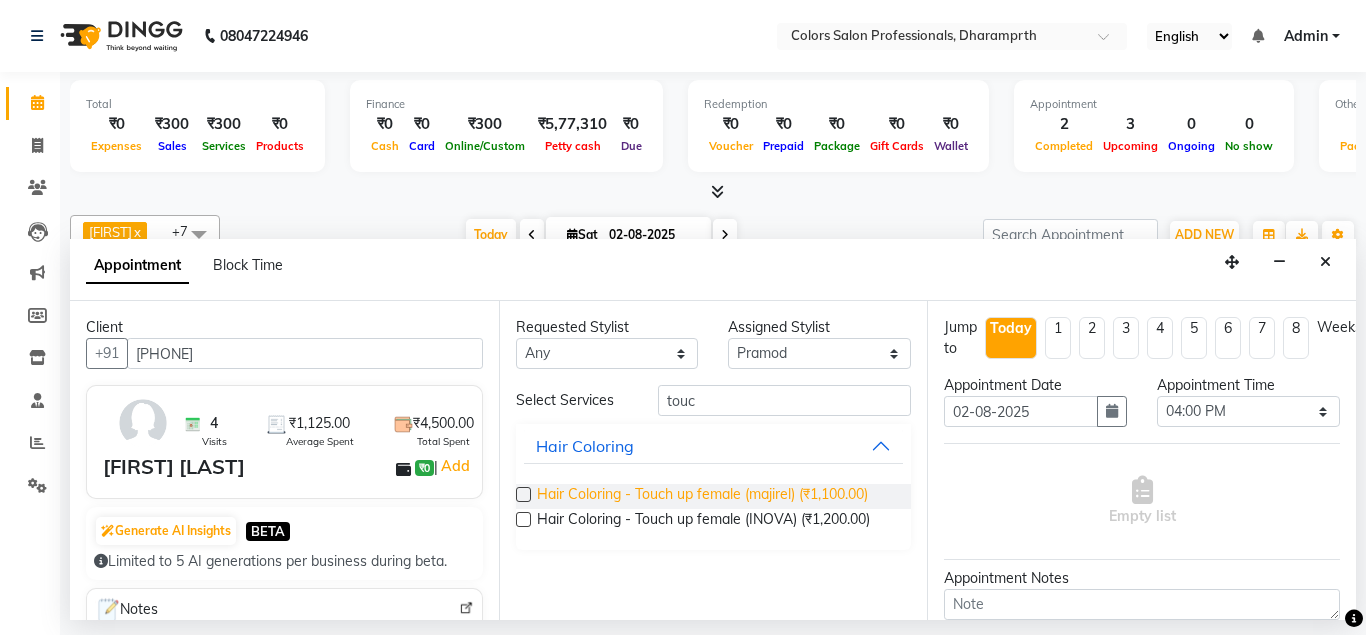 click on "Hair Coloring - Touch up female (majirel) (₹1,100.00)" at bounding box center [702, 496] 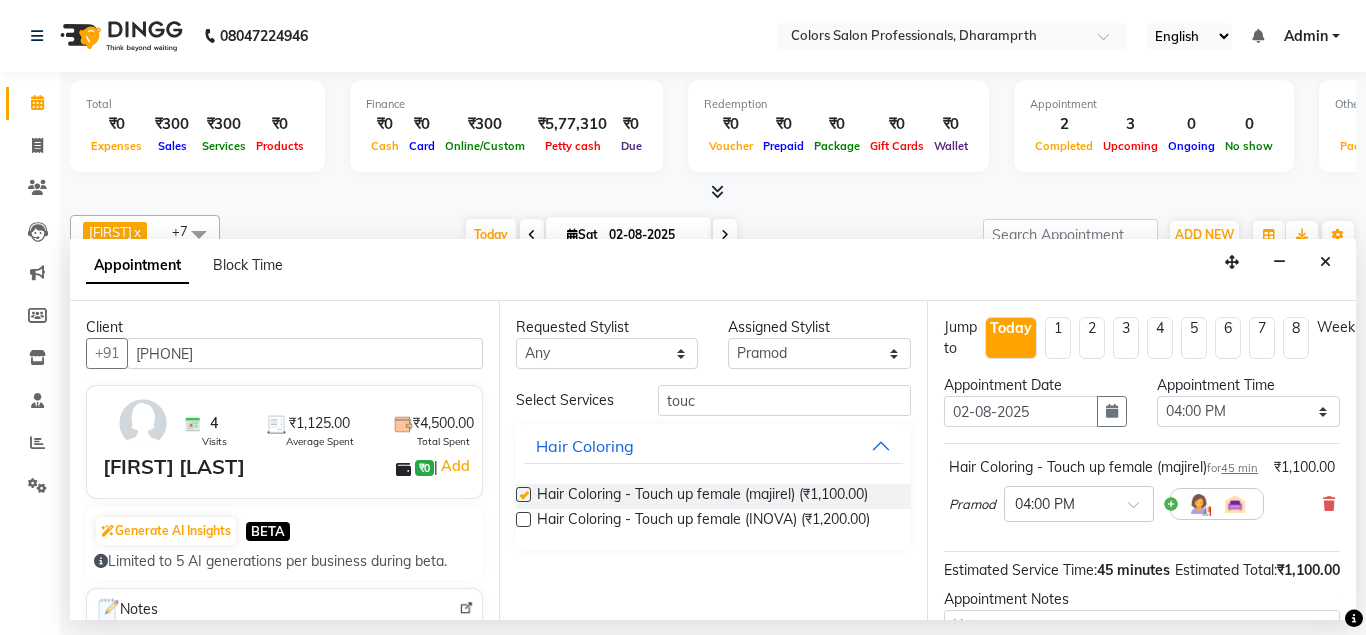 checkbox on "false" 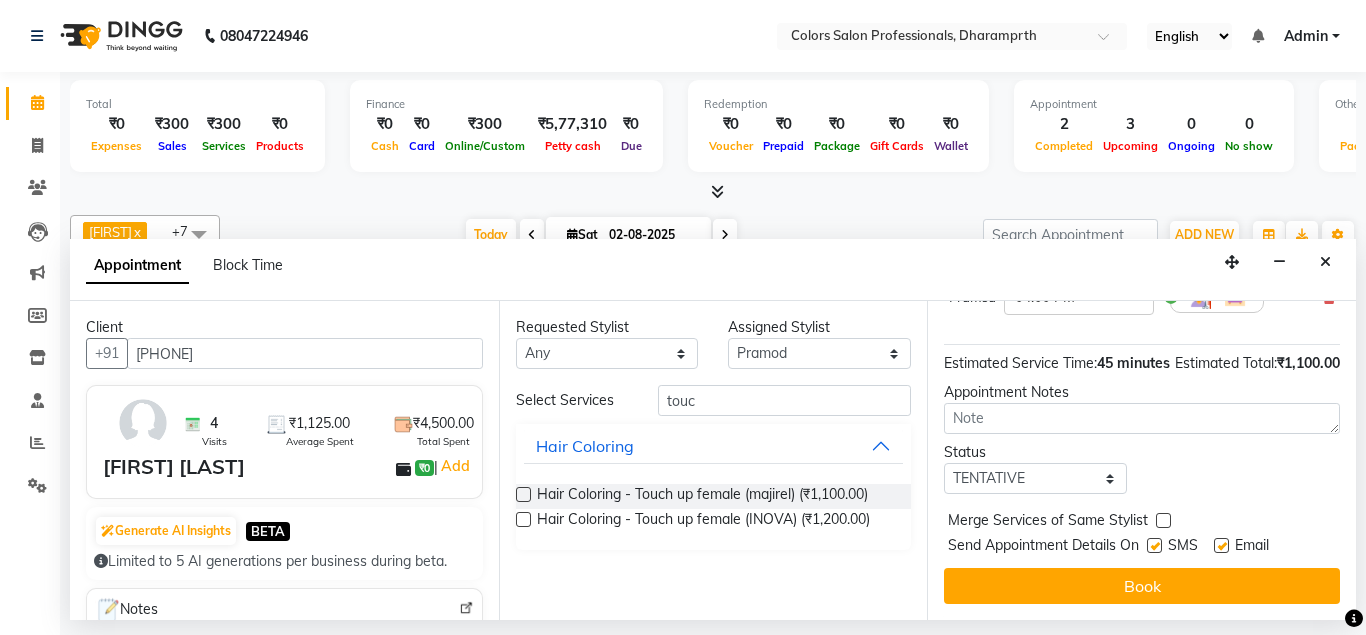 scroll, scrollTop: 249, scrollLeft: 0, axis: vertical 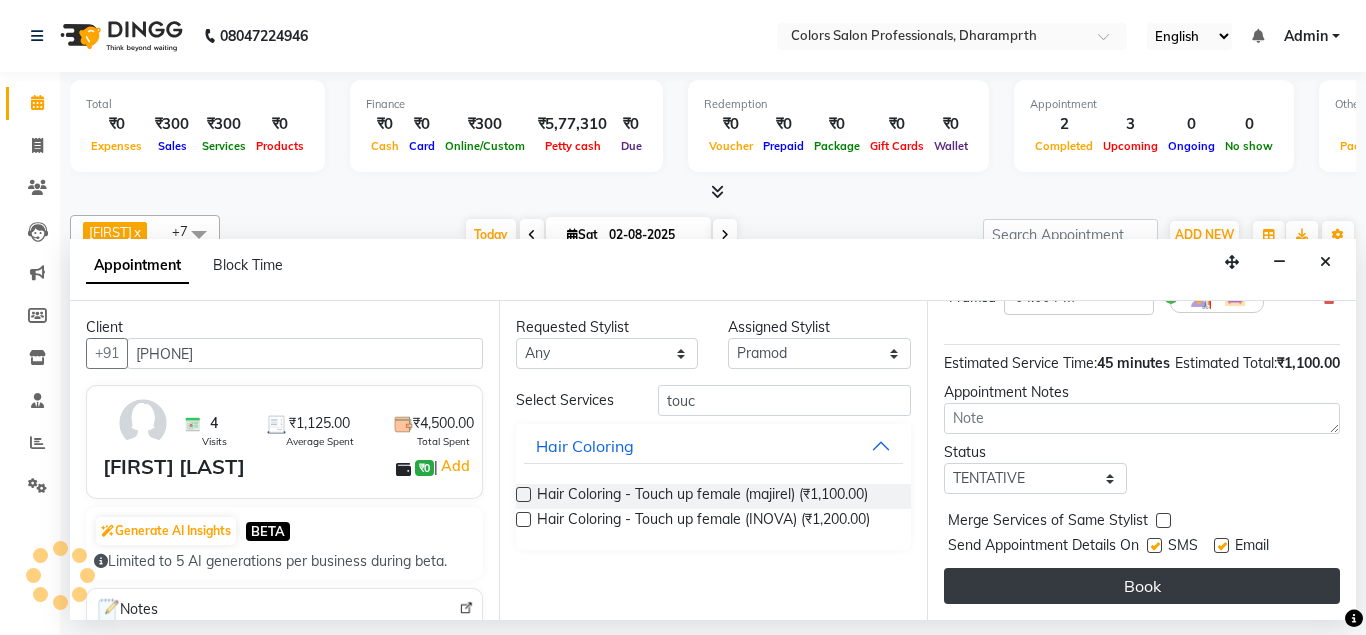 click on "Book" at bounding box center [1142, 586] 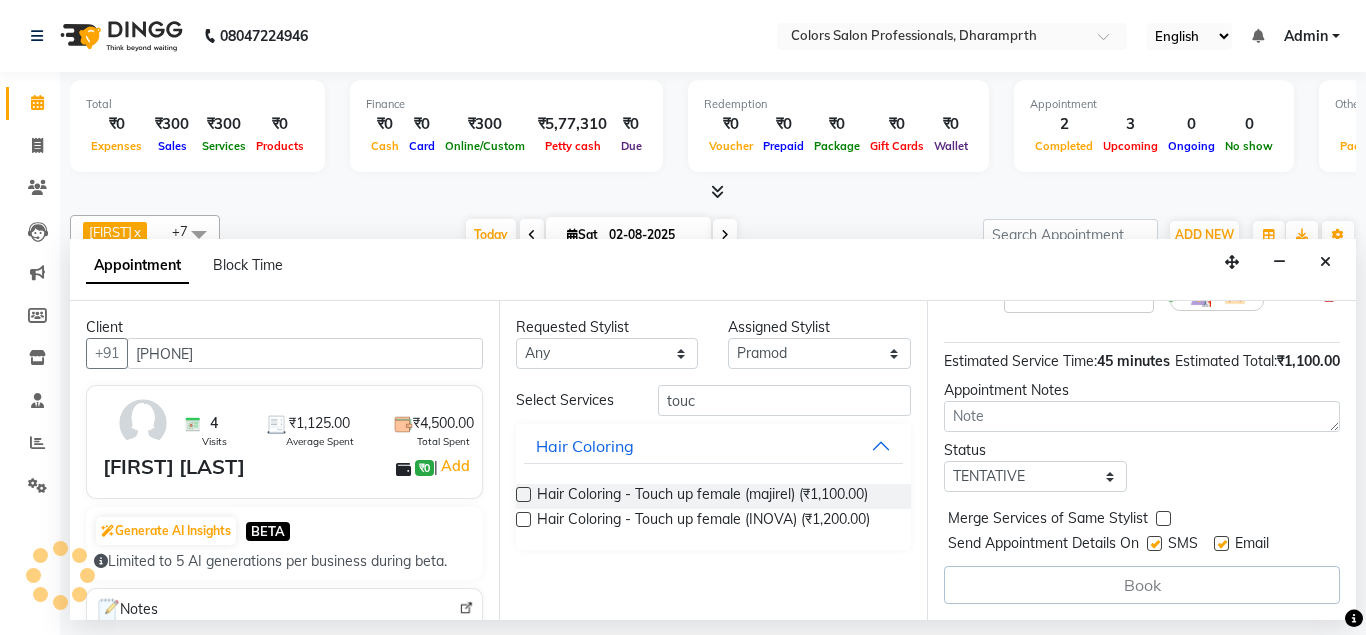 scroll, scrollTop: 251, scrollLeft: 0, axis: vertical 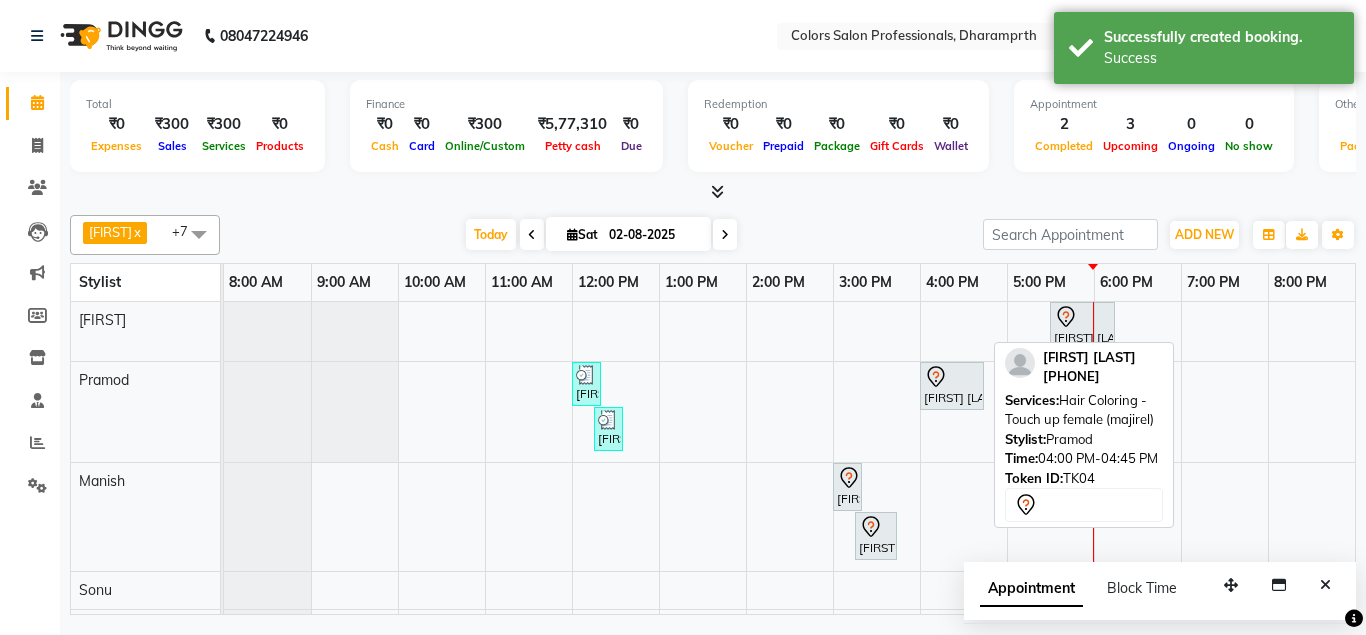 click on "[FIRST] [LAST], TK04, 04:00 PM-04:45 PM, Hair Coloring - Touch up female (majirel)" at bounding box center (952, 386) 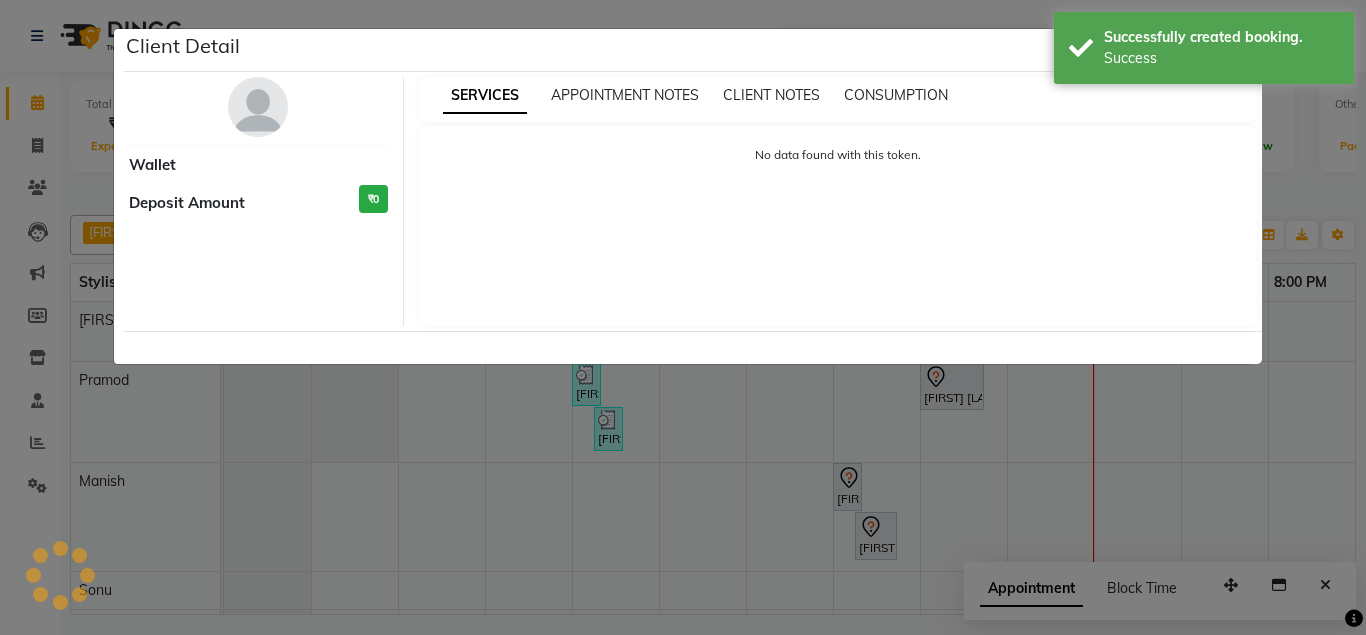 select on "7" 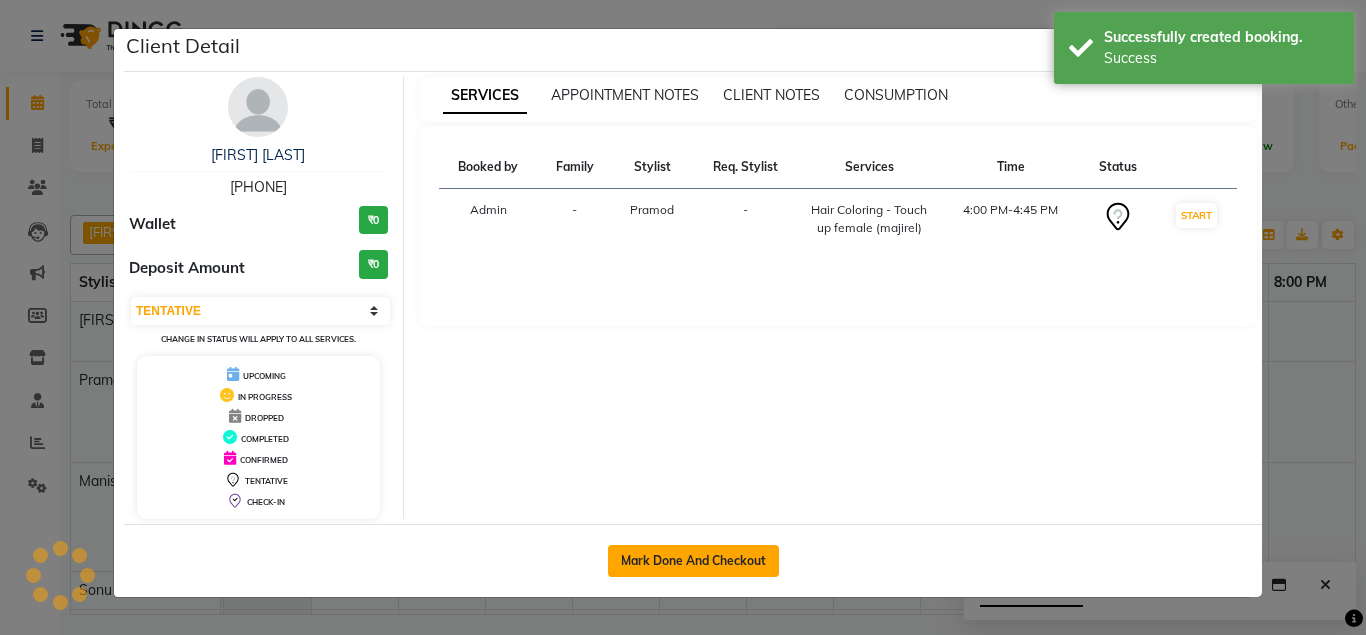 click on "Mark Done And Checkout" 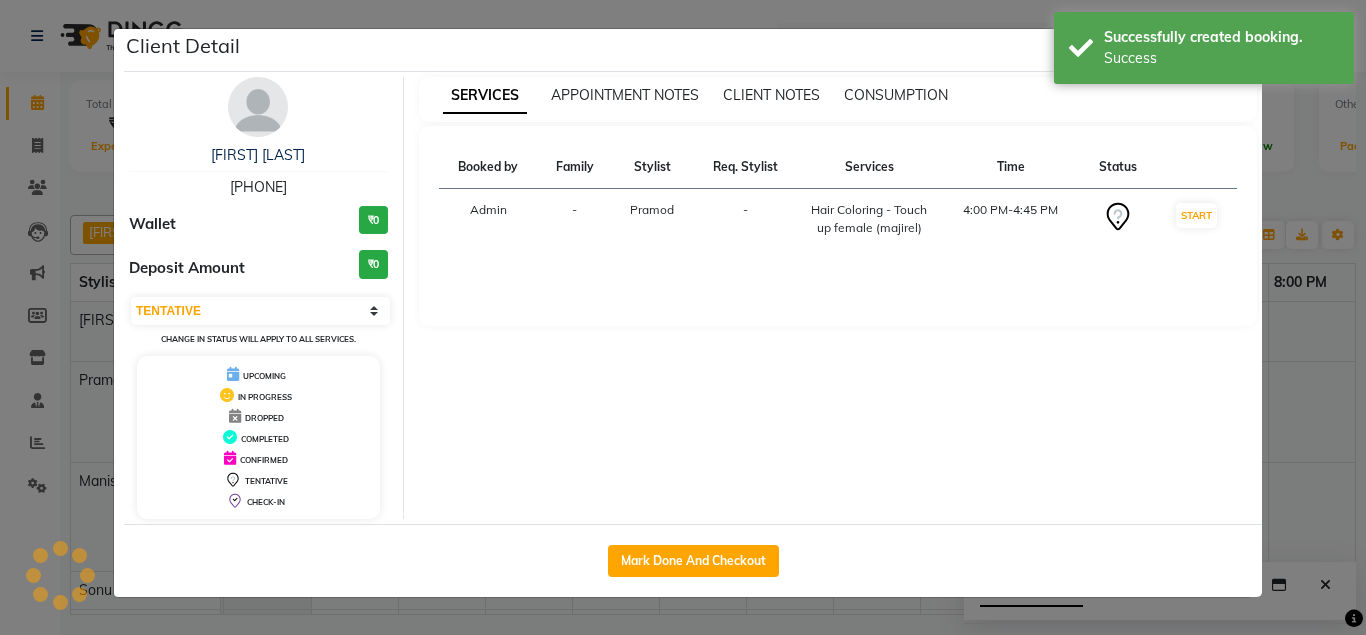 select on "7161" 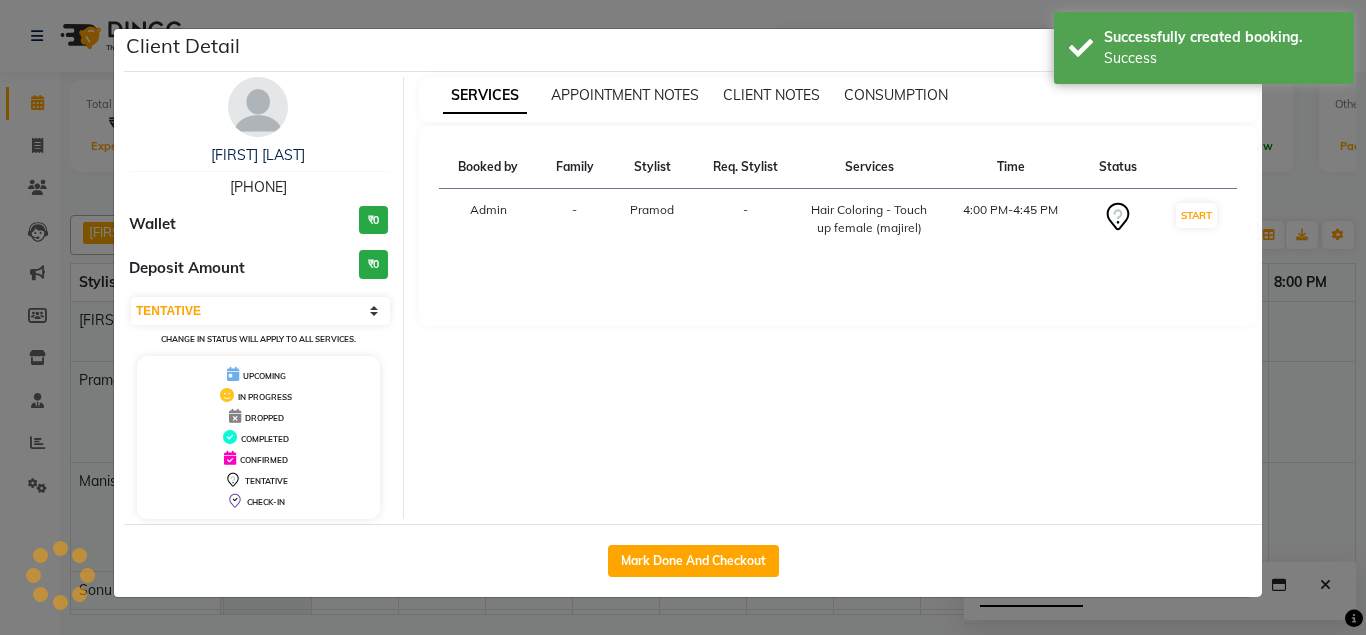 select on "service" 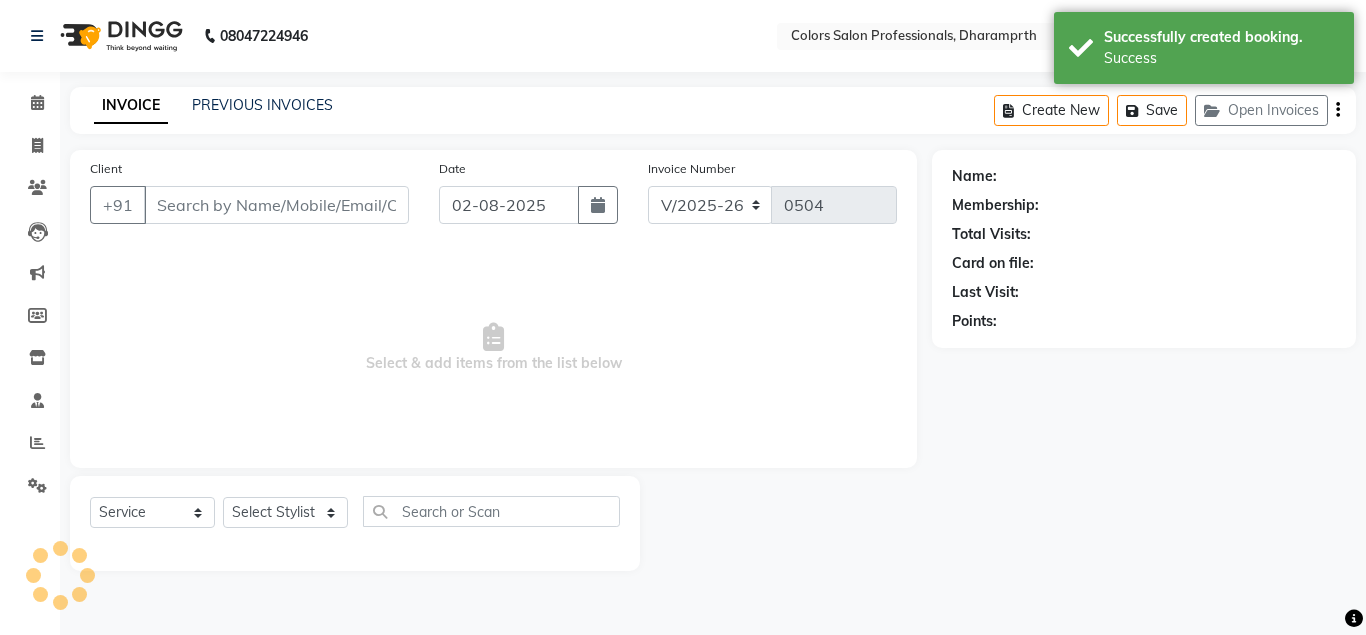 type on "[PHONE]" 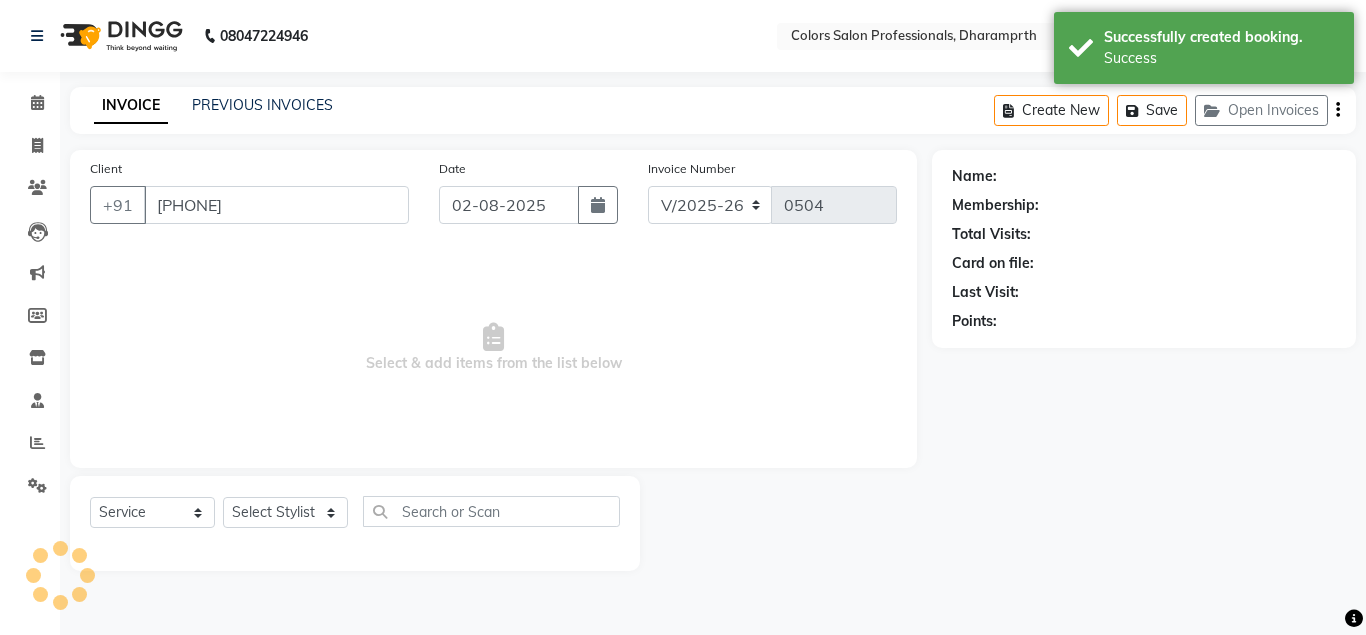 select on "60229" 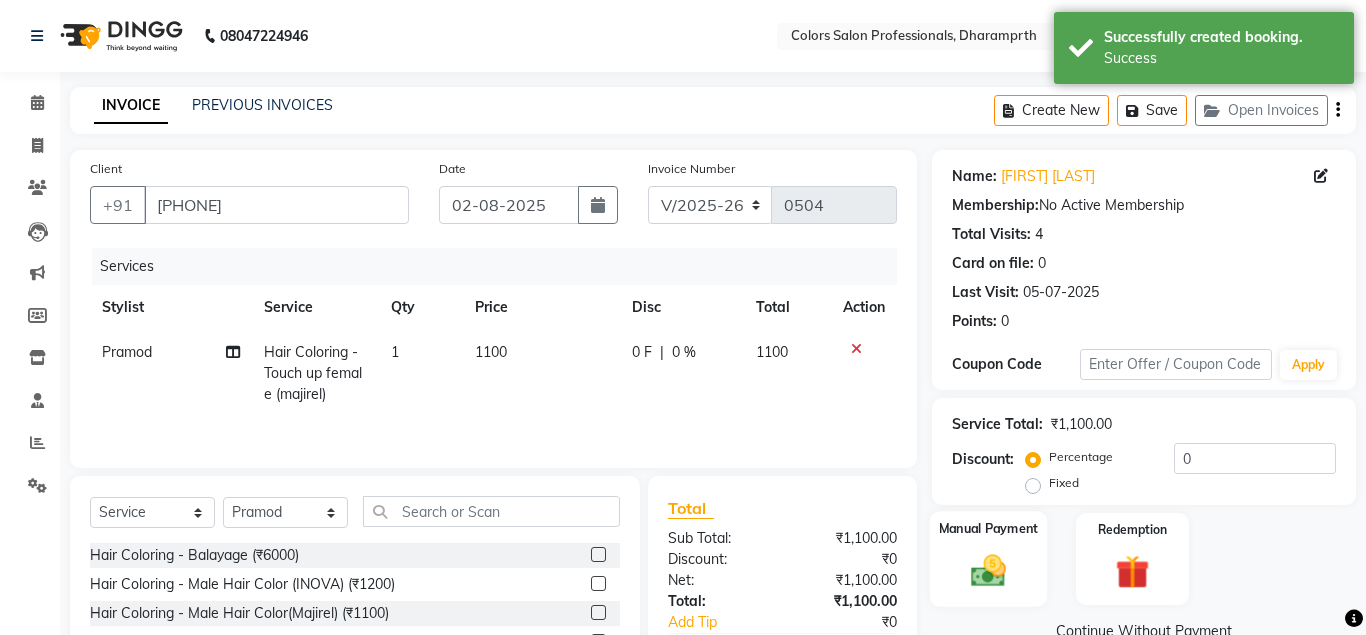 click 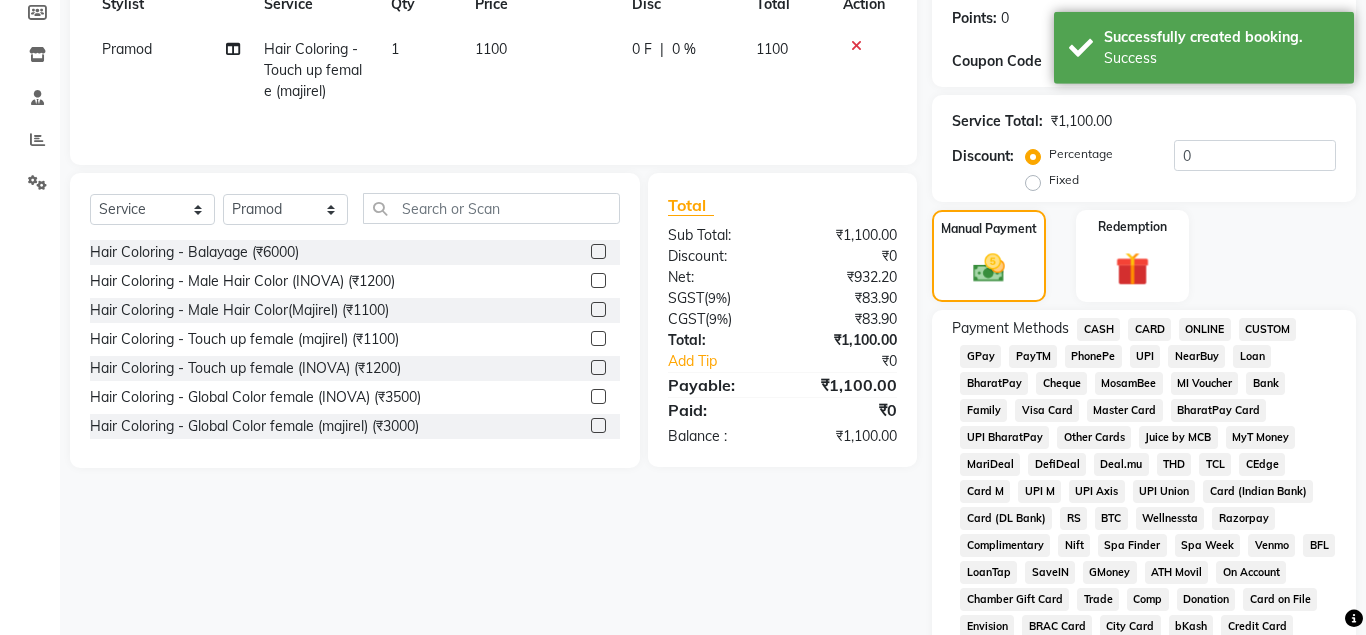 scroll, scrollTop: 306, scrollLeft: 0, axis: vertical 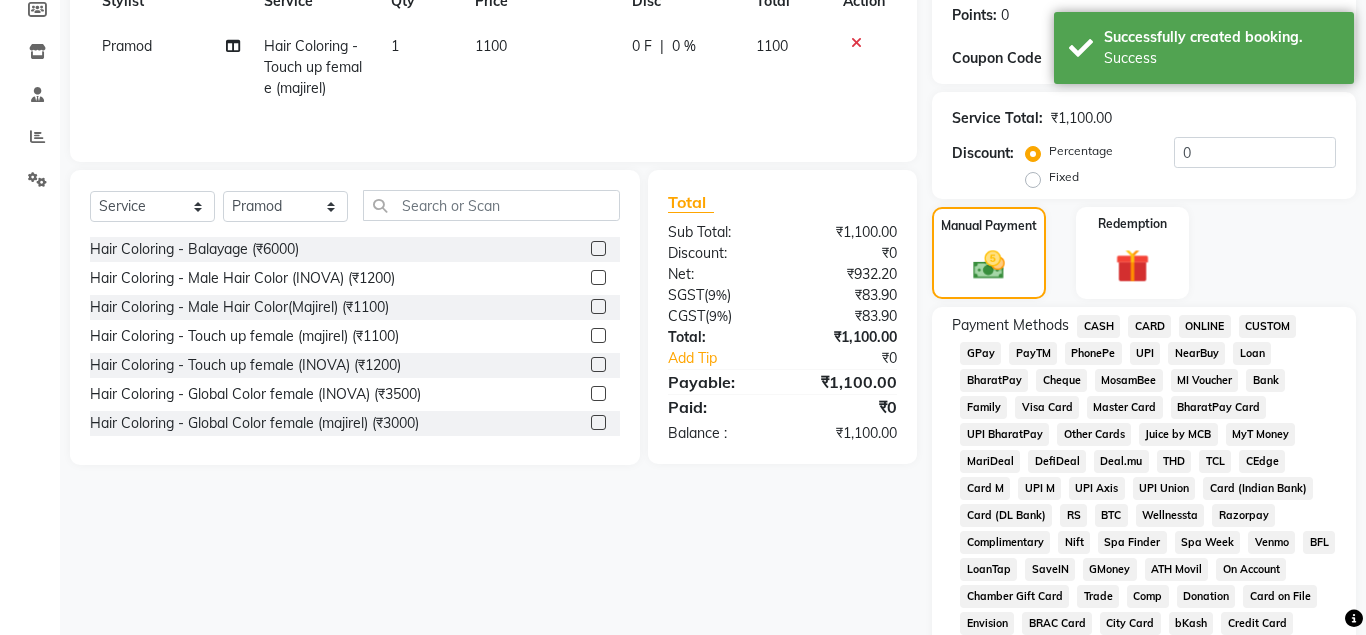 click on "ONLINE" 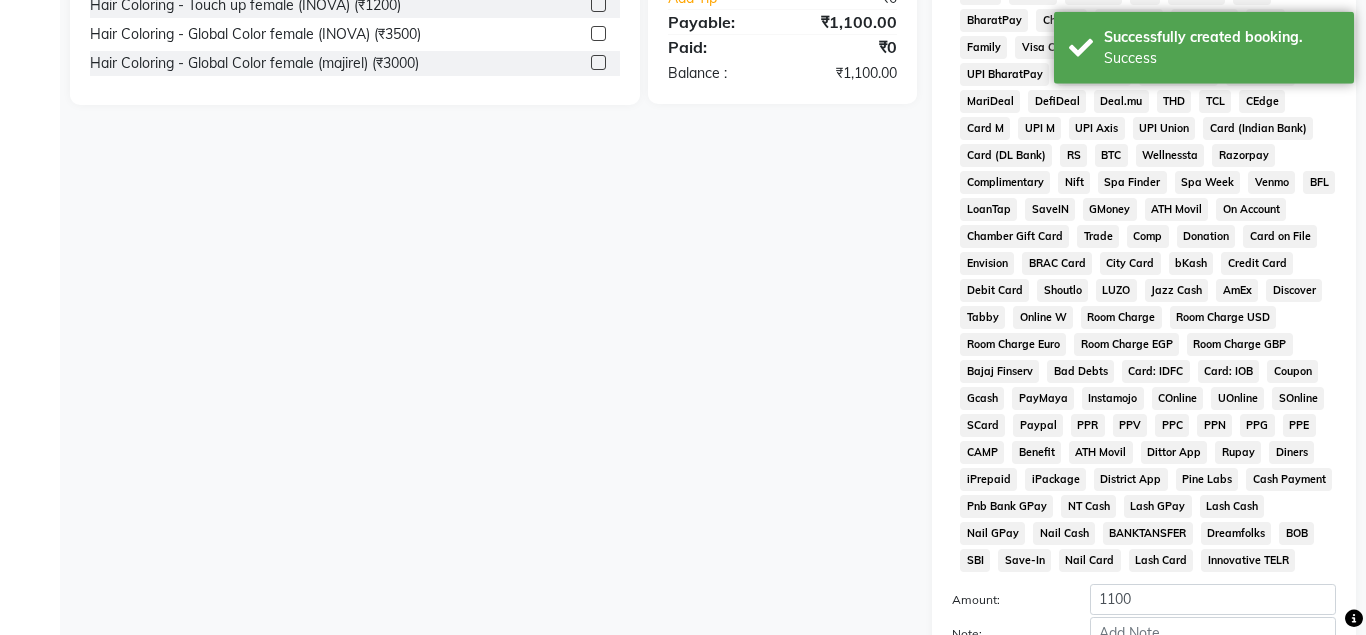 scroll, scrollTop: 867, scrollLeft: 0, axis: vertical 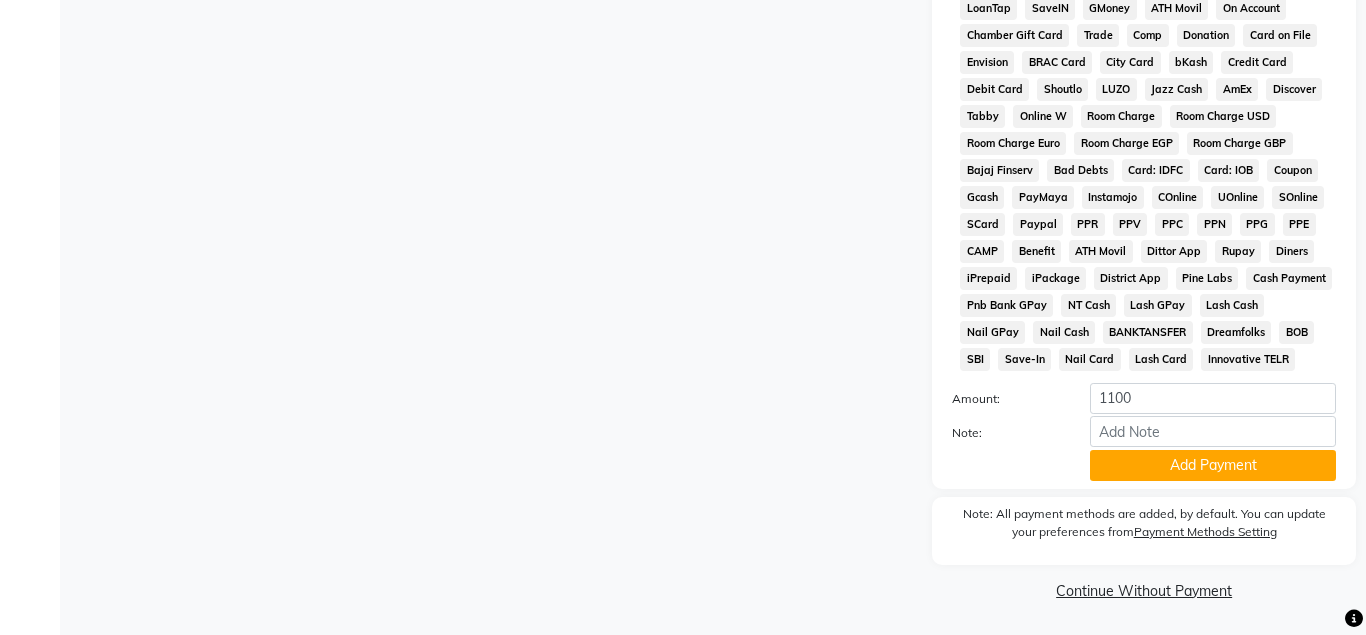 click on "Add Payment" 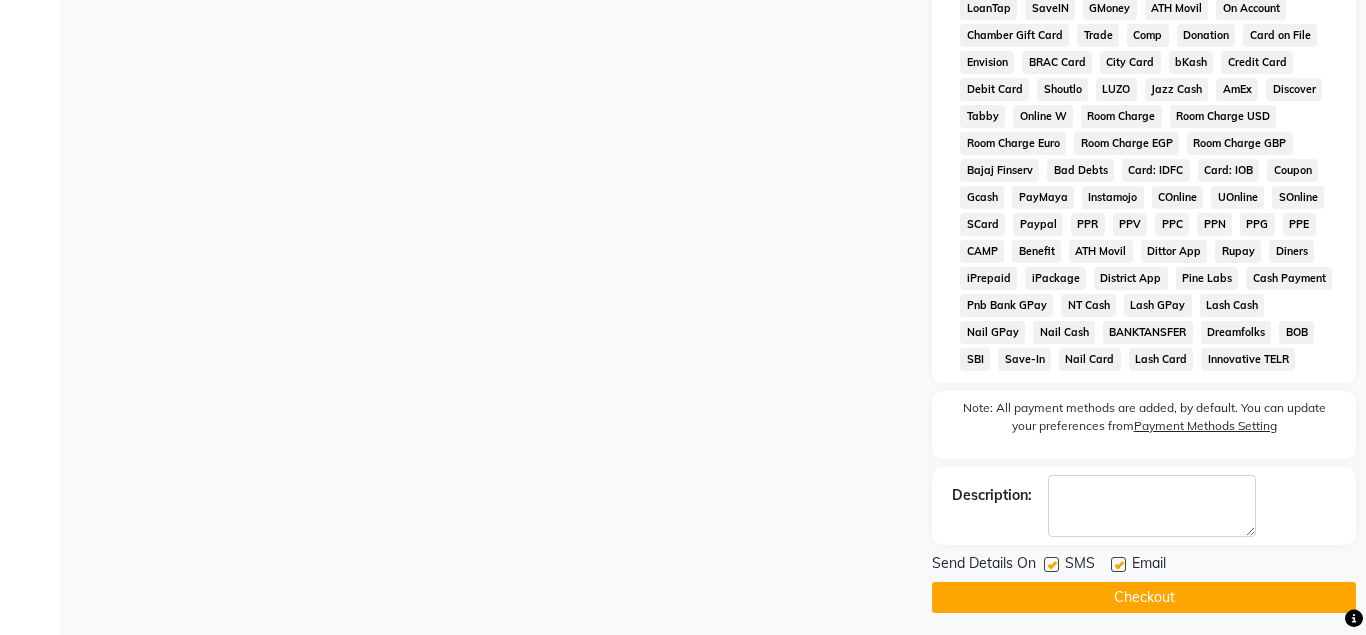 scroll, scrollTop: 875, scrollLeft: 0, axis: vertical 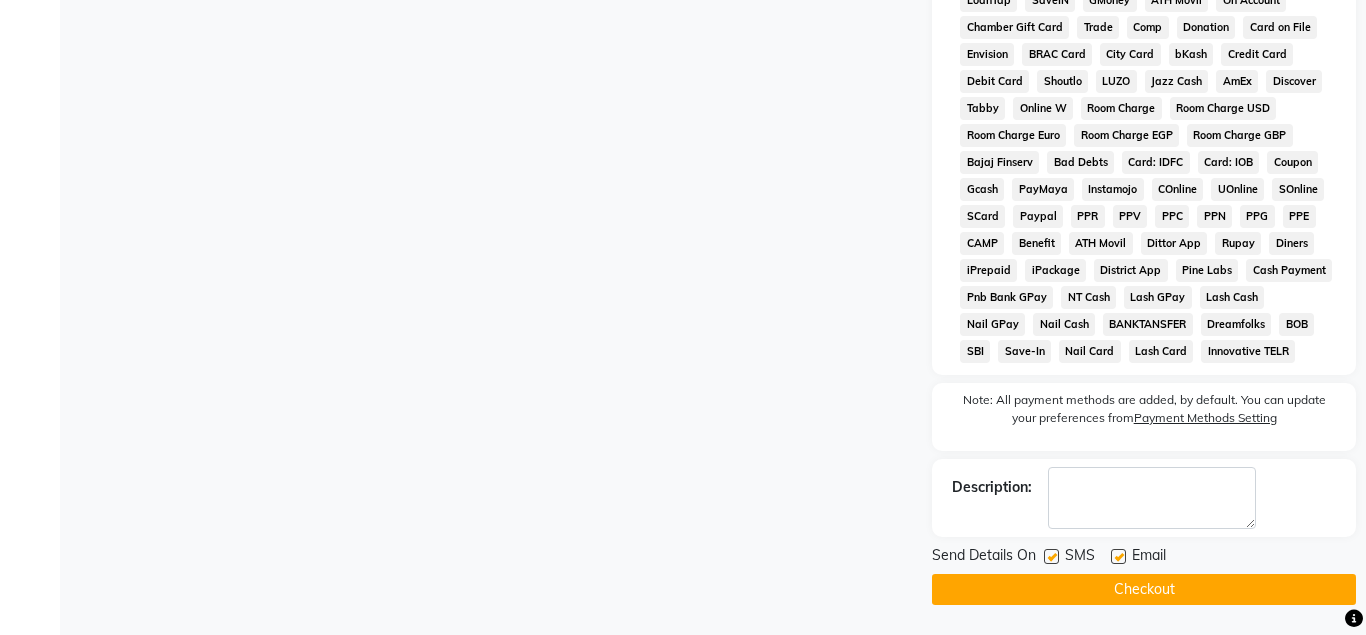 click on "Checkout" 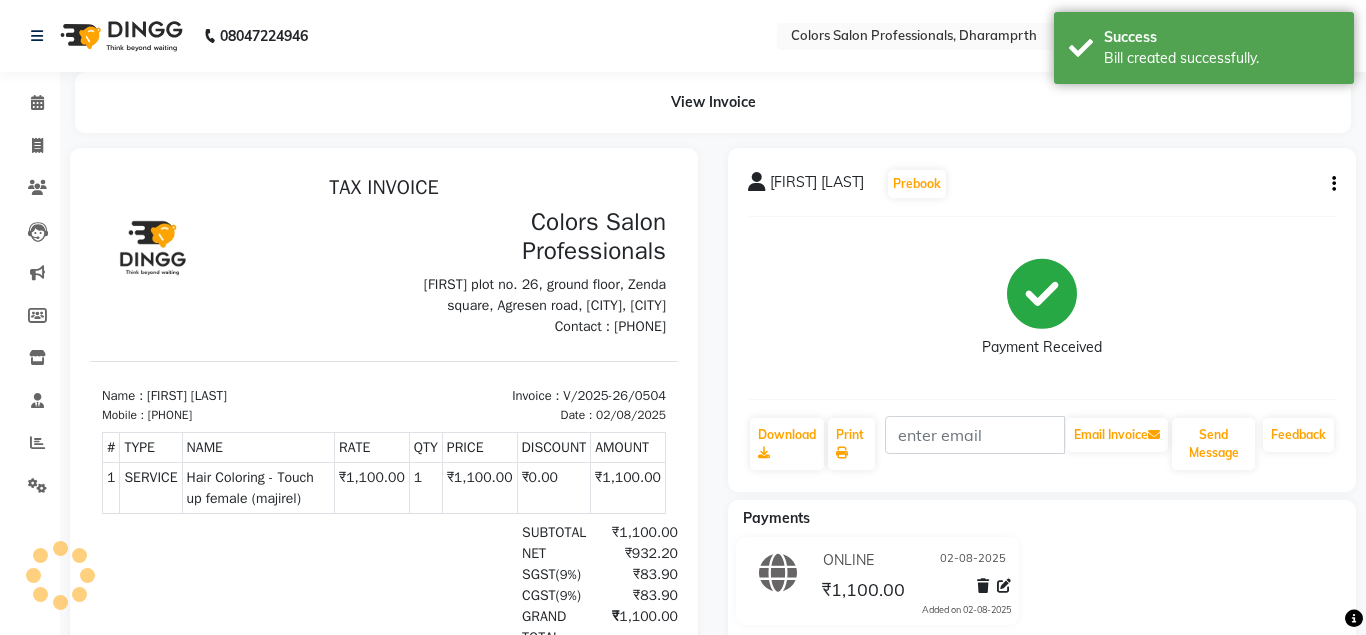 scroll, scrollTop: 0, scrollLeft: 0, axis: both 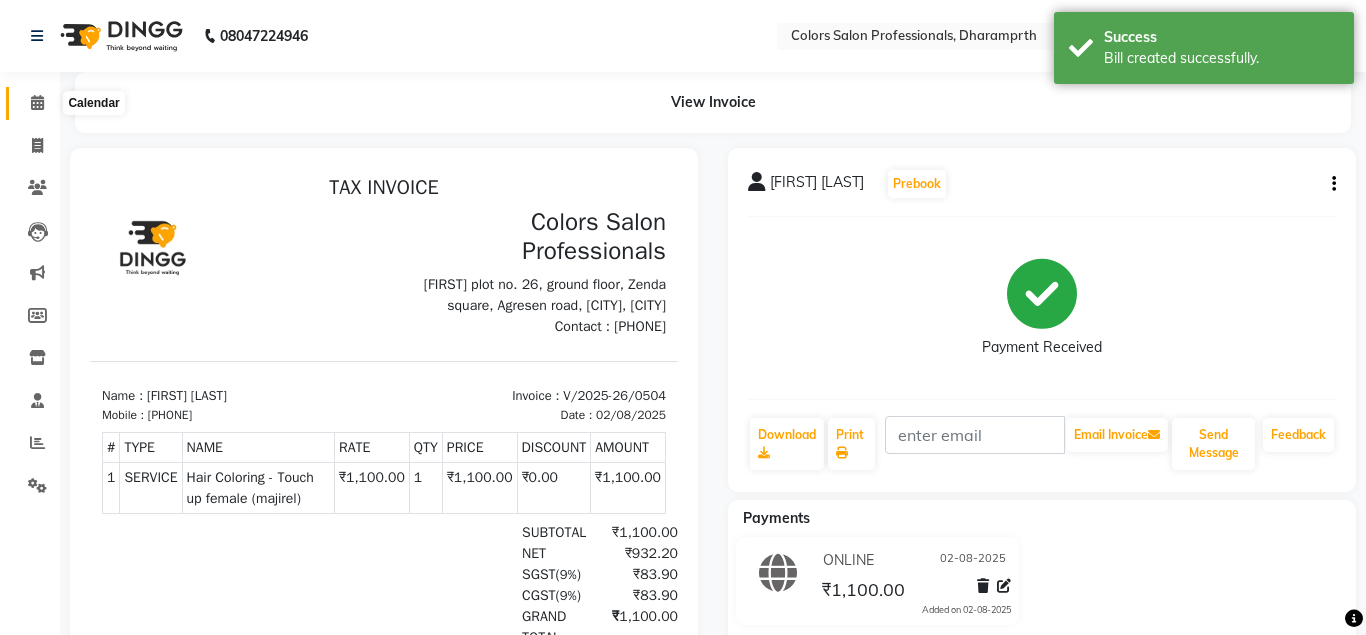click 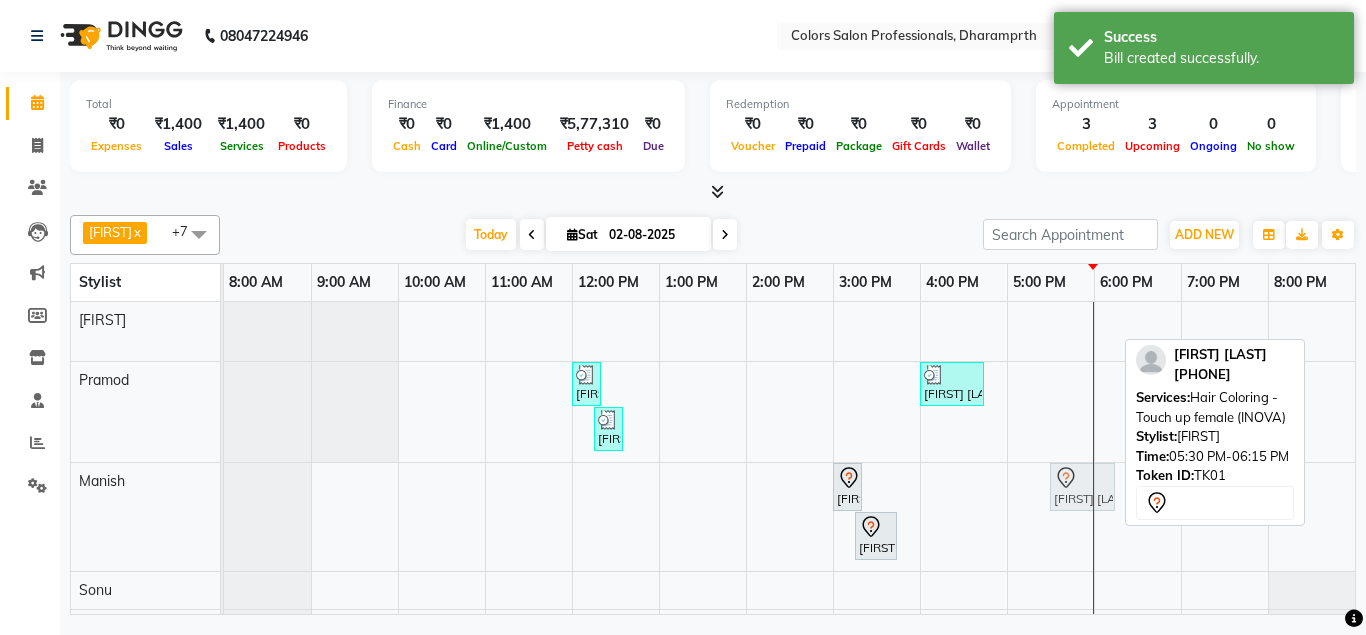 drag, startPoint x: 1090, startPoint y: 334, endPoint x: 1047, endPoint y: 489, distance: 160.85397 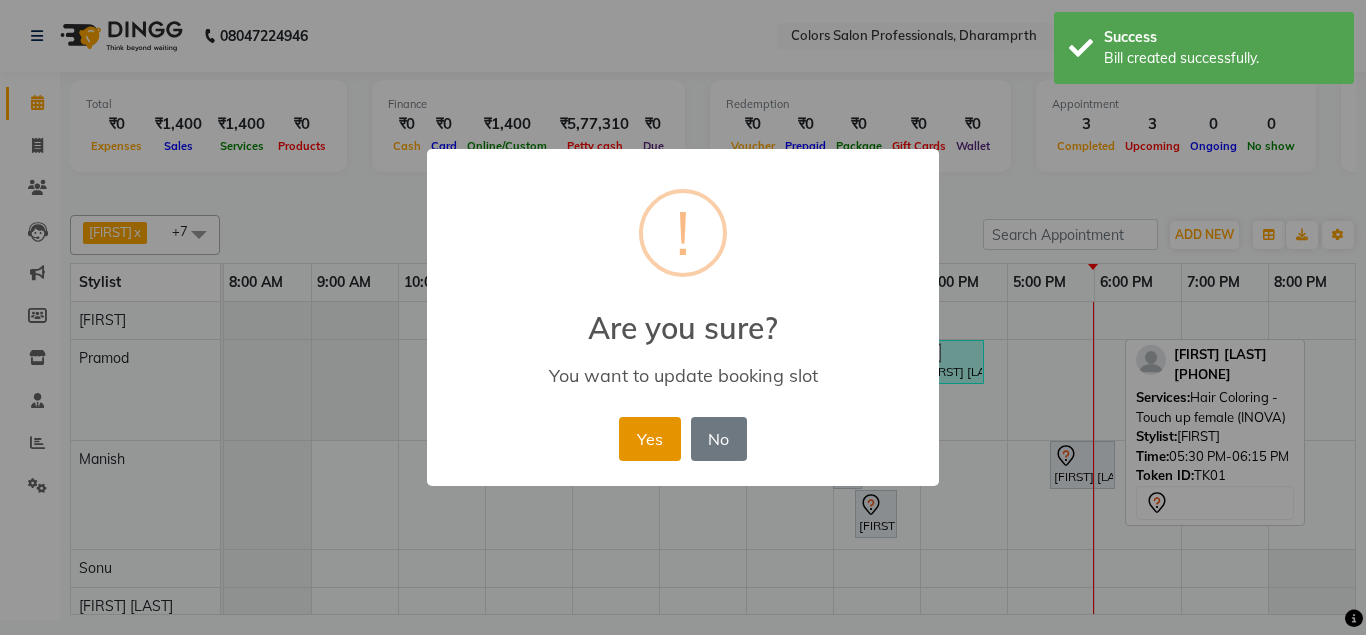 click on "Yes" at bounding box center (649, 439) 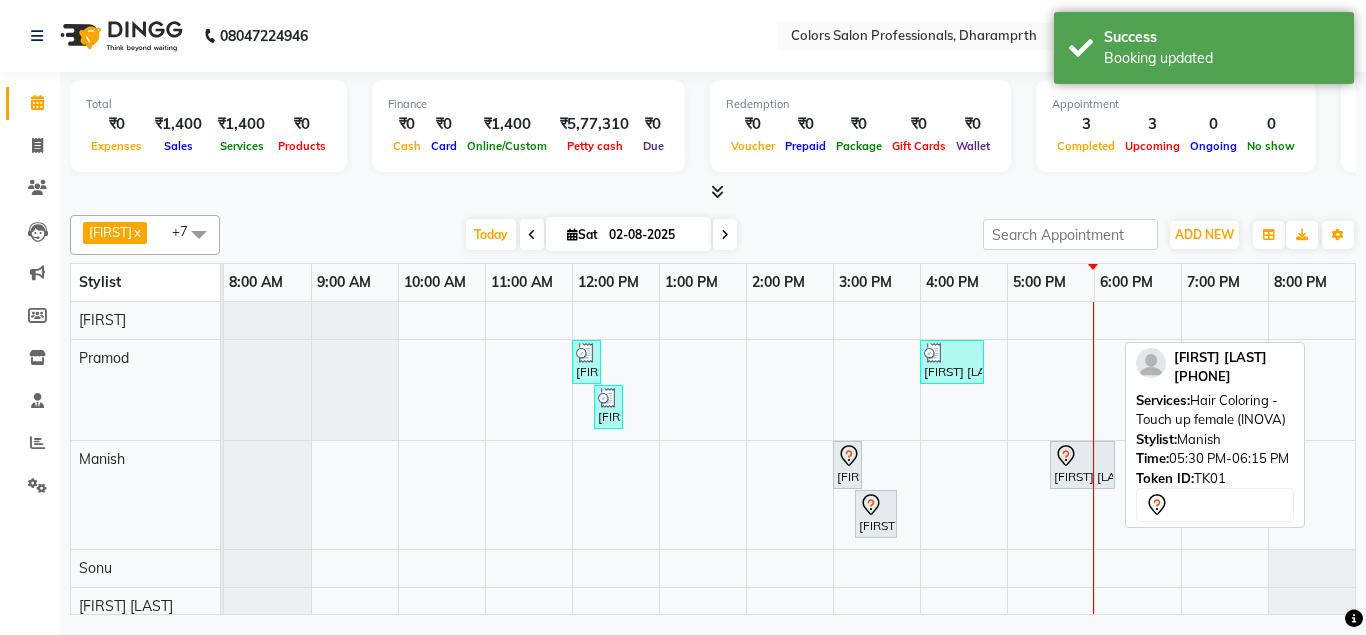 click on "[FIRST] [LAST], TK01, 05:30 PM-06:15 PM, Hair Coloring - Touch up female (INOVA)" at bounding box center (1082, 465) 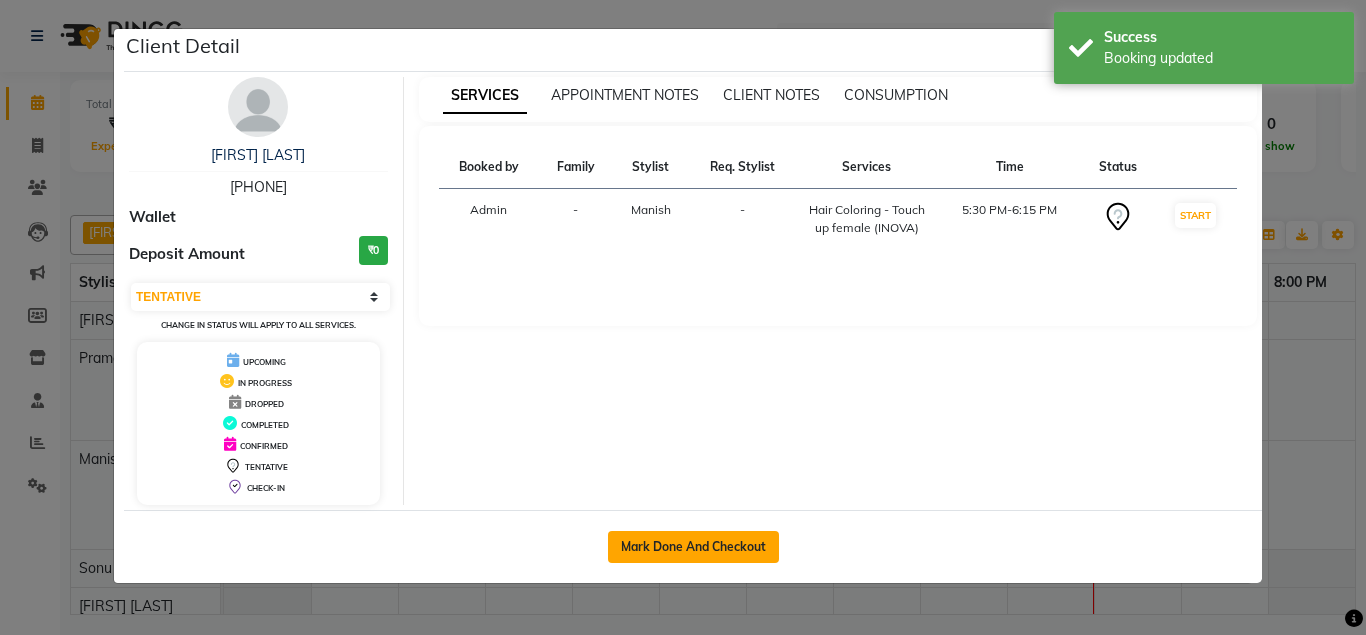 click on "Mark Done And Checkout" 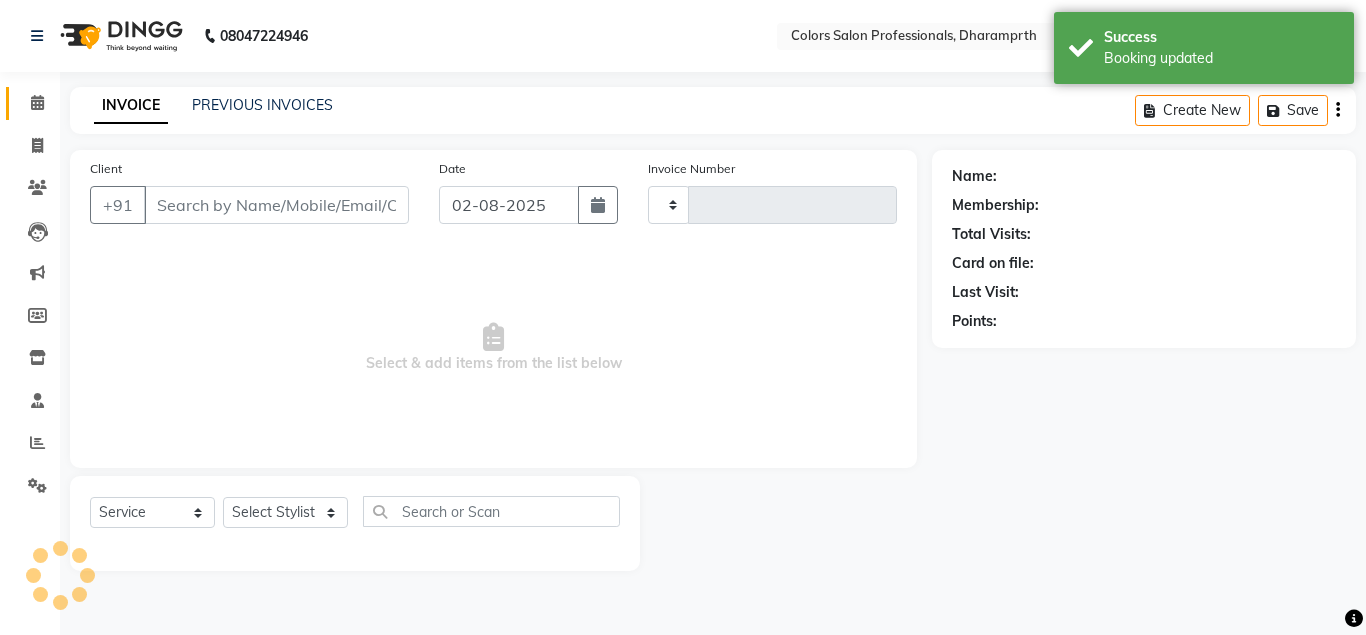 type on "0505" 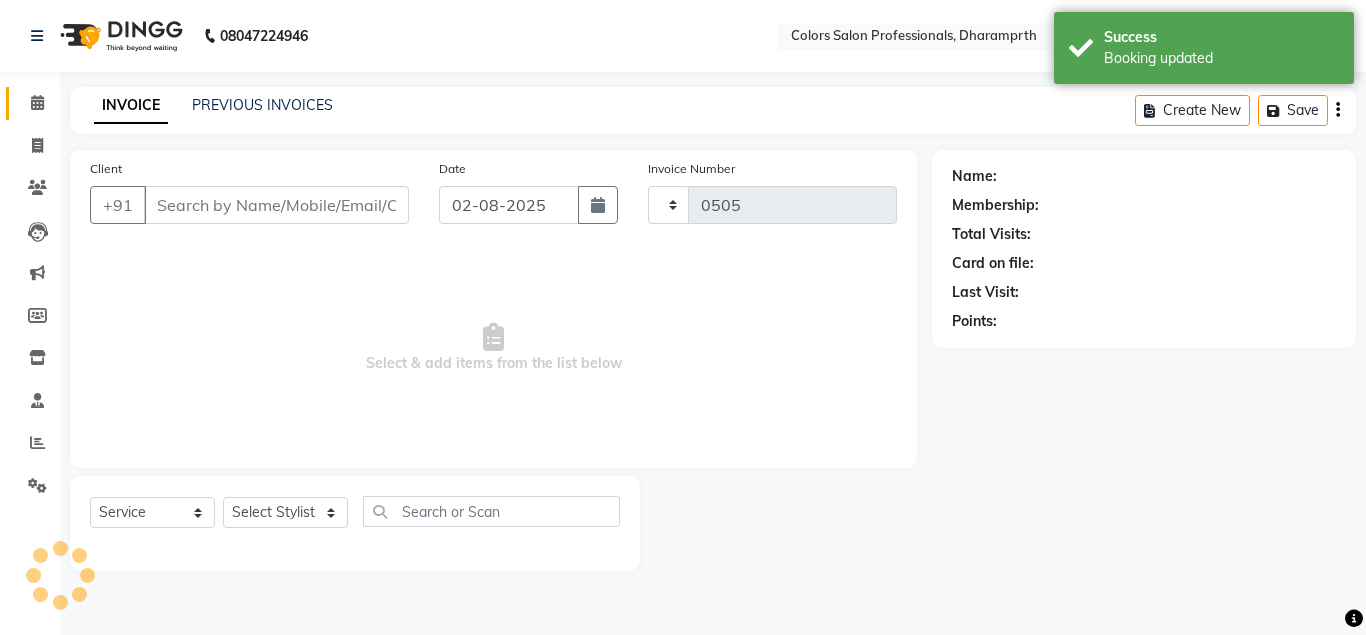 select on "7161" 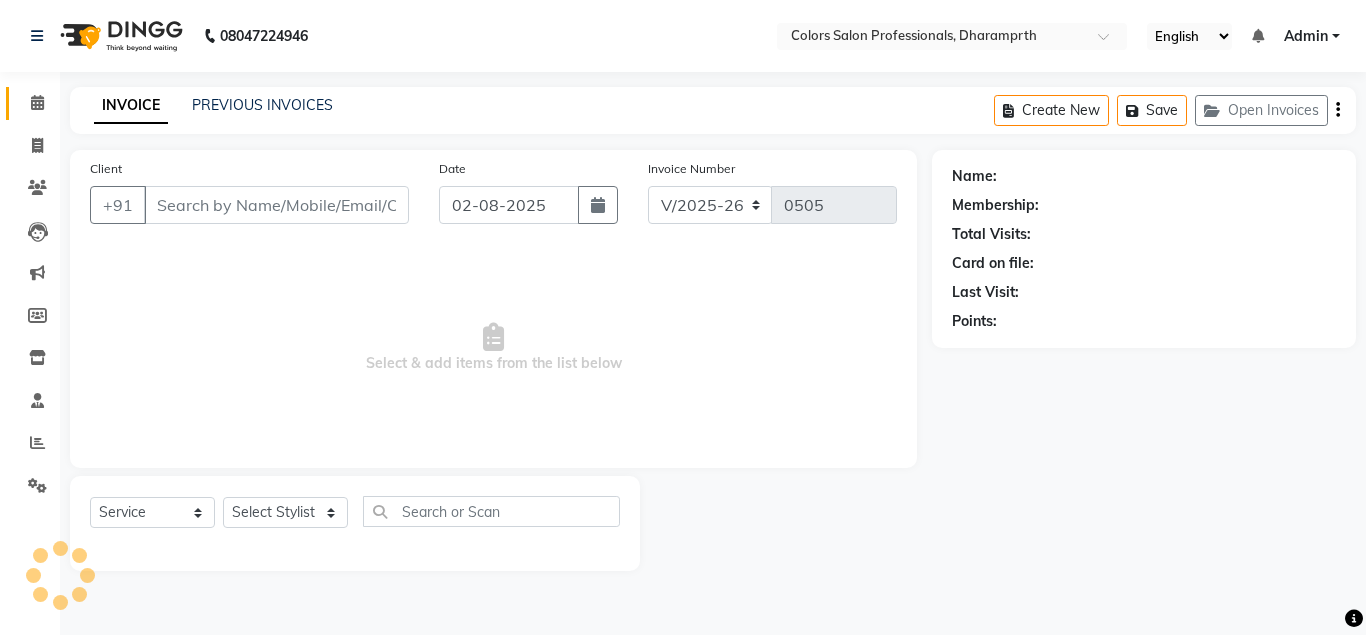 type on "[PHONE]" 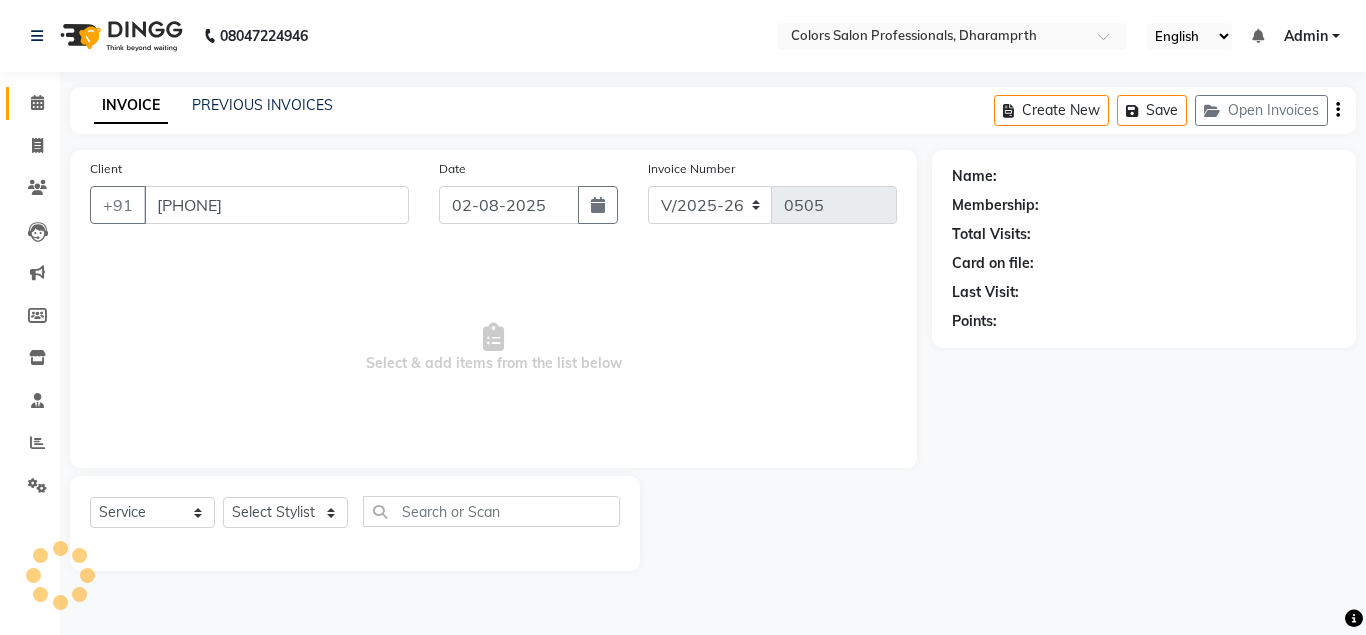 select on "60230" 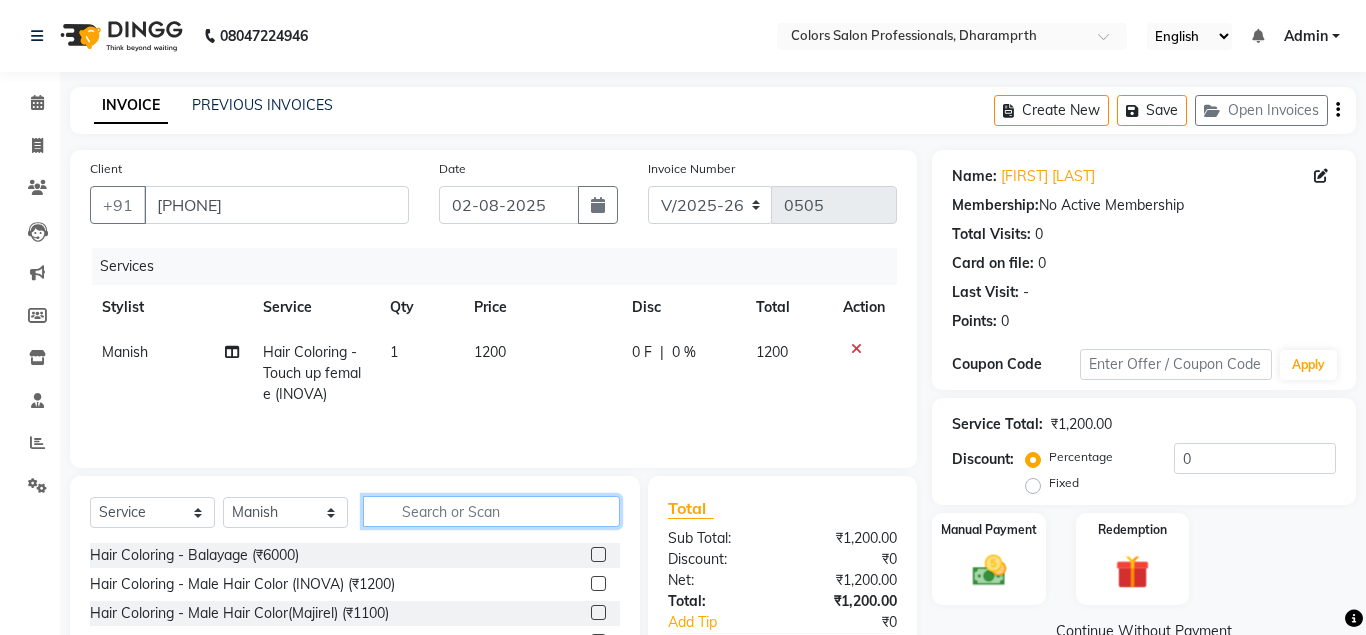 click 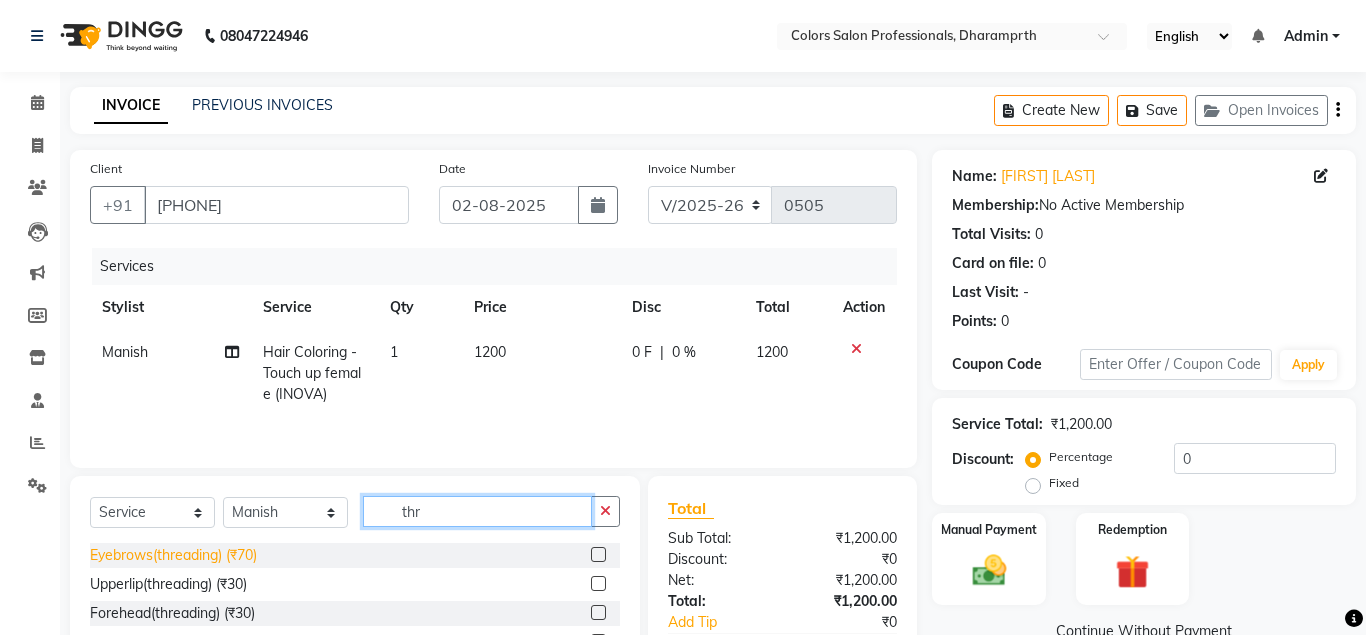 type on "thr" 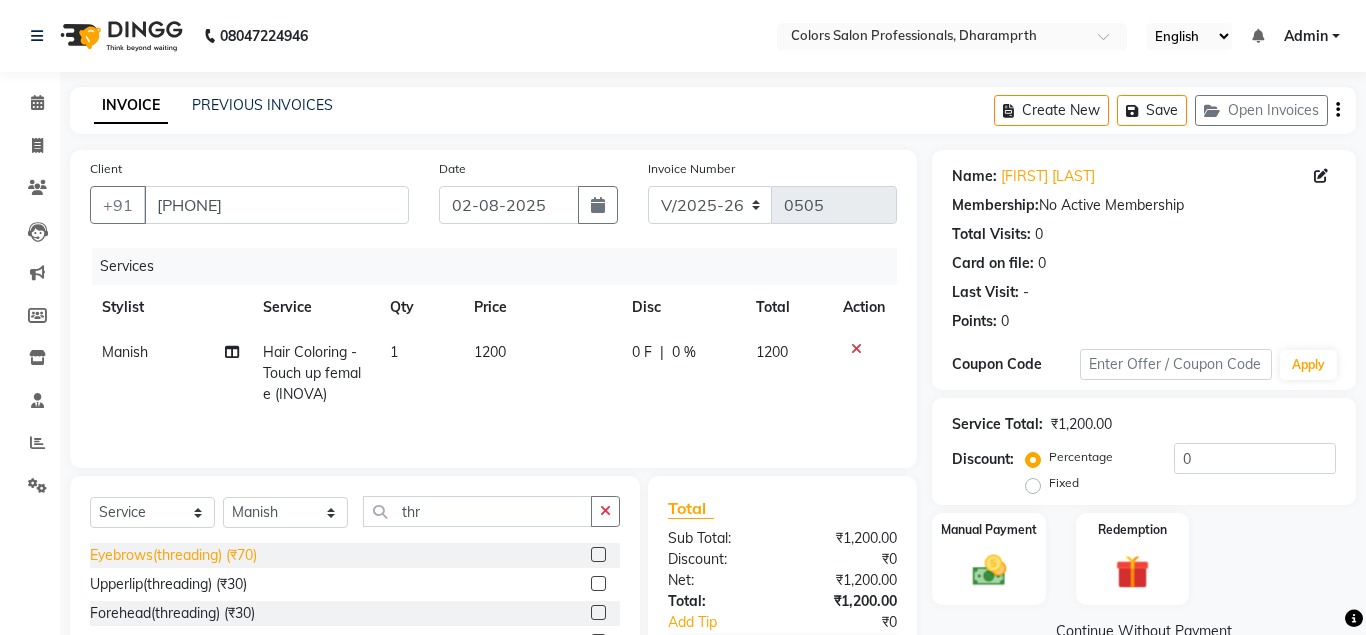 click on "Eyebrows(threading) (₹70)" 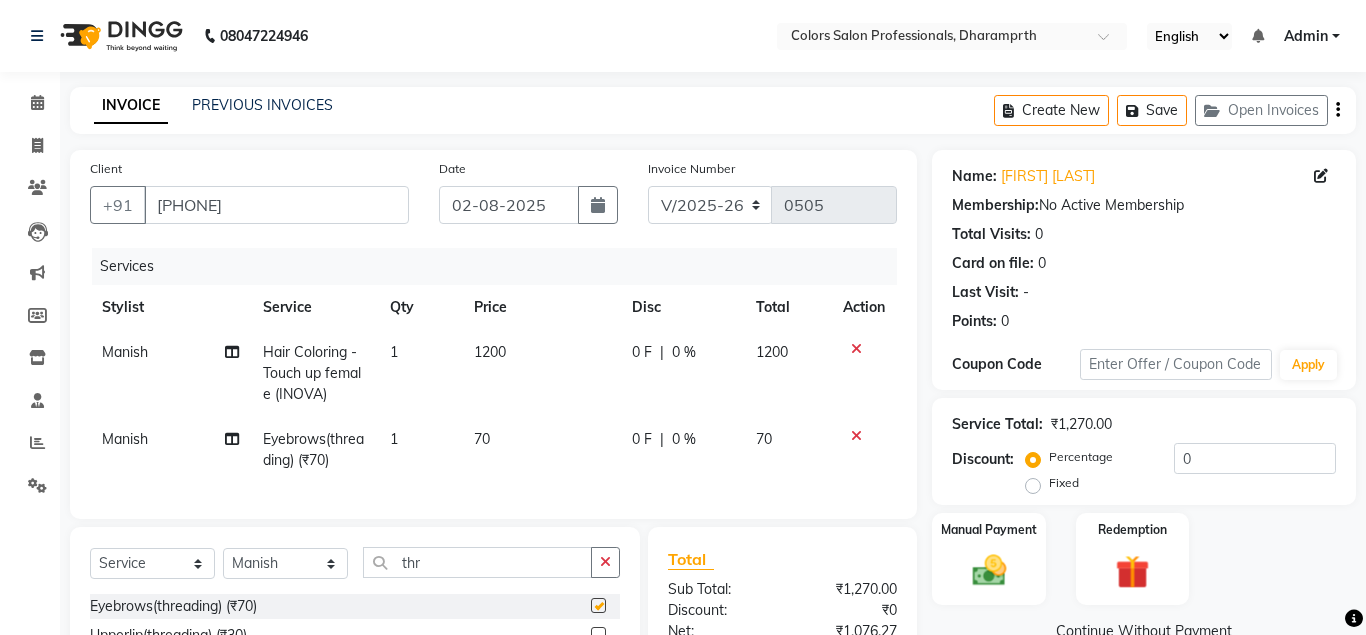 checkbox on "false" 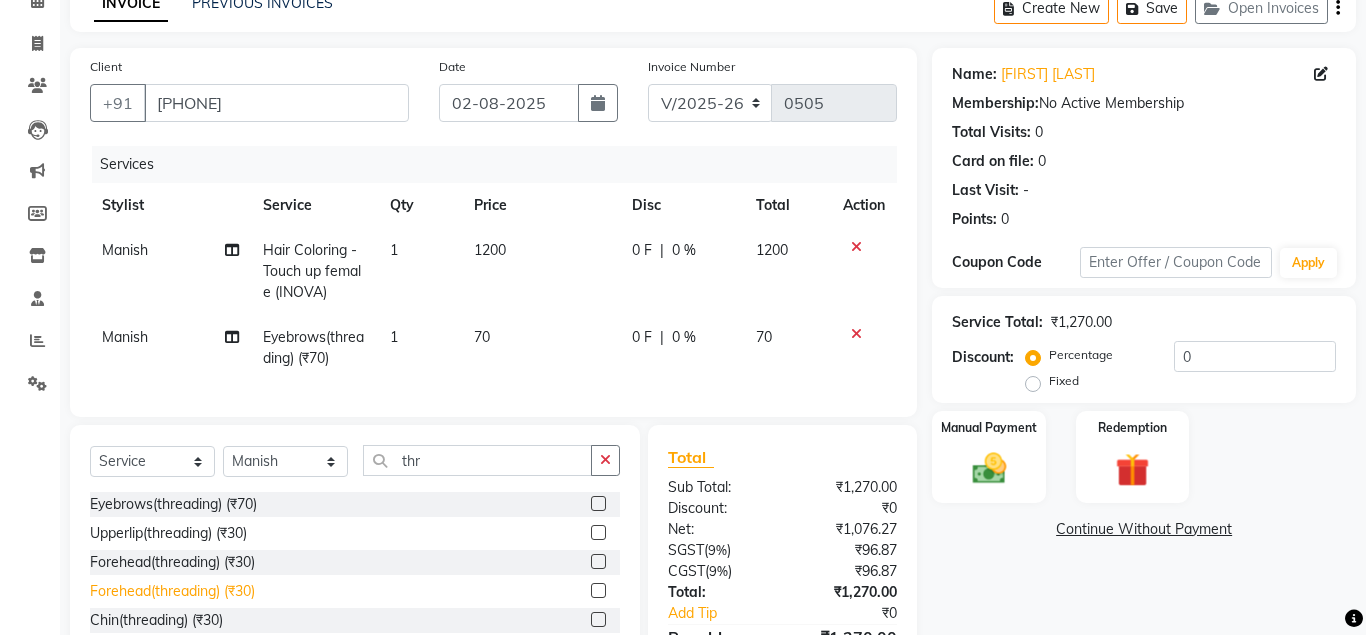 scroll, scrollTop: 204, scrollLeft: 0, axis: vertical 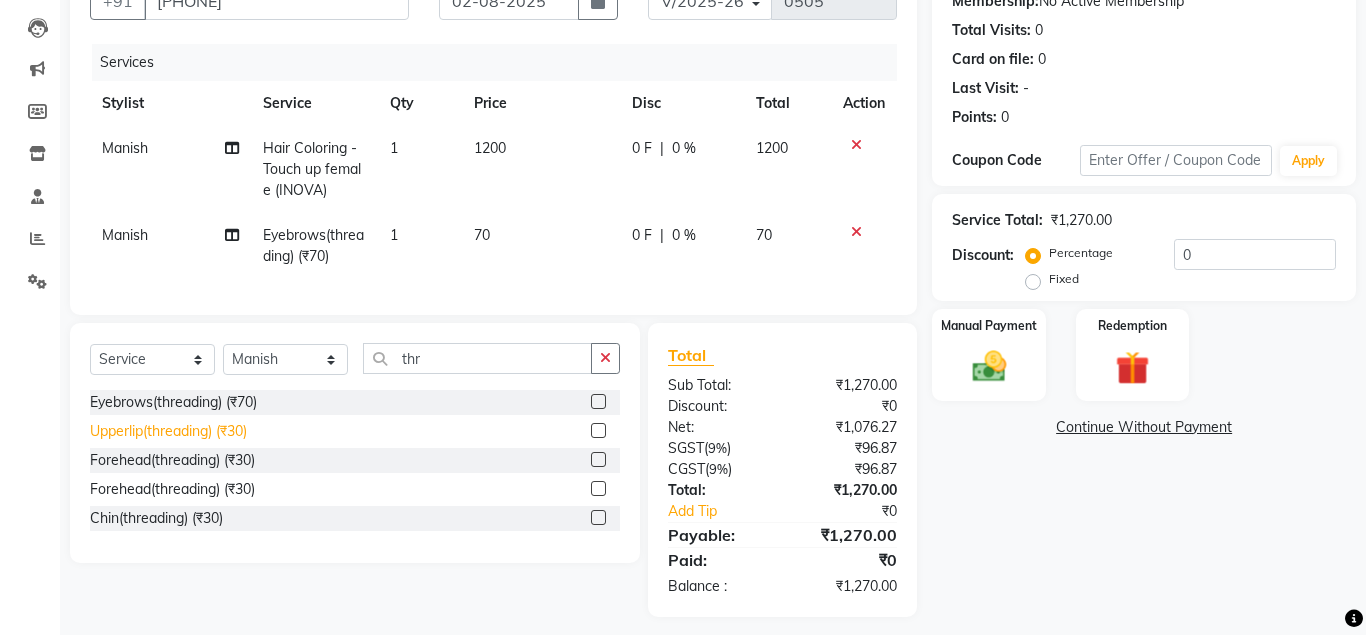 click on "Upperlip(threading) (₹30)" 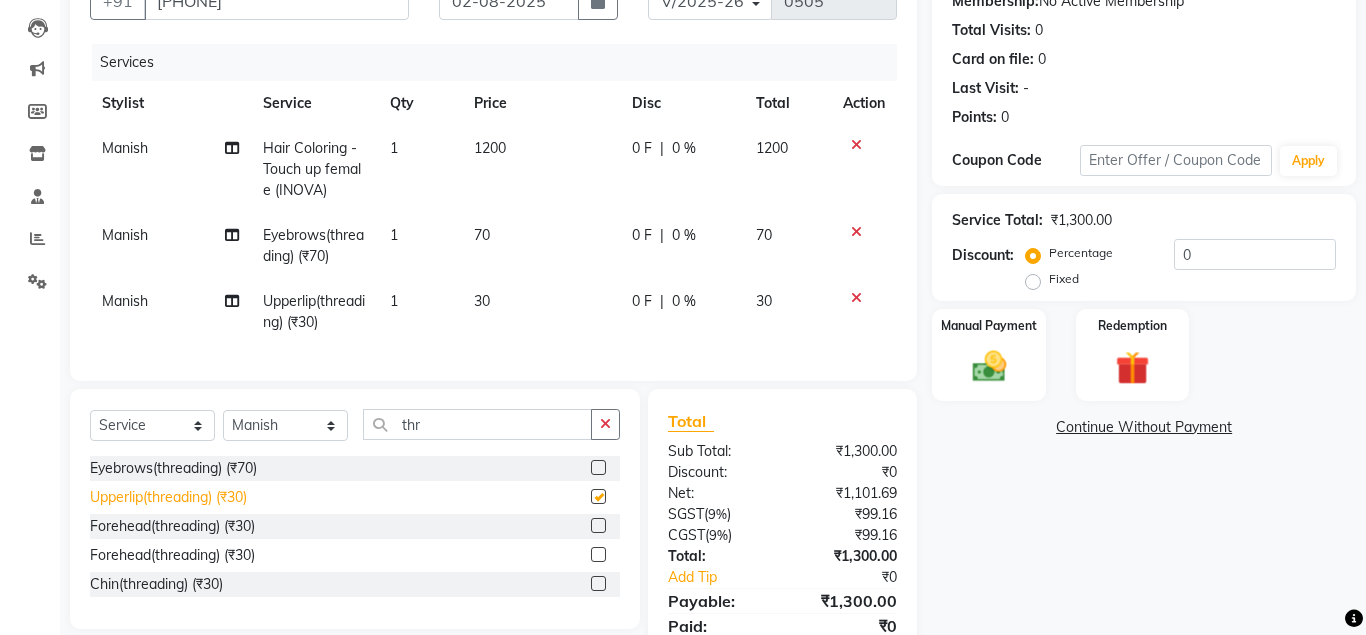 checkbox on "false" 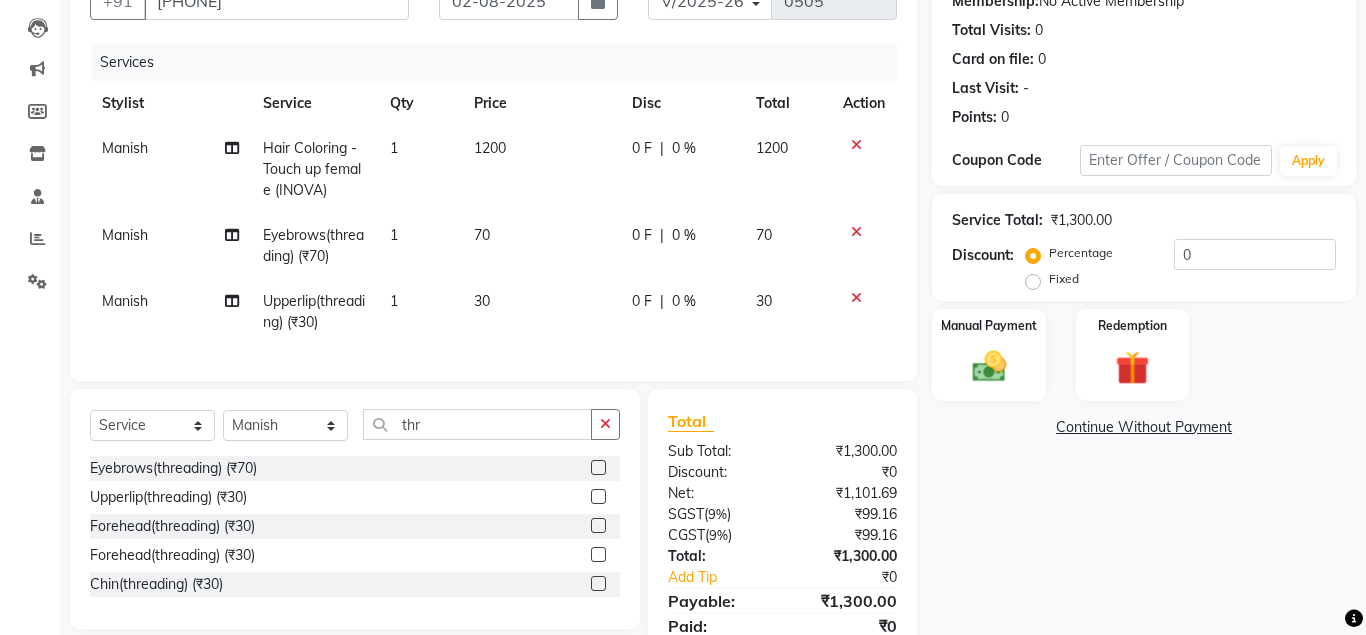 click on "30" 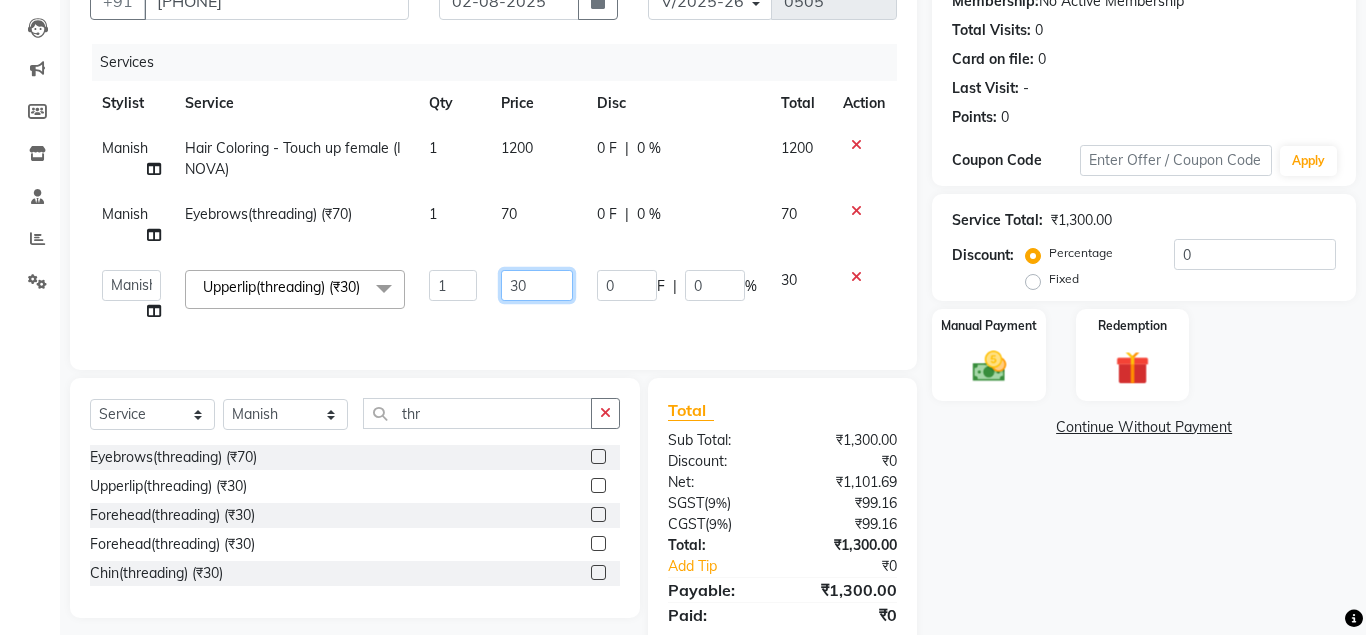 click on "30" 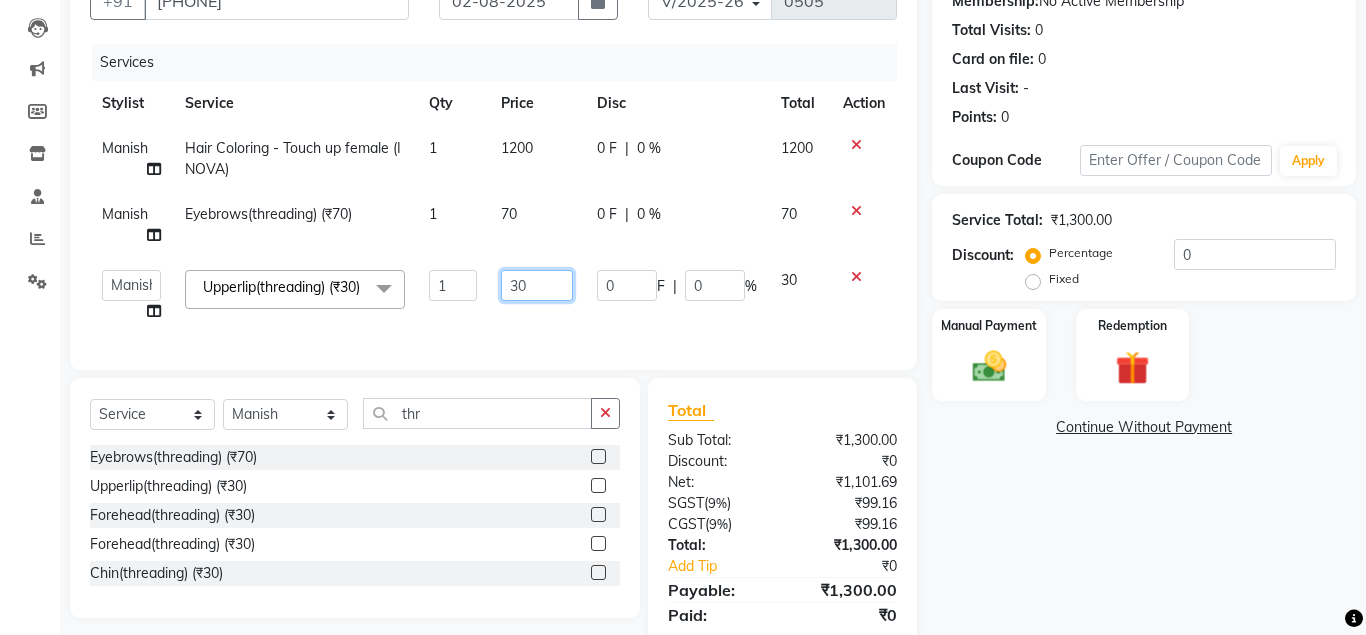 type on "3" 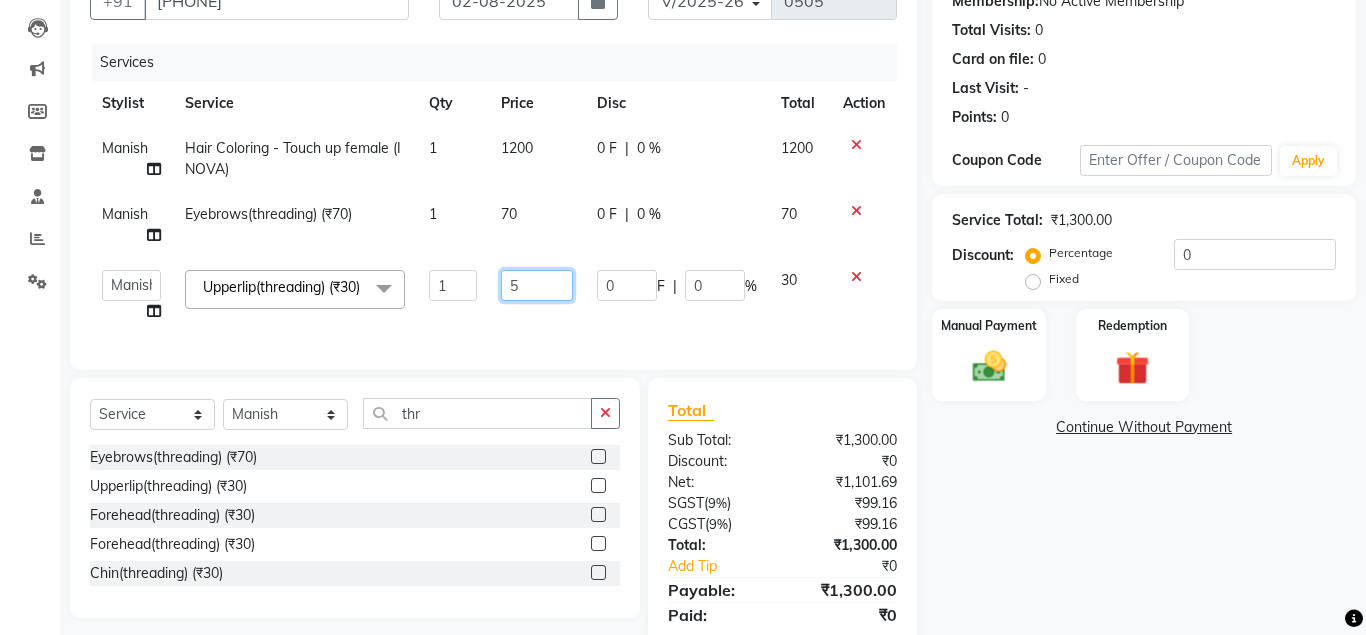 type on "50" 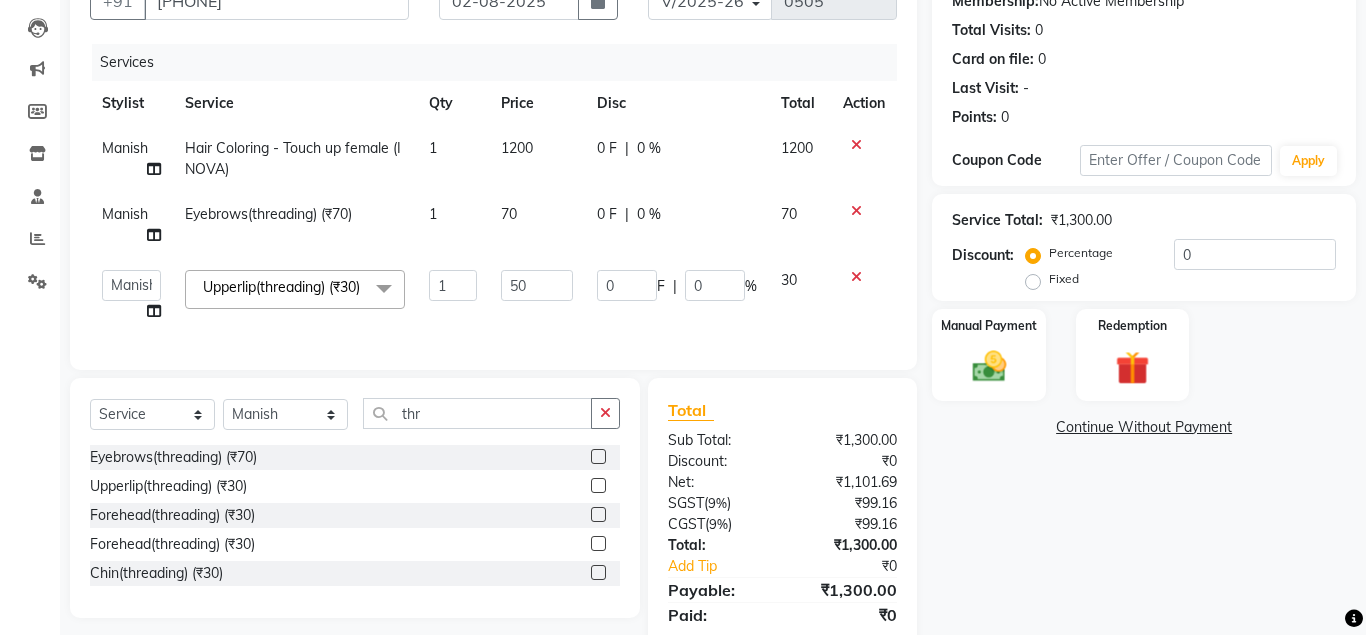 click on "30" 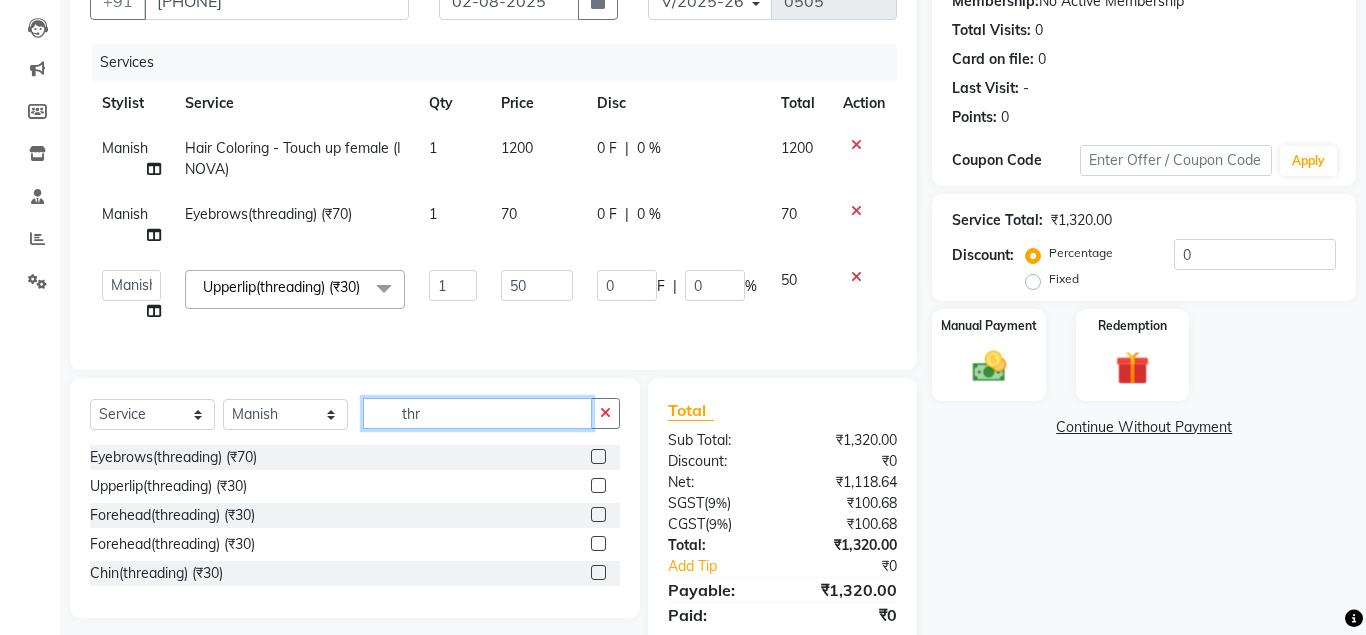 click on "thr" 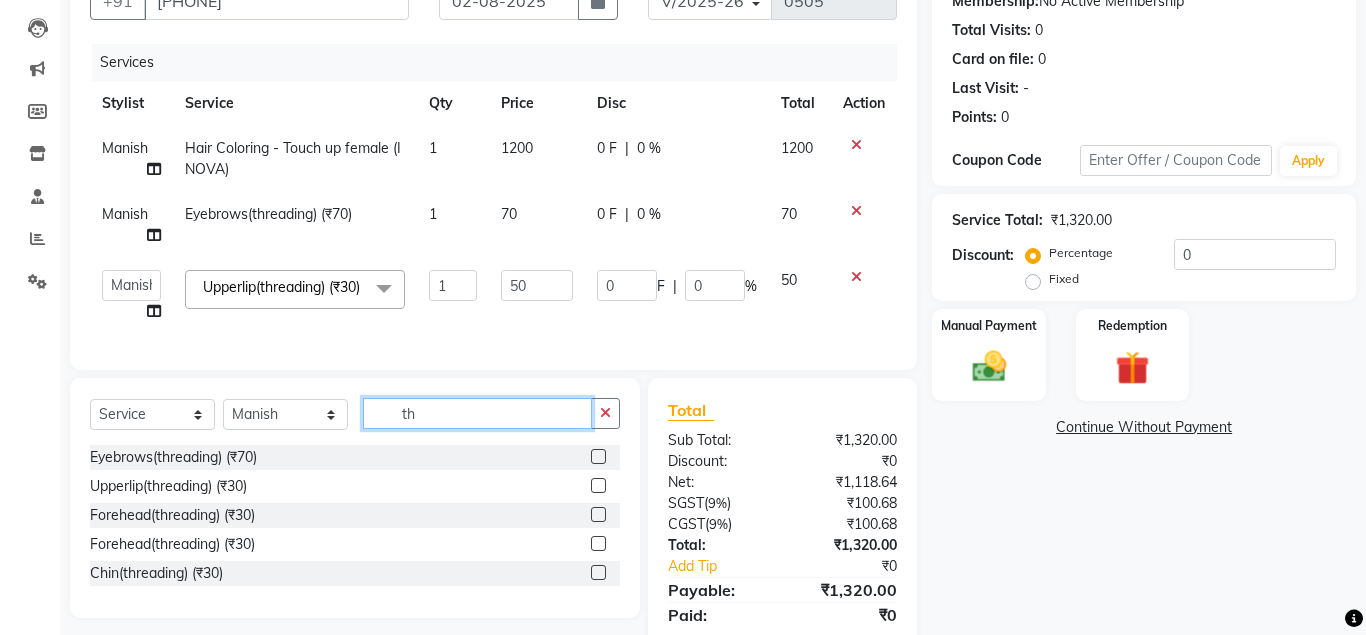 type on "t" 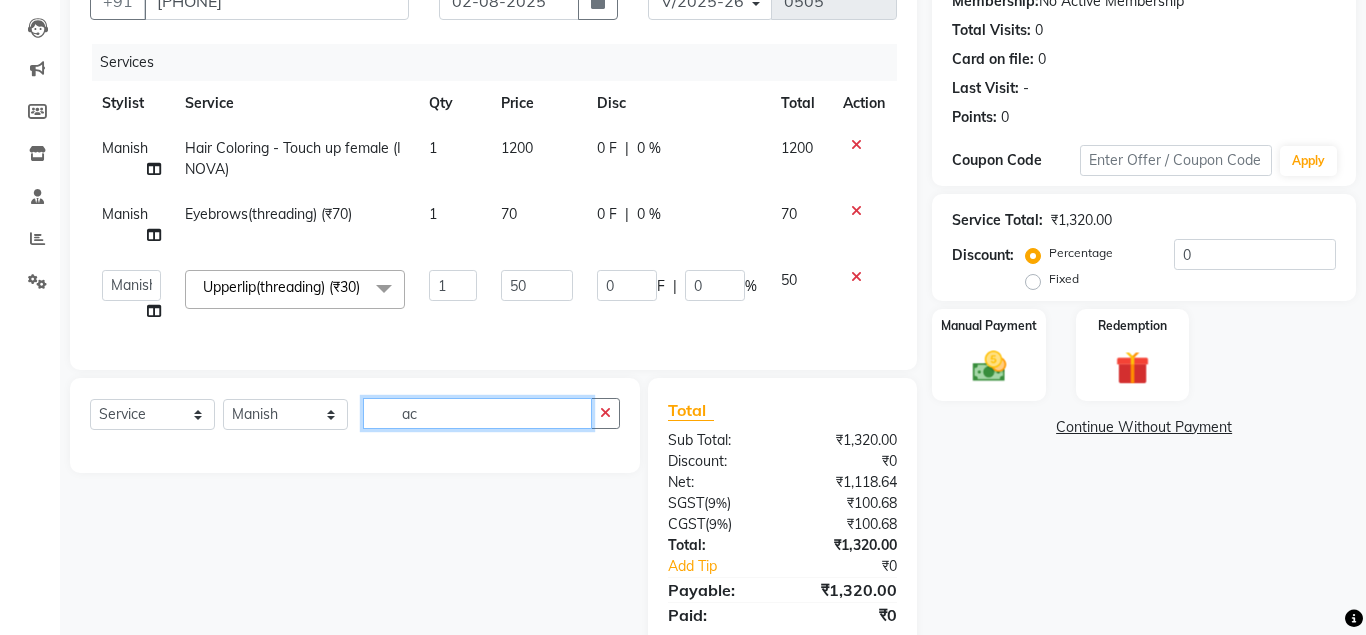 type on "a" 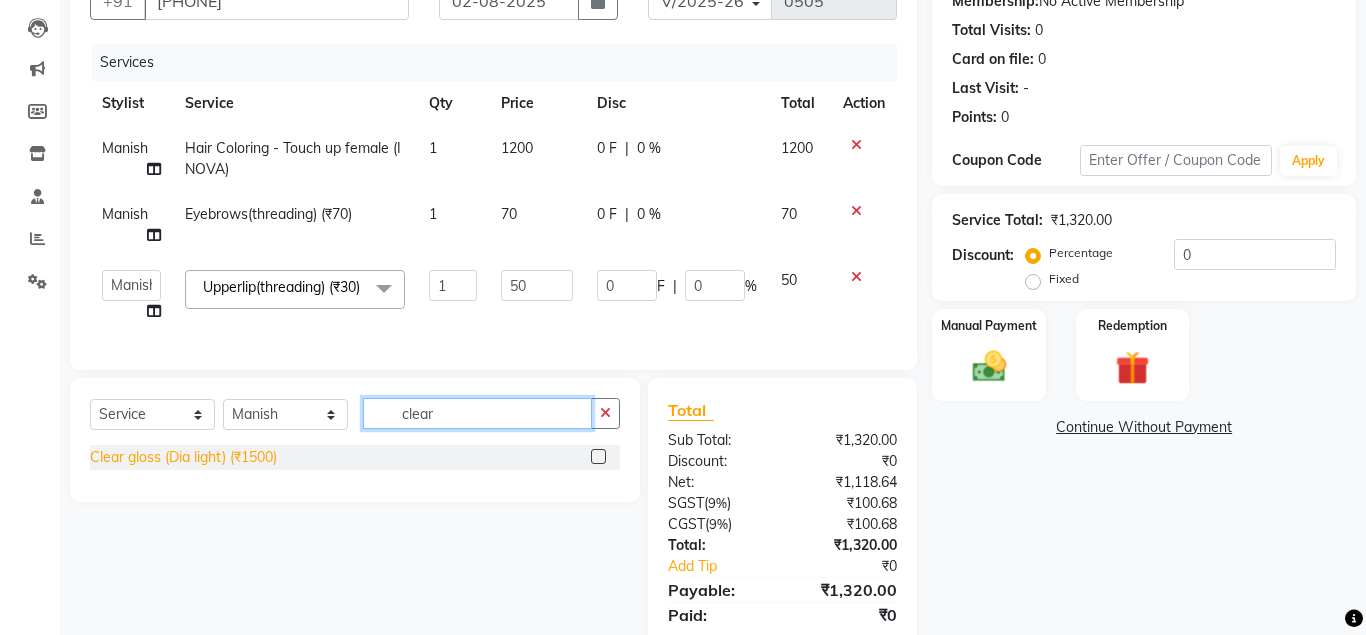 type on "clear" 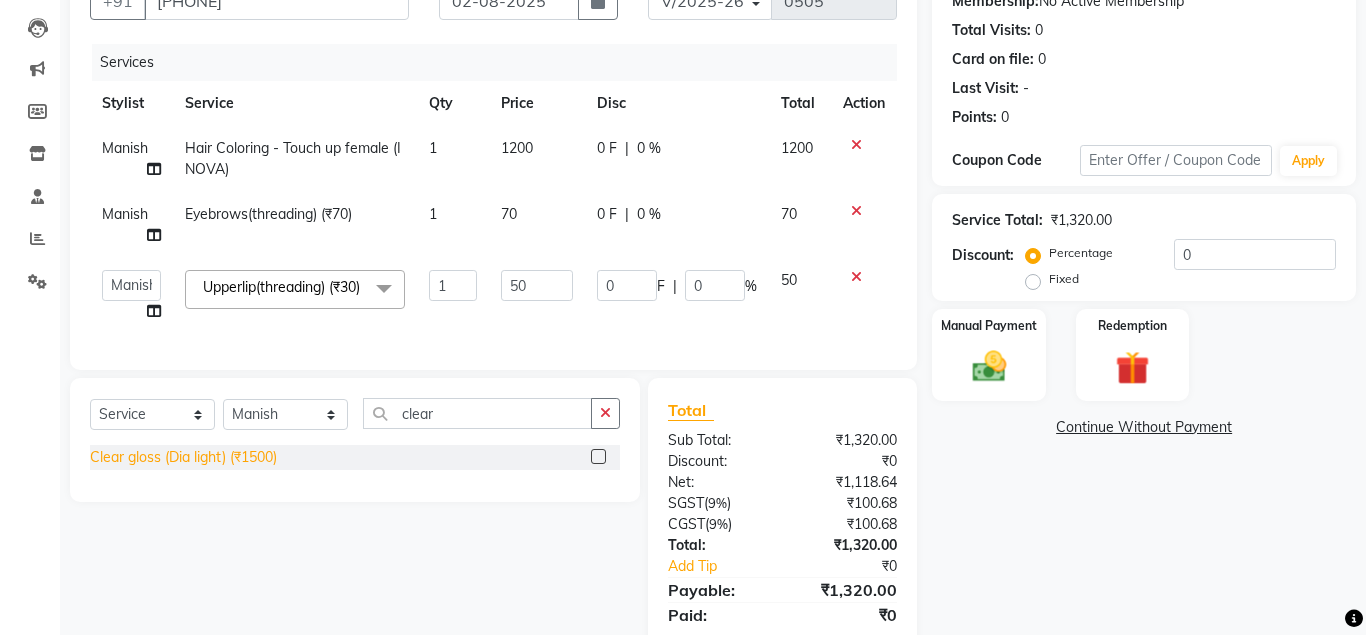 click on "Clear gloss (Dia light) (₹1500)" 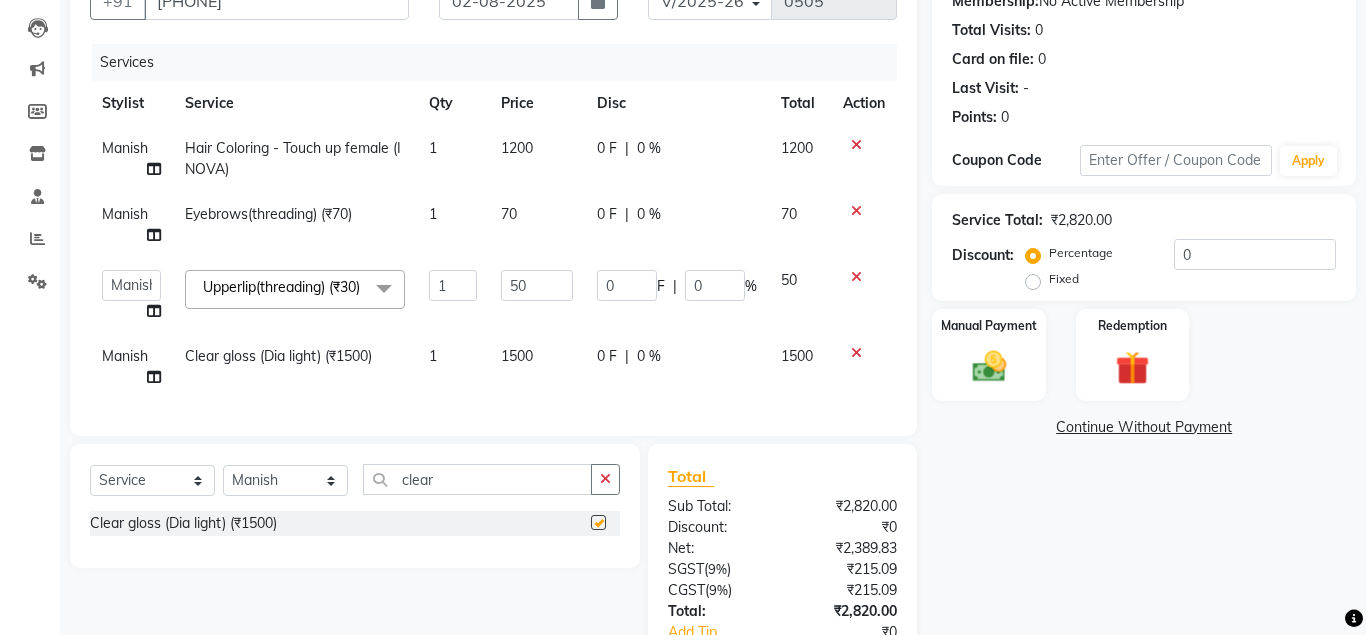 checkbox on "false" 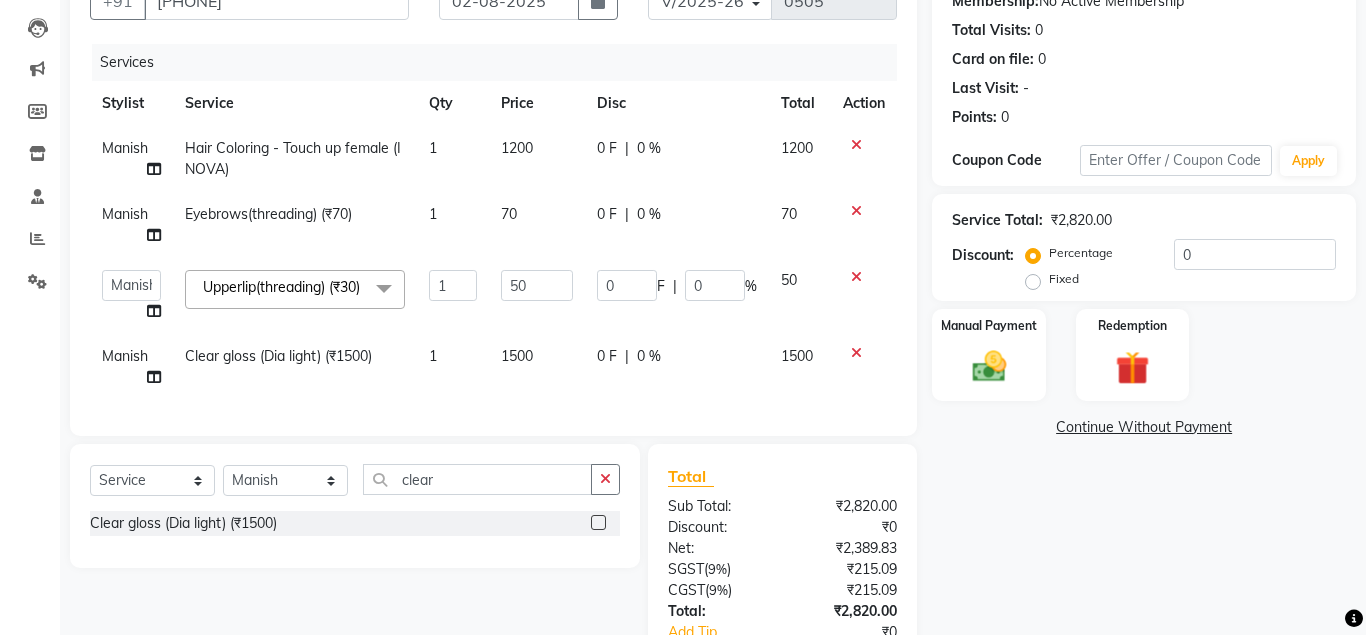 click on "1500" 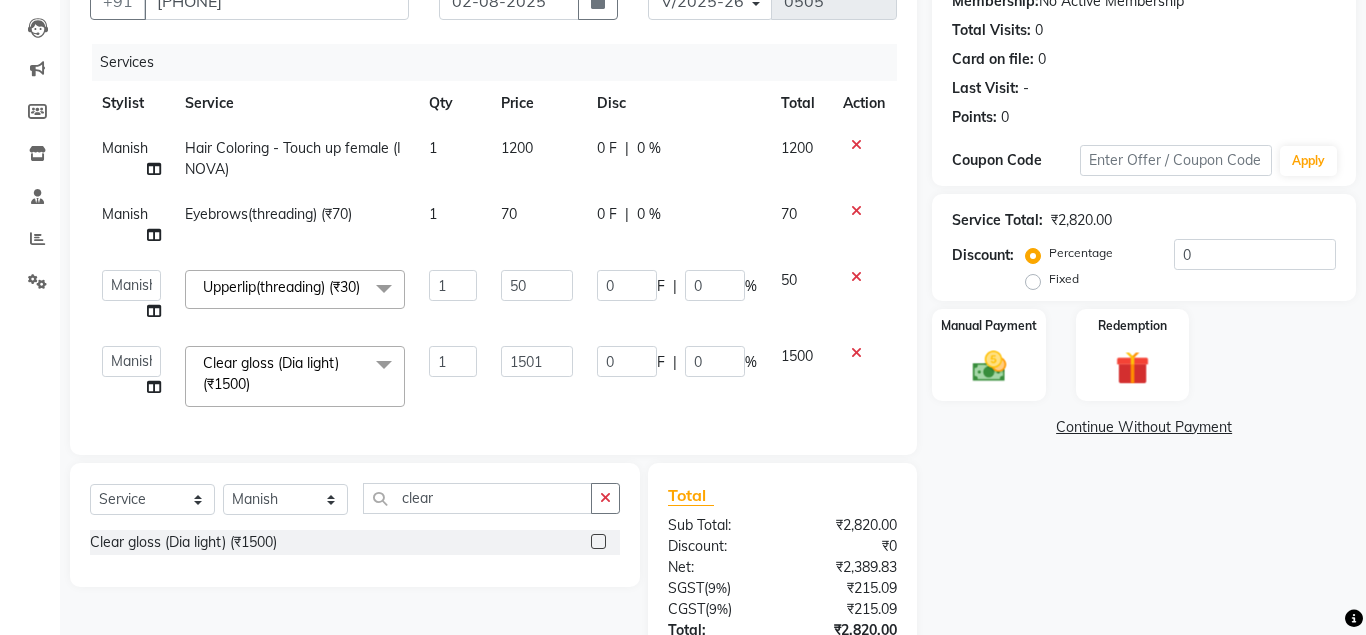 click on "1501" 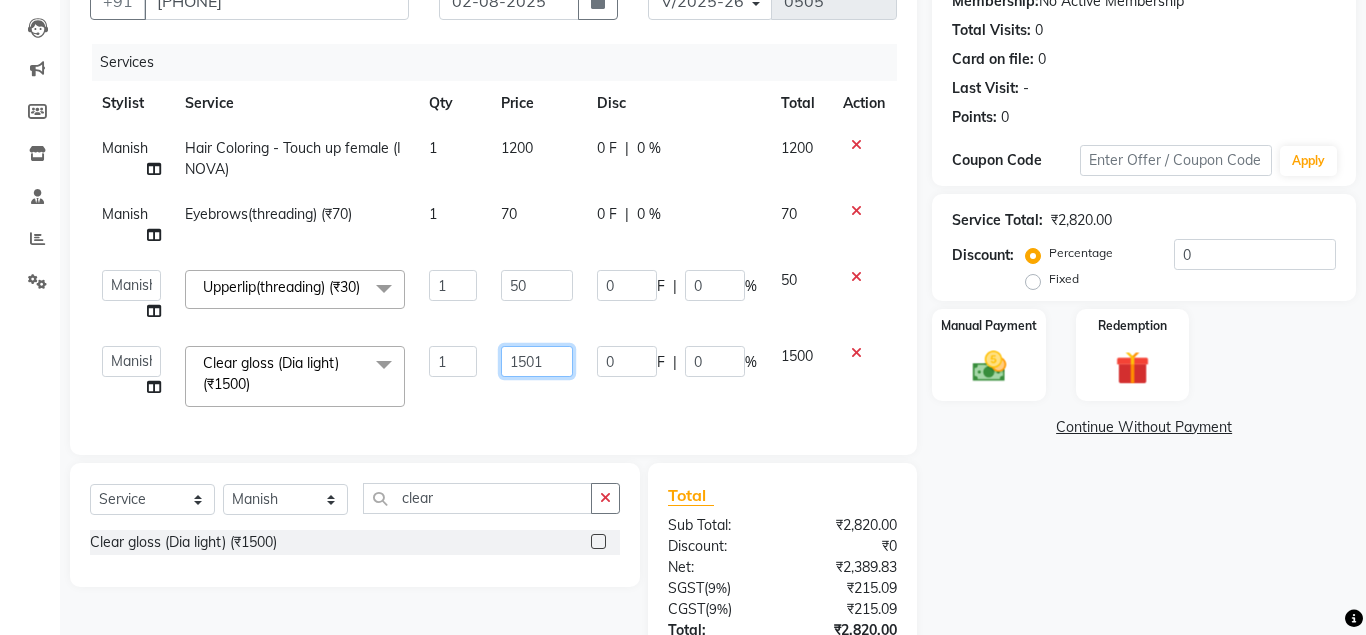 click on "1501" 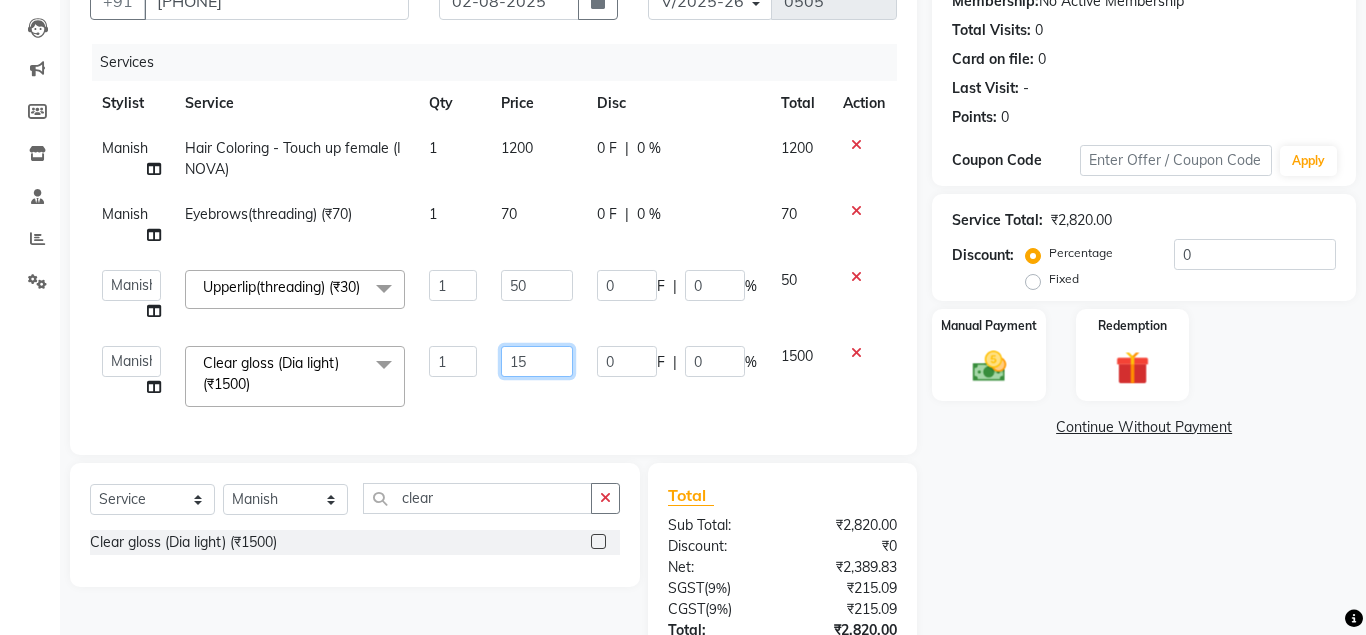 type on "1" 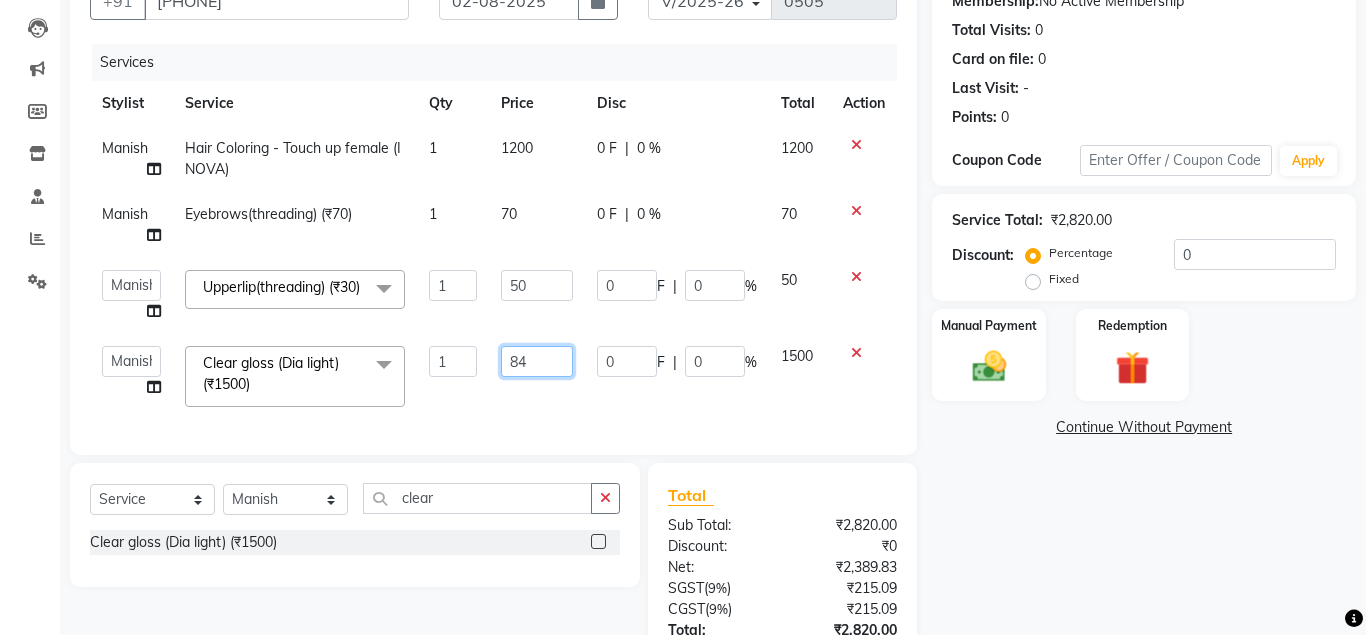 type on "840" 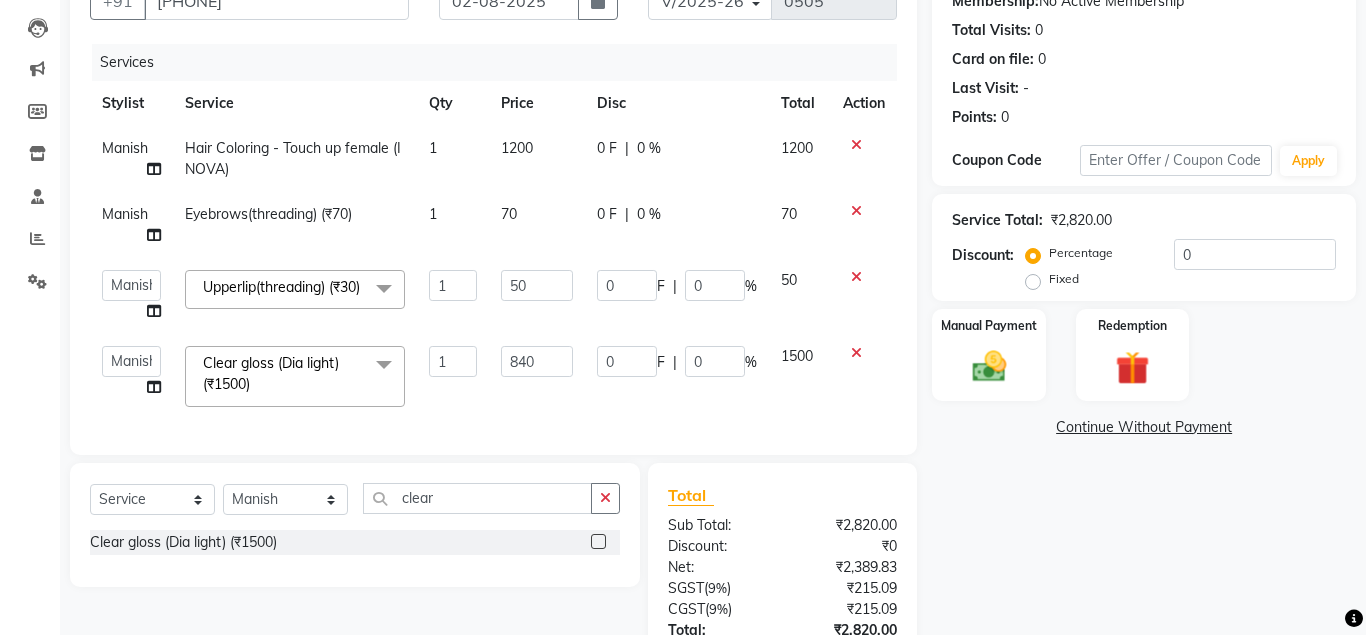 click on "Services Stylist Service Qty Price Disc Total Action [FIRST]  Hair Coloring - Touch up female (INOVA) 1 1200 0 F | 0 % 1200 [FIRST]  Eyebrows(threading) (₹70) 1 70 0 F | 0 % 70  [FIRST]    [FIRST] [LAST]   [FIRST]    [FIRST] [LAST]   [FIRST]   [FIRST]   [FIRST]  Upperlip(threading) (₹30) x Hair Coloring - Balayage (₹6000) Hair Coloring - Male Hair Color (INOVA) (₹1200) Hair Coloring - Male Hair Color(Majirel) (₹1100) Hair Coloring - Touch up female (majirel) (₹1100) Hair Coloring - Touch up female (INOVA) (₹1200) Hair Coloring - Global Color female (INOVA) (₹3500) Hair Coloring - Global Color female (majirel) (₹3000) Hair Coloring - Highlights male (₹2000) Hair Coloring - Ombre (₹5000) Hair Coloring - Classic  Highlights (₹5000) Beard Slyting (₹200) Hair wash (shampoo +conditioner) (₹300) Clear gloss (Dia light) (₹1500) Ironing (₹700) Patch Taste color (₹500) Clean  up (₹800) Foot Masage (₹500) Tongs (₹700) Male Hair Color(Matrix) (₹1000) Eyebrows(threading) (₹70) D-TAN (₹500) 1 0" 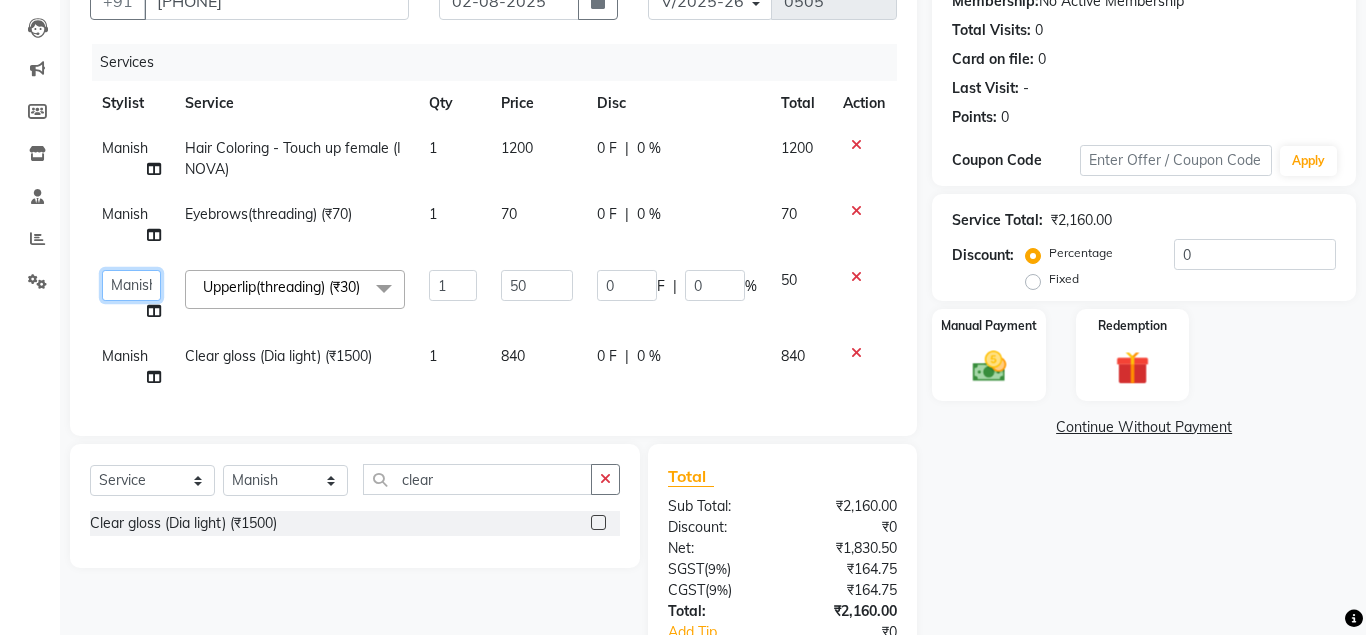 click on "[FIRST]    [FIRST] [LAST]   [FIRST]    [FIRST] [LAST]   [FIRST]   [FIRST]   [FIRST]   [FIRST]" 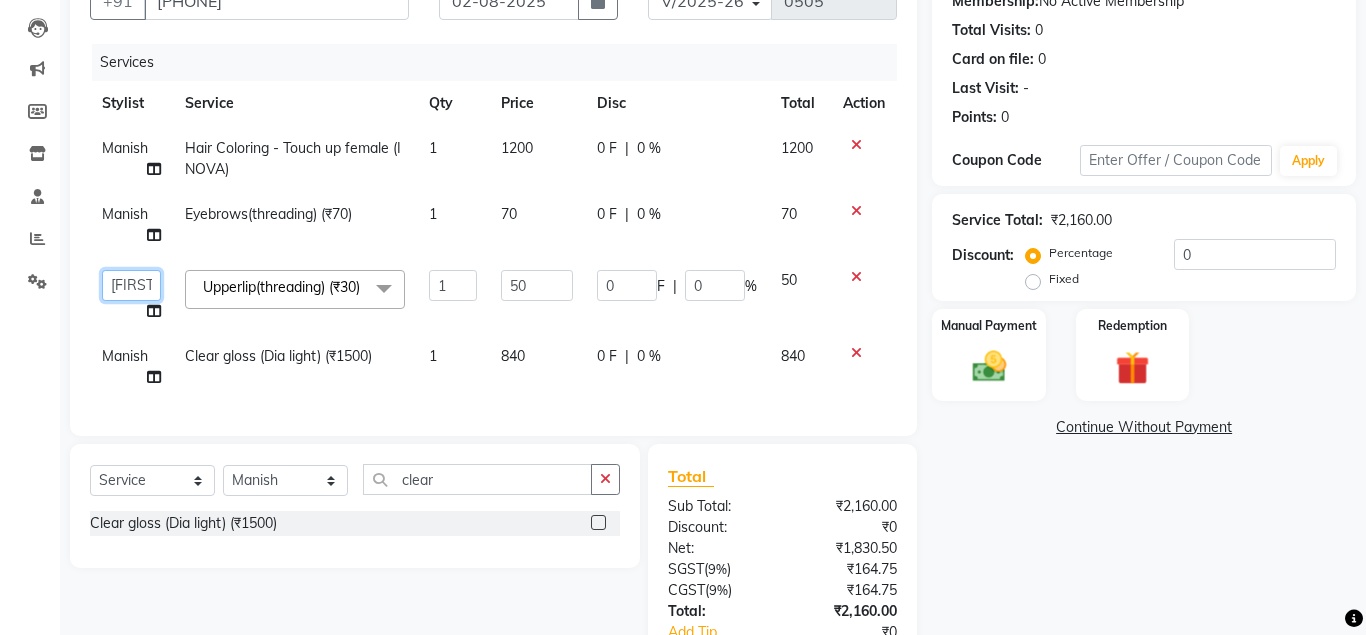 select on "85853" 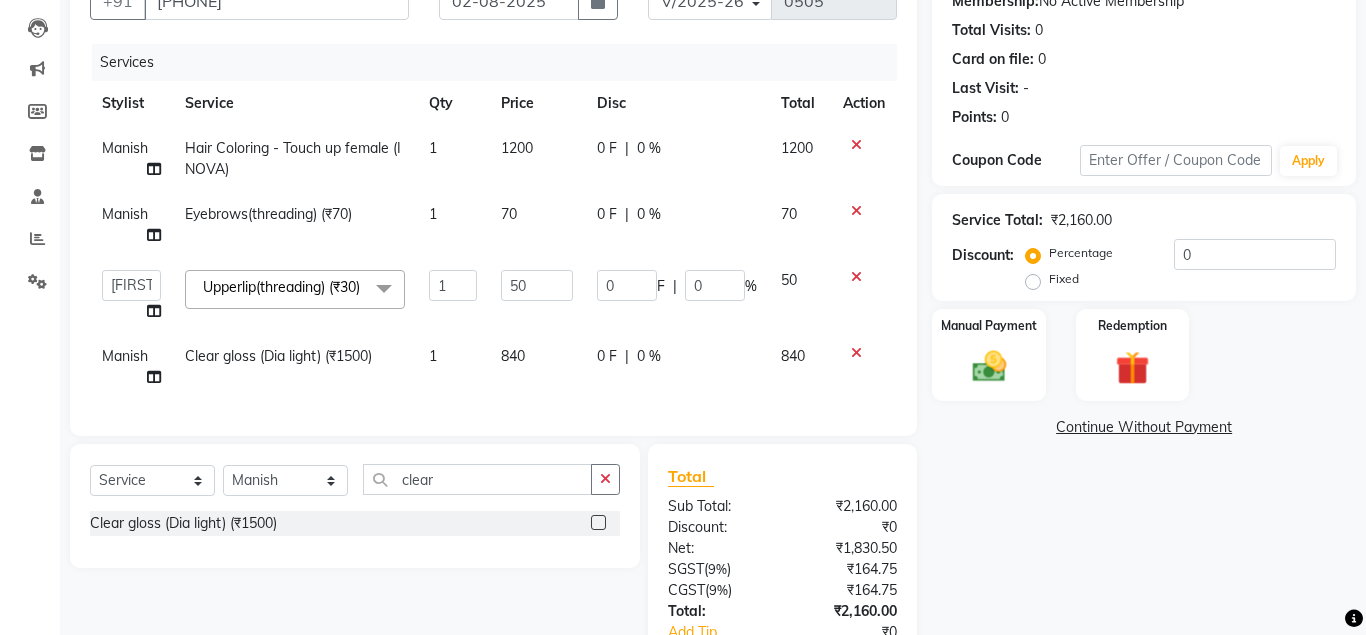 click on "Manish" 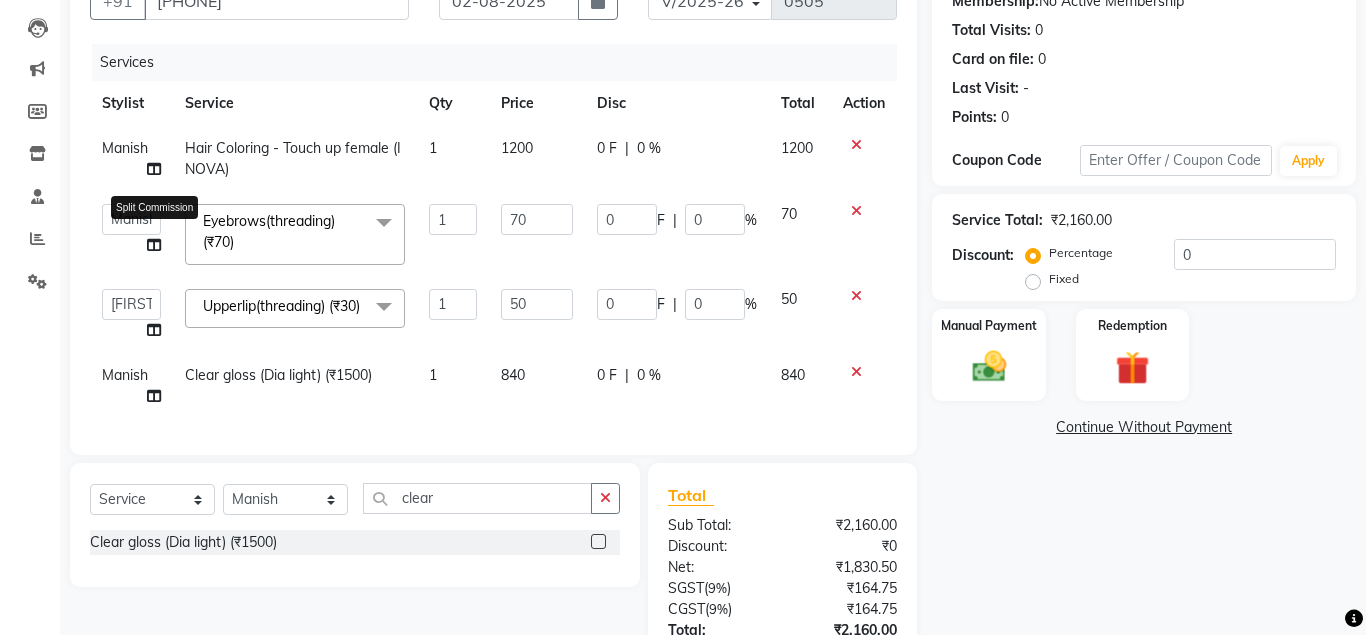 click 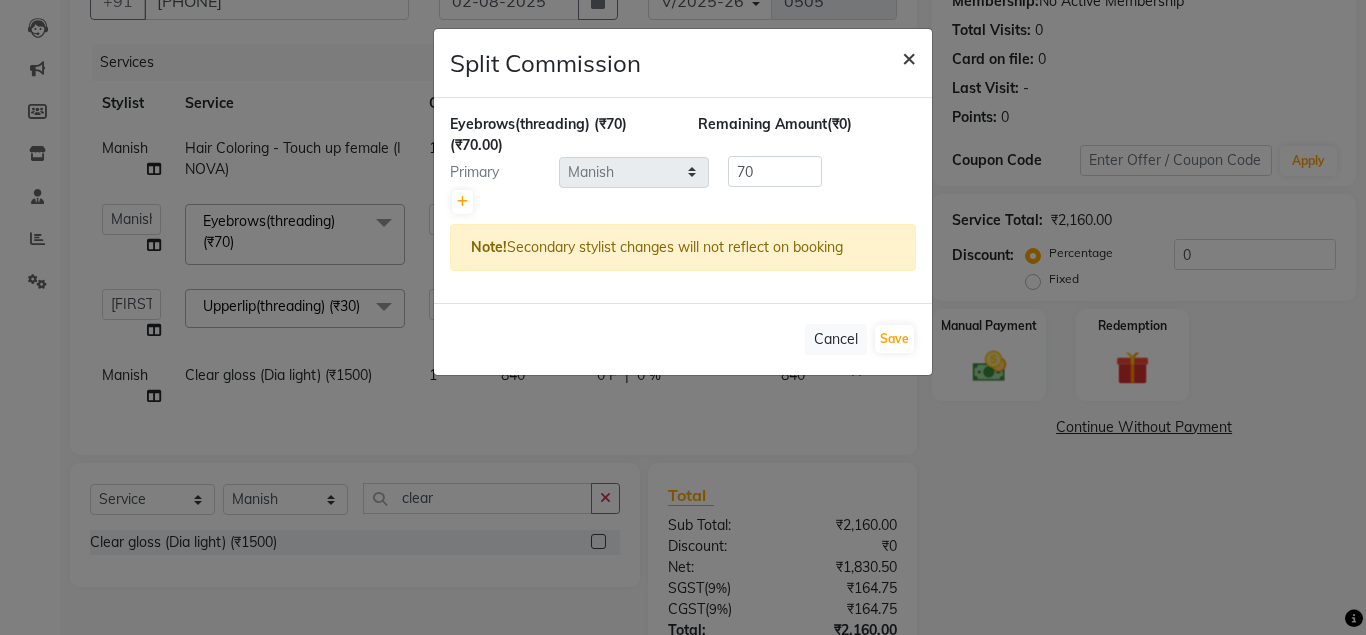 click on "×" 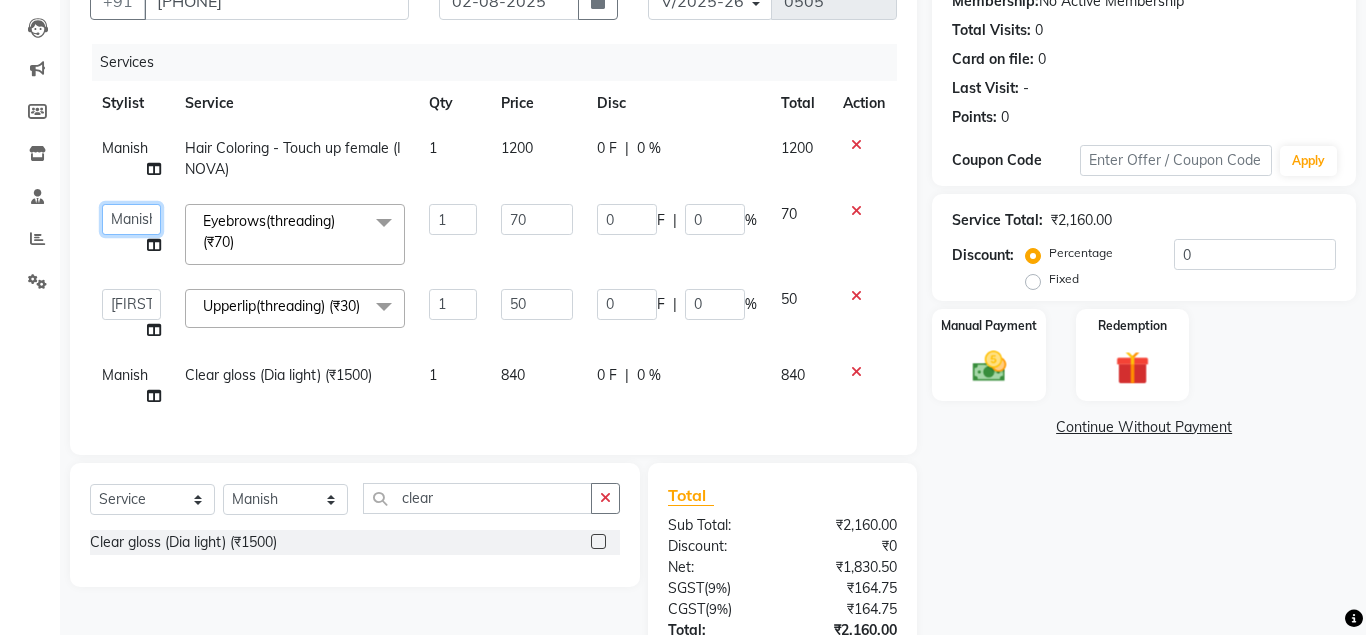 click on "[FIRST]    [FIRST] [LAST]   [FIRST]    [FIRST] [LAST]   [FIRST]   [FIRST]   [FIRST]   [FIRST]" 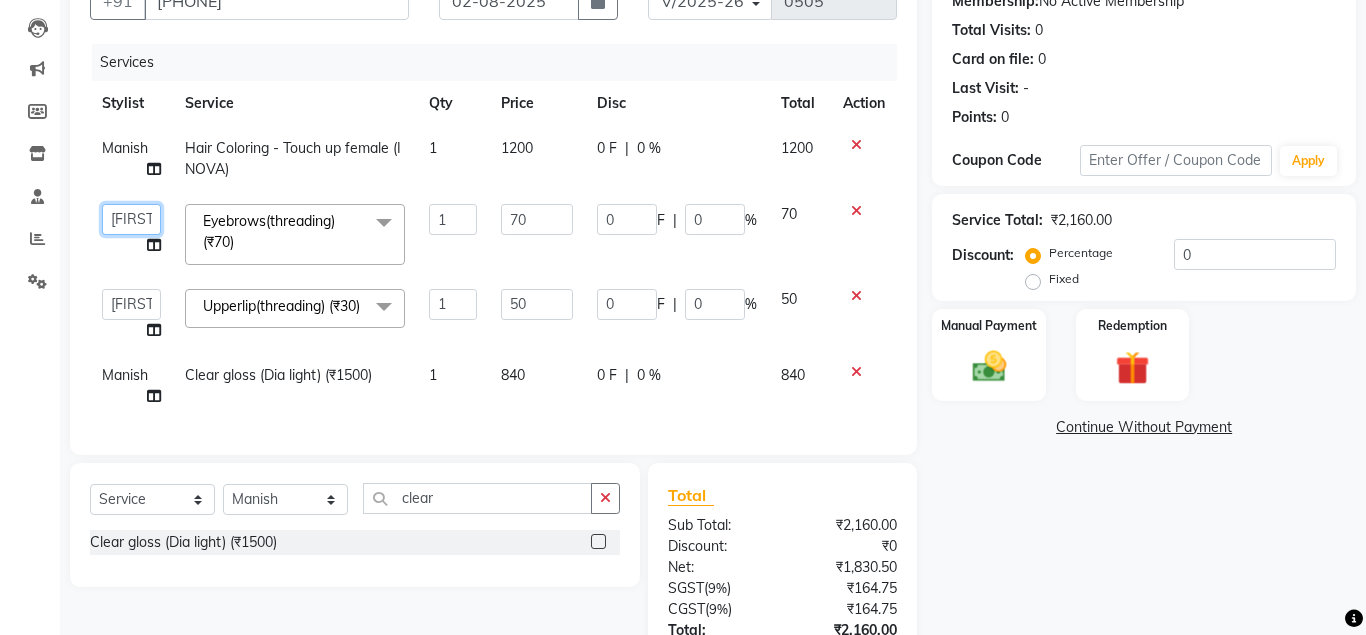 select on "85853" 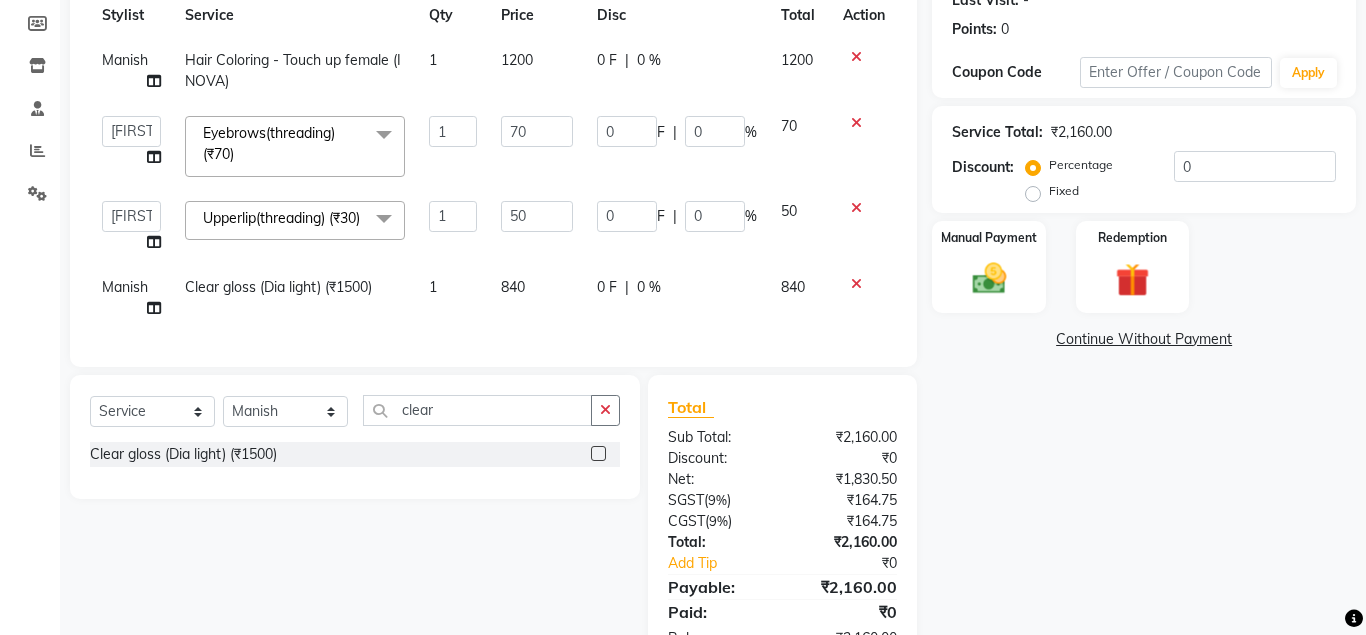 scroll, scrollTop: 365, scrollLeft: 0, axis: vertical 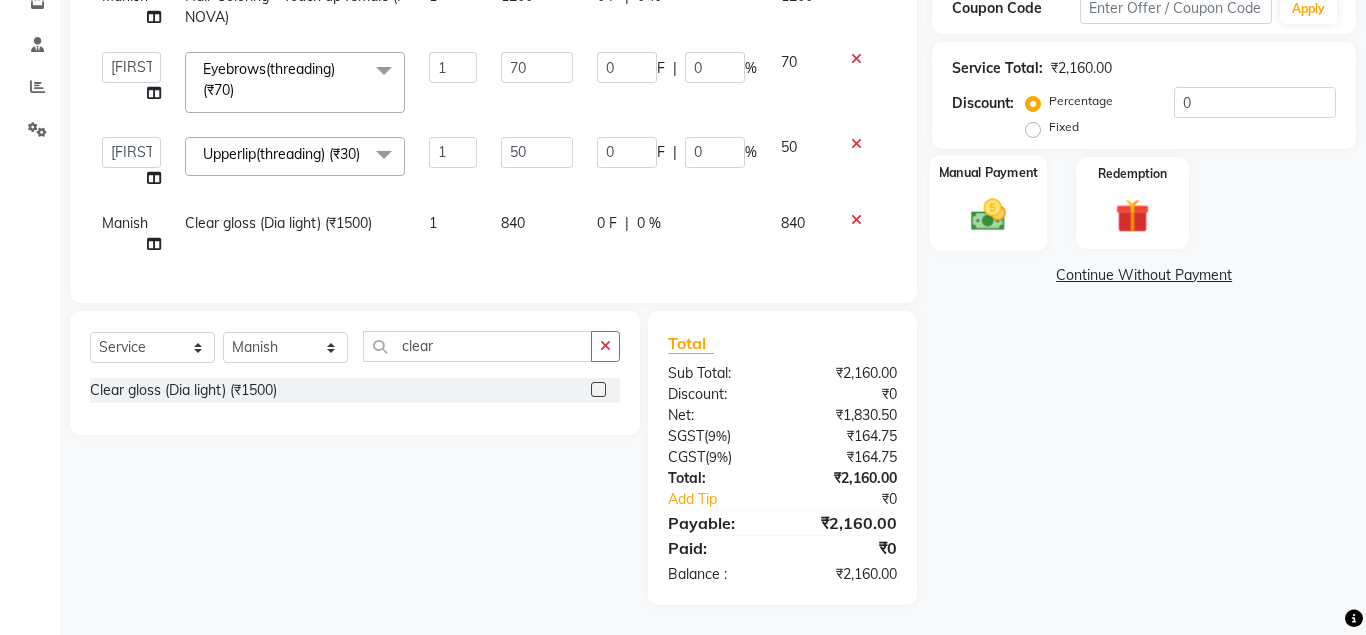 click 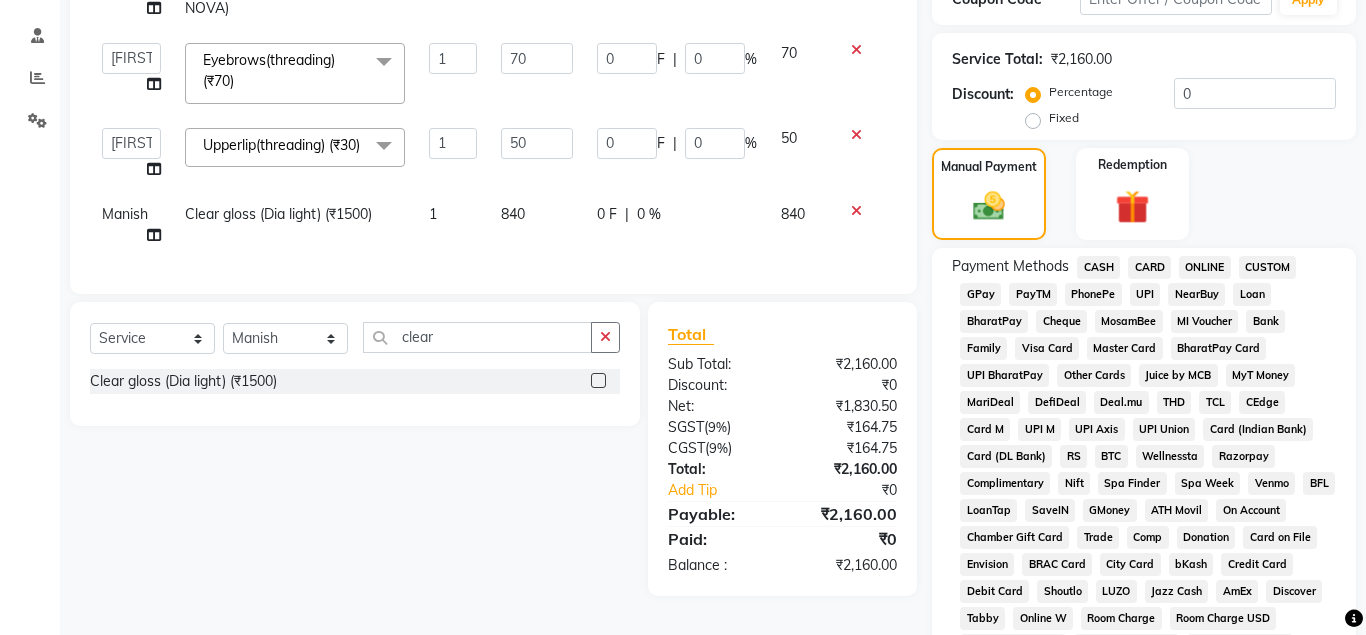 click on "CASH" 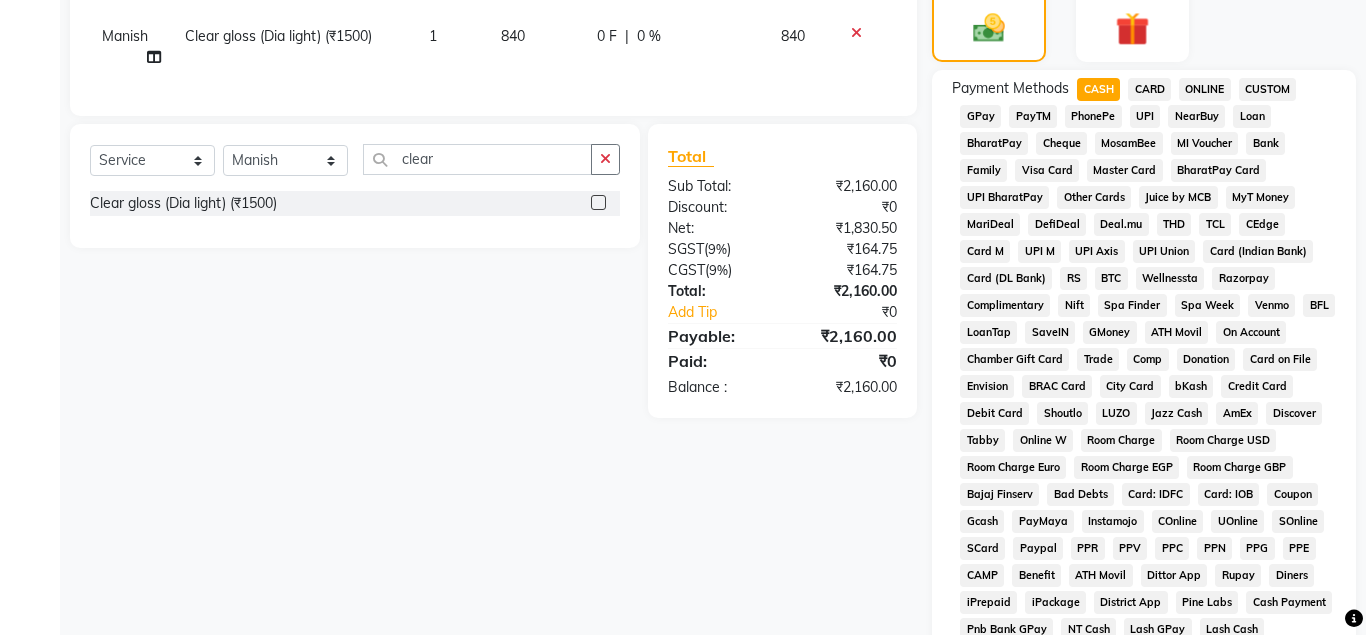 scroll, scrollTop: 773, scrollLeft: 0, axis: vertical 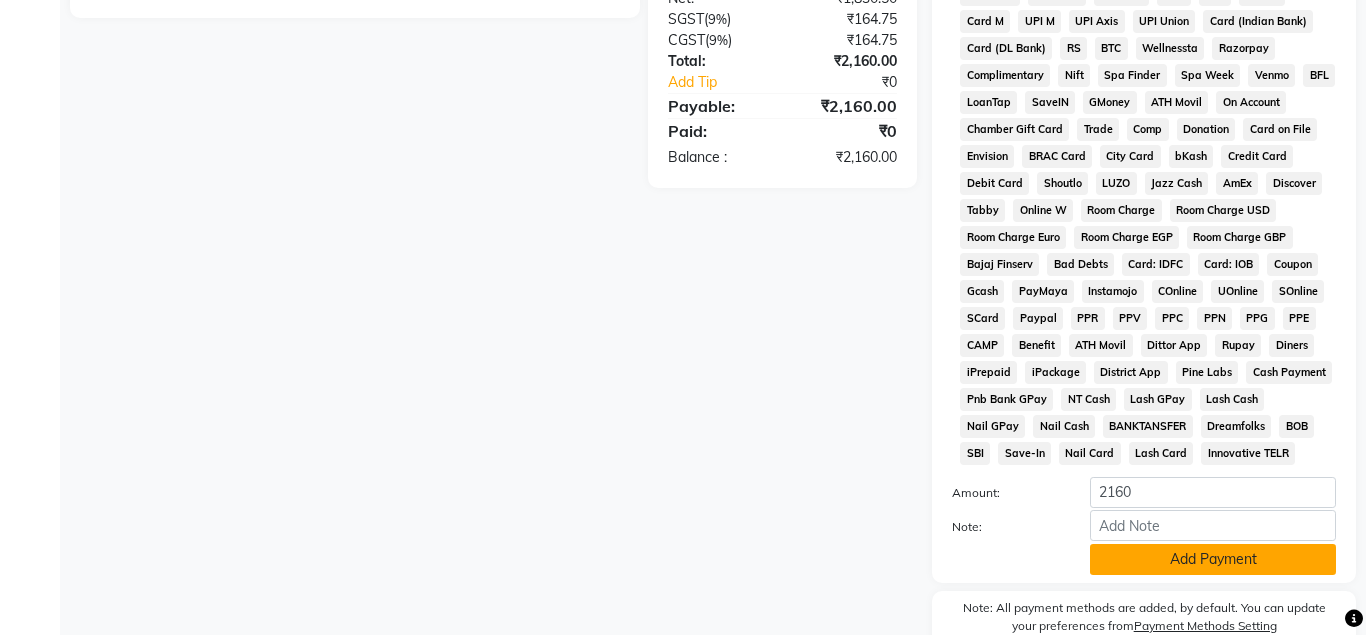 click on "Add Payment" 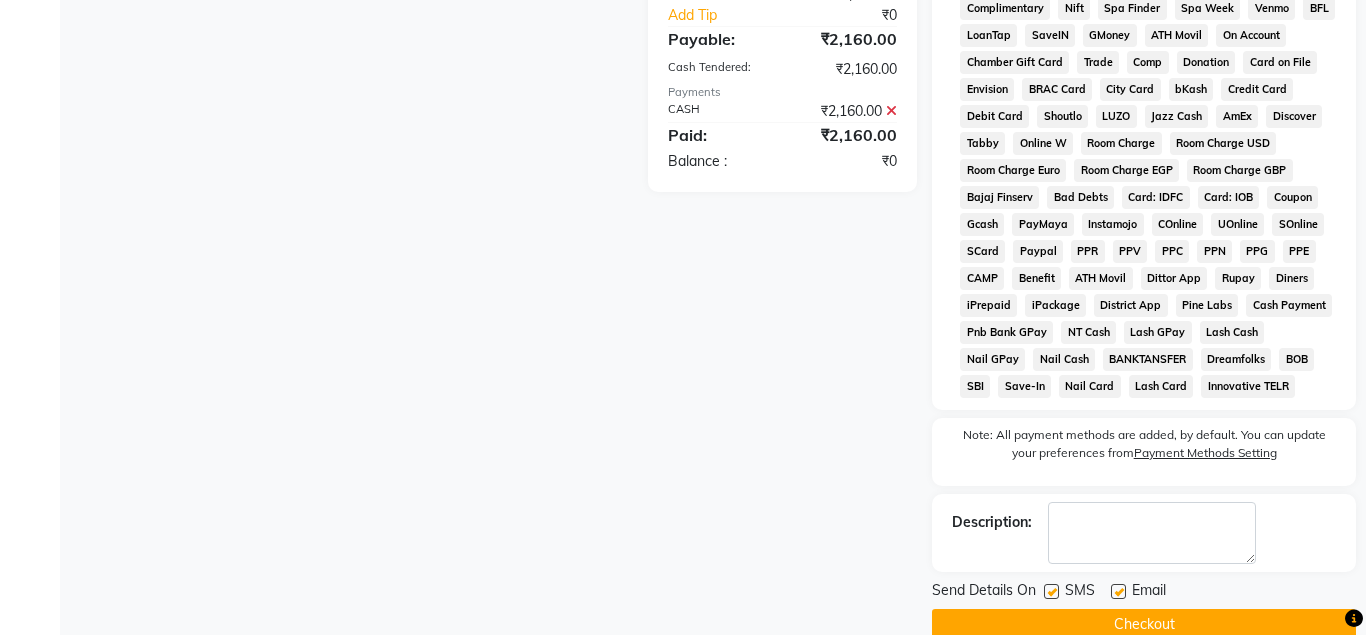 scroll, scrollTop: 875, scrollLeft: 0, axis: vertical 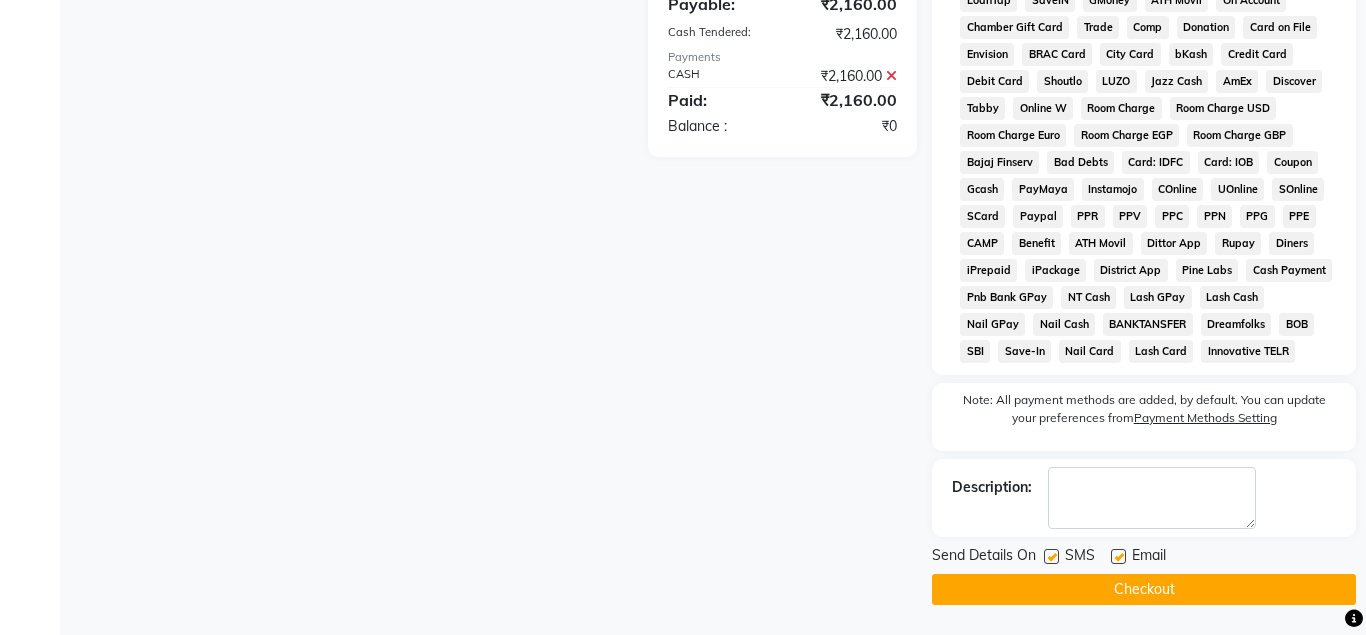 click on "Checkout" 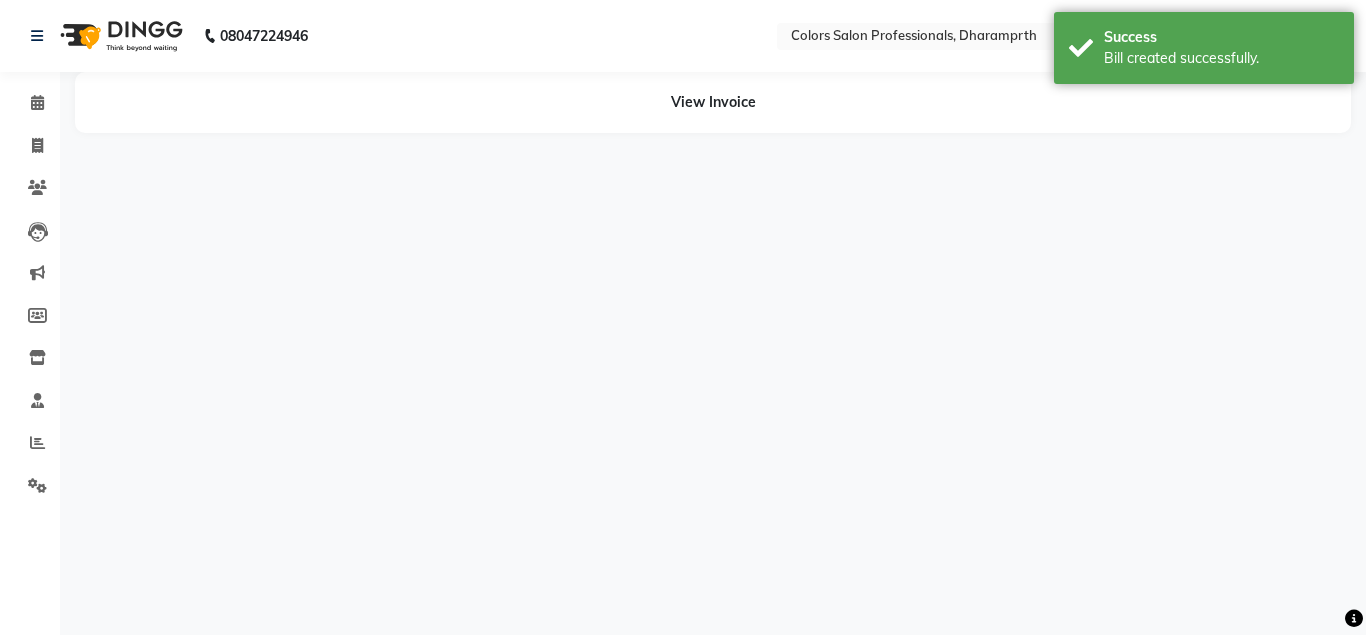 scroll, scrollTop: 0, scrollLeft: 0, axis: both 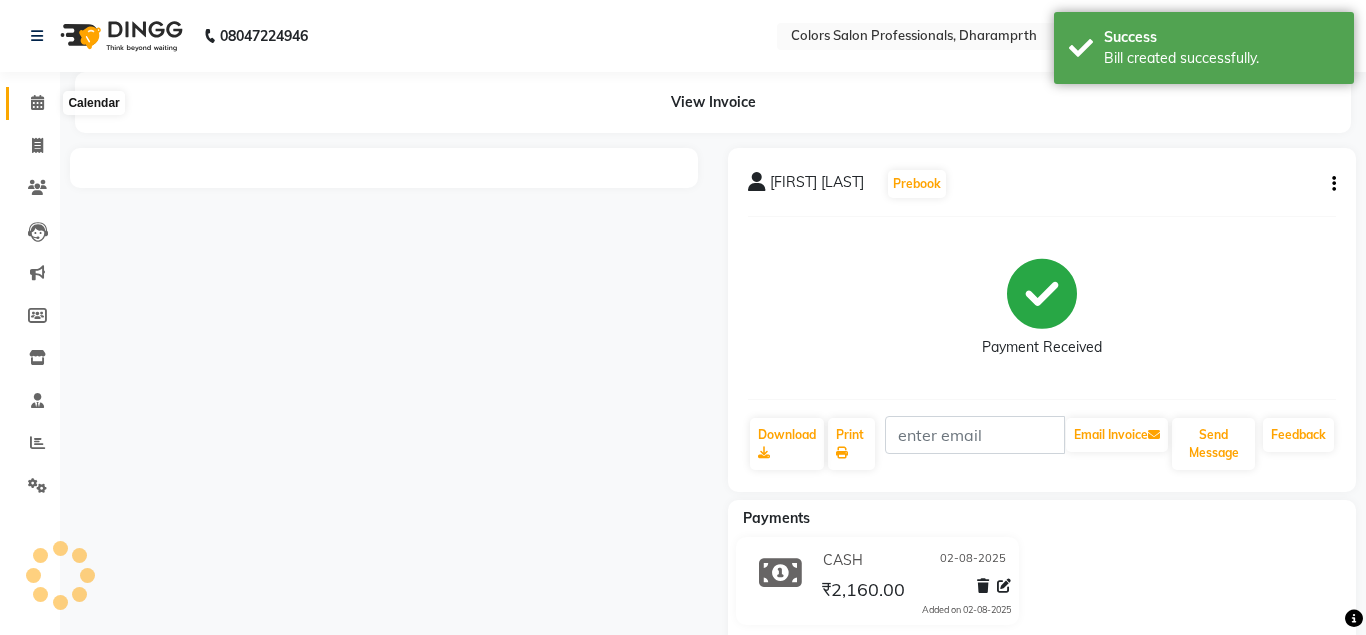 click 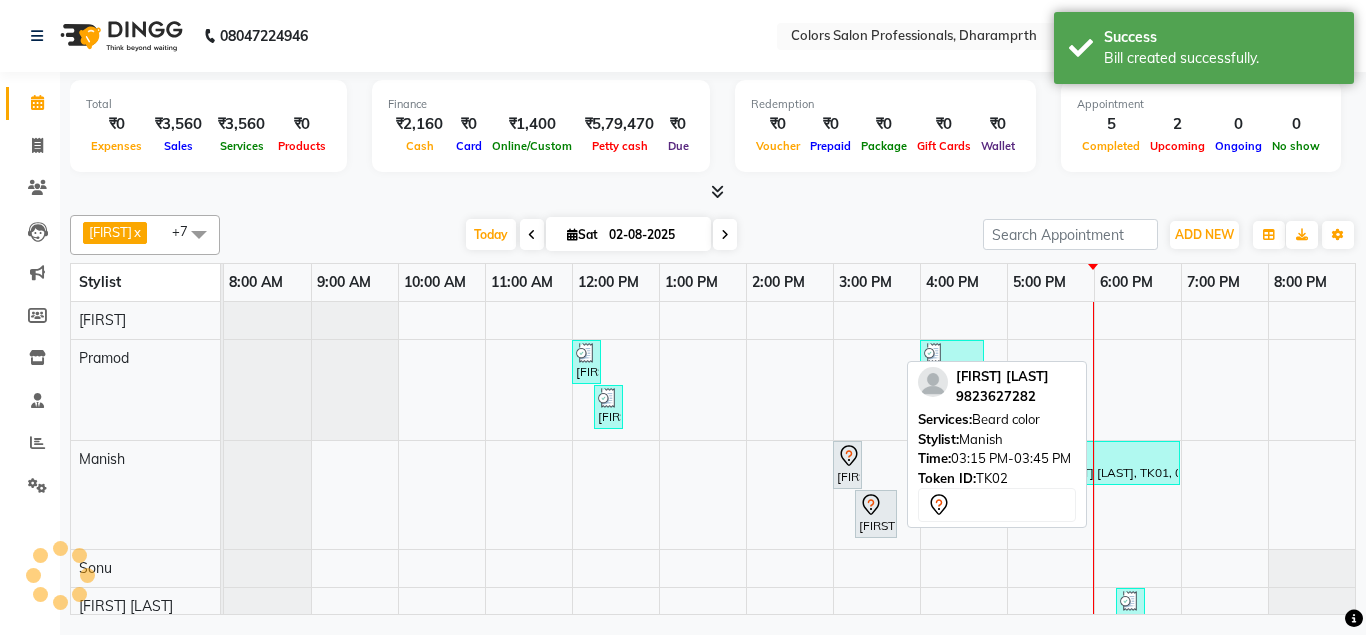 click on "[FIRST] [LAST], TK02, 03:15 PM-03:45 PM, Beard color" at bounding box center [876, 514] 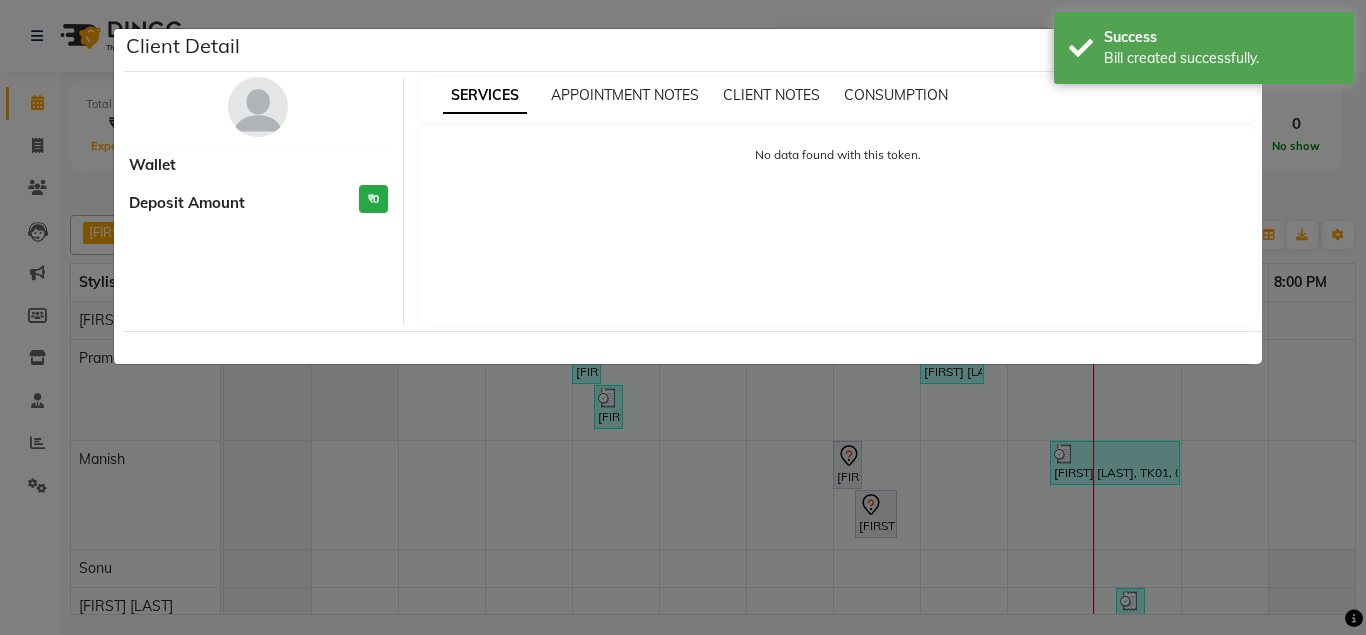 select on "7" 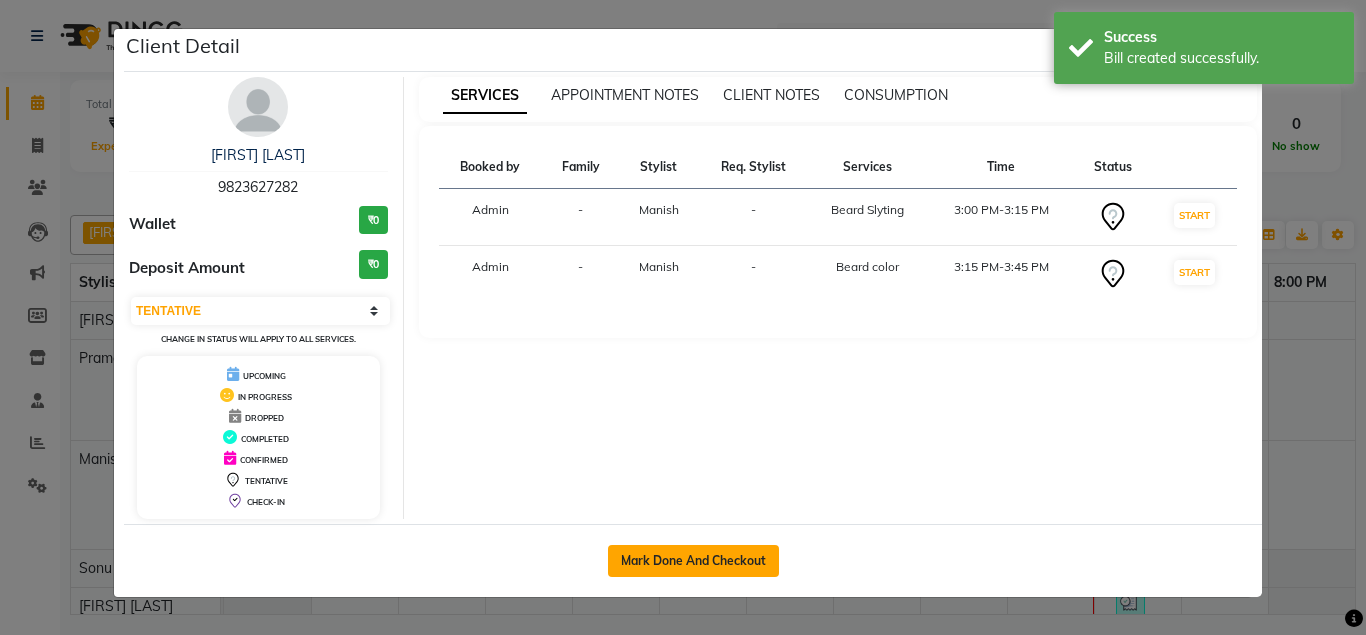 click on "Mark Done And Checkout" 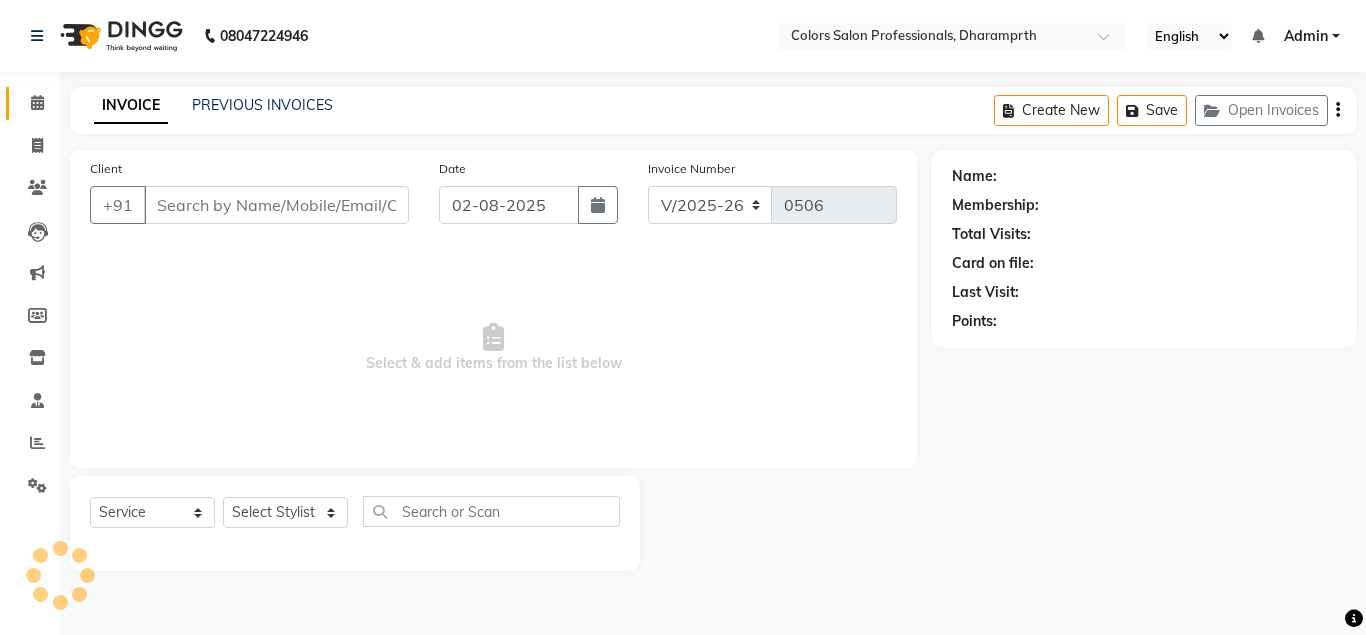 type on "9823627282" 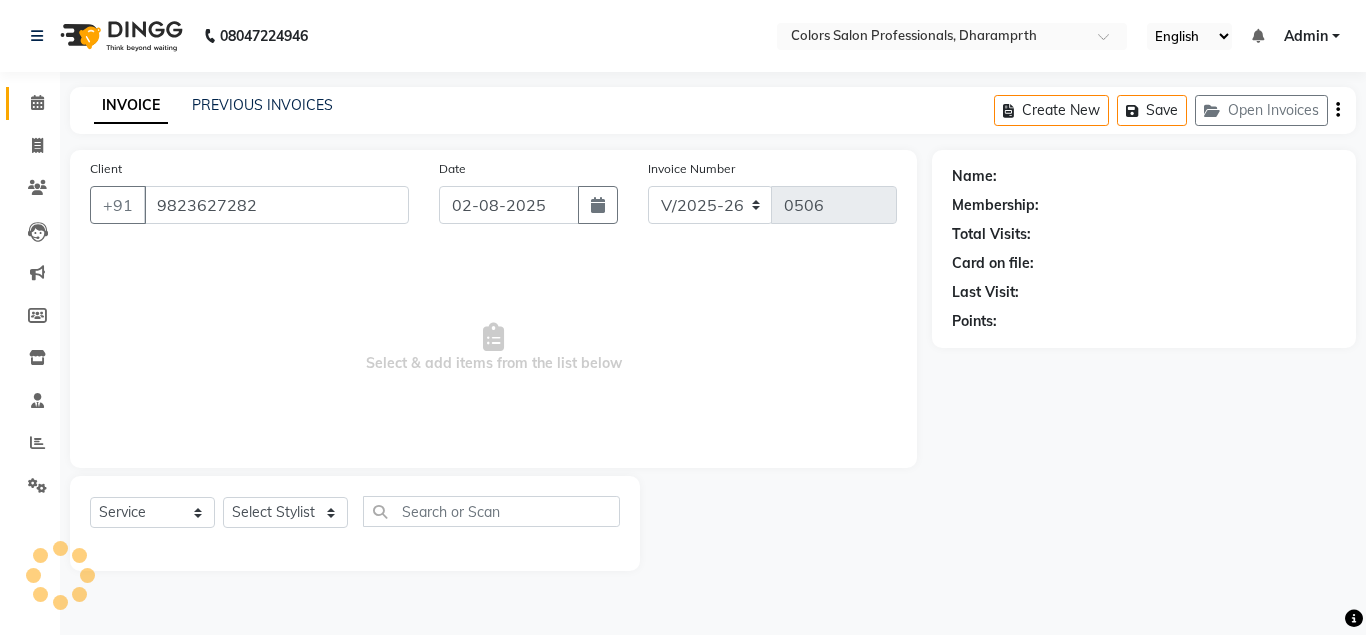 select on "60230" 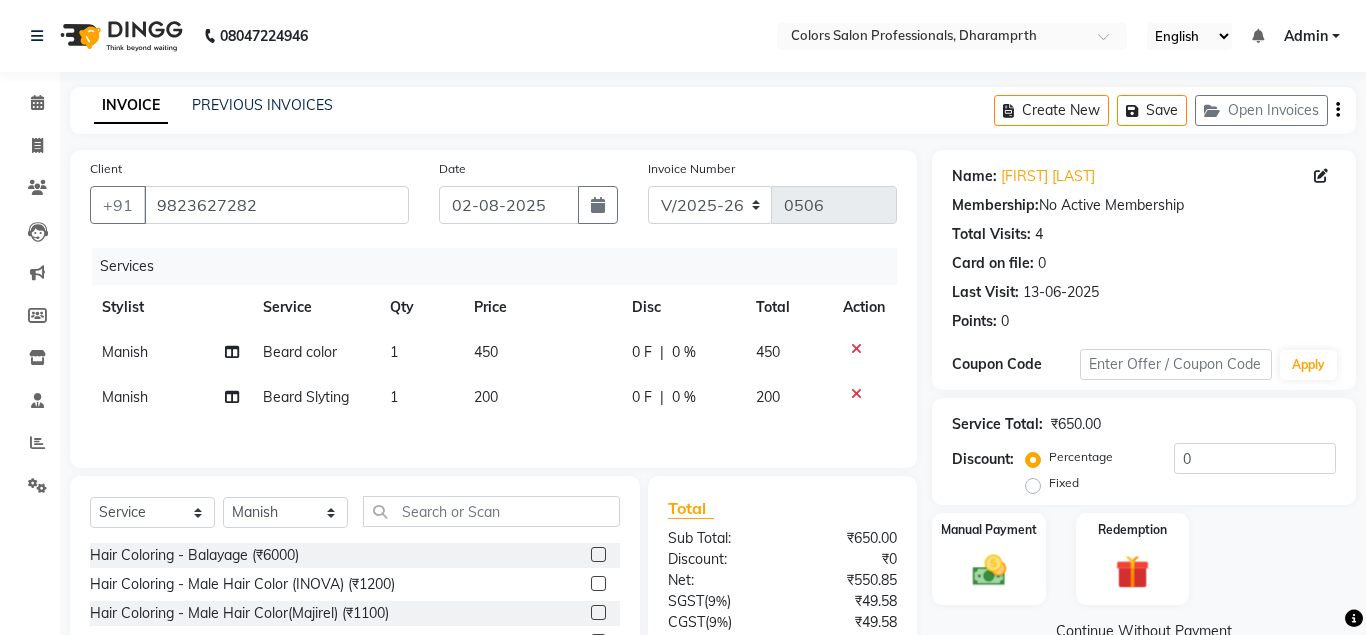 click on "450" 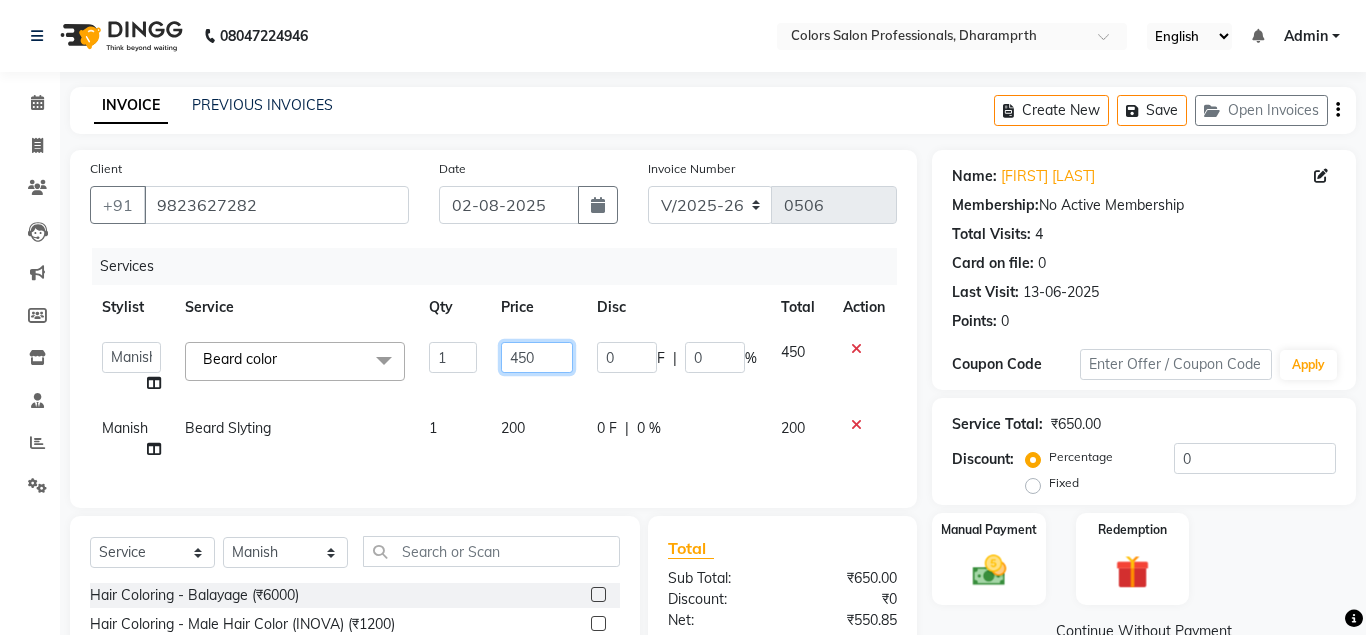 click on "450" 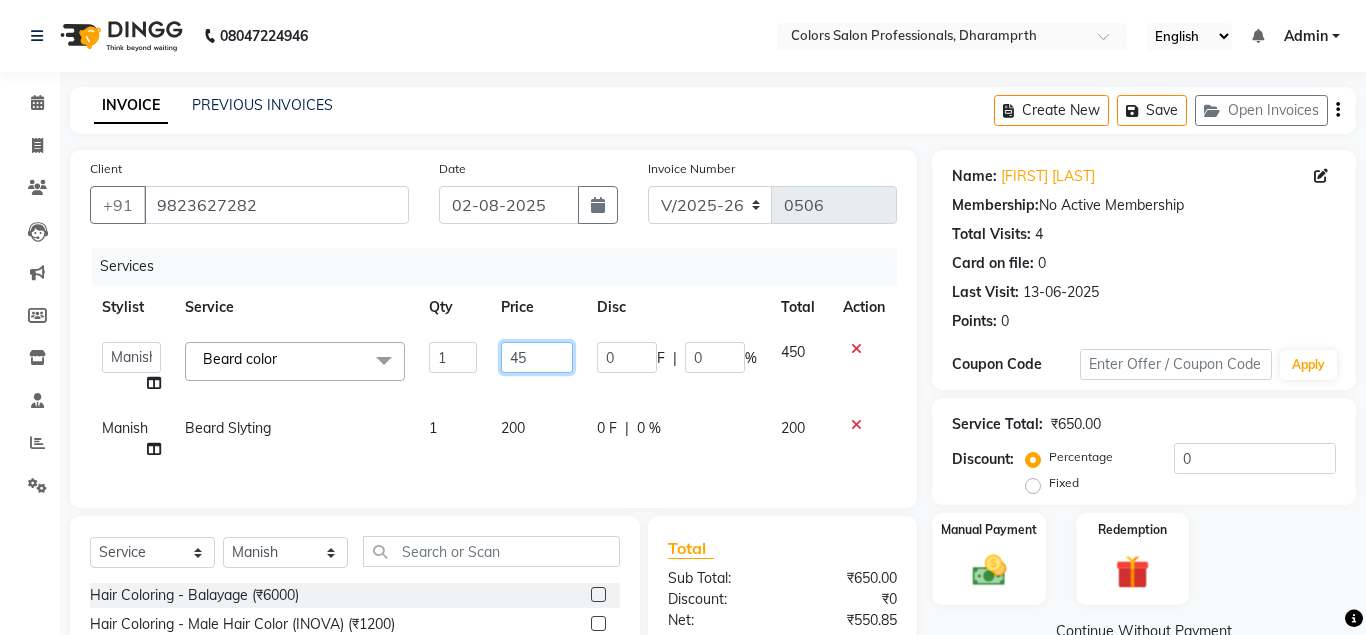 type on "4" 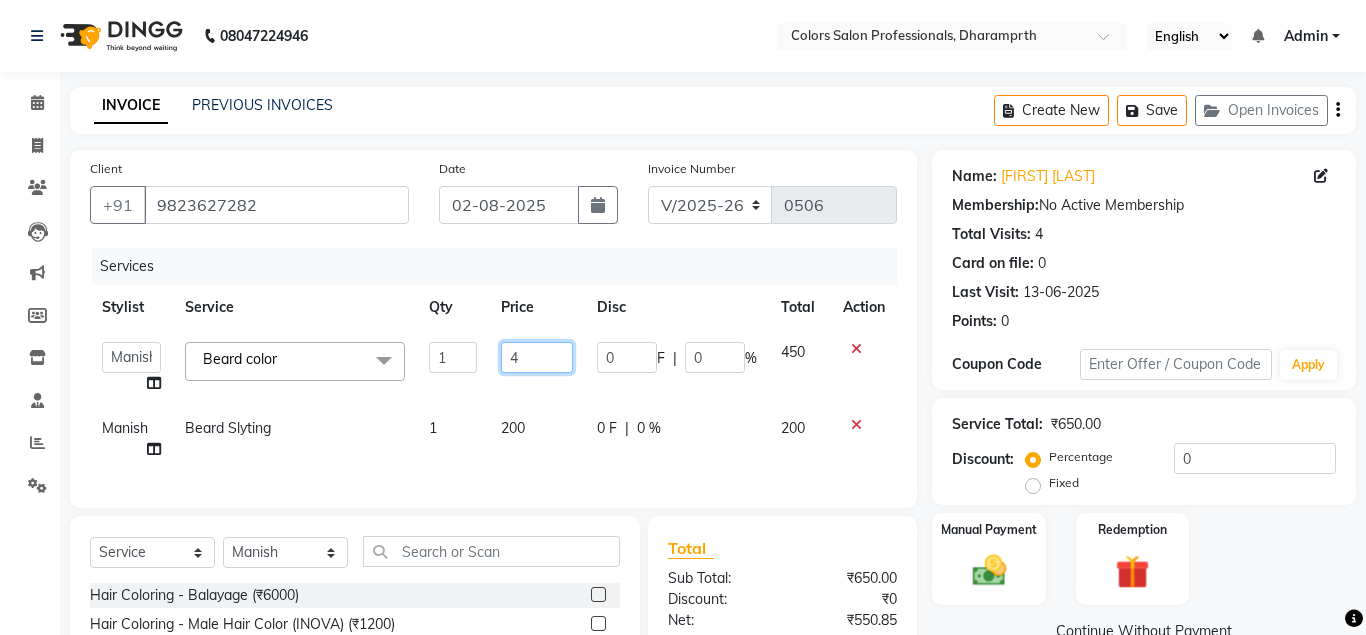 click on "4" 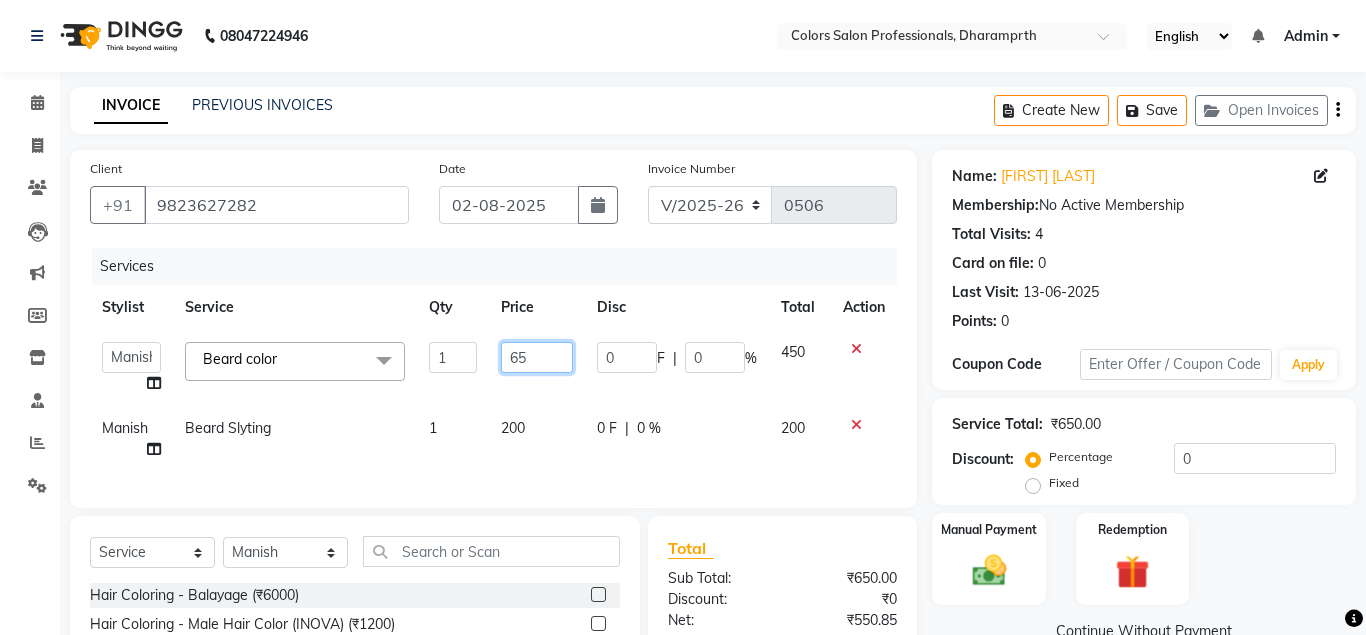 type on "650" 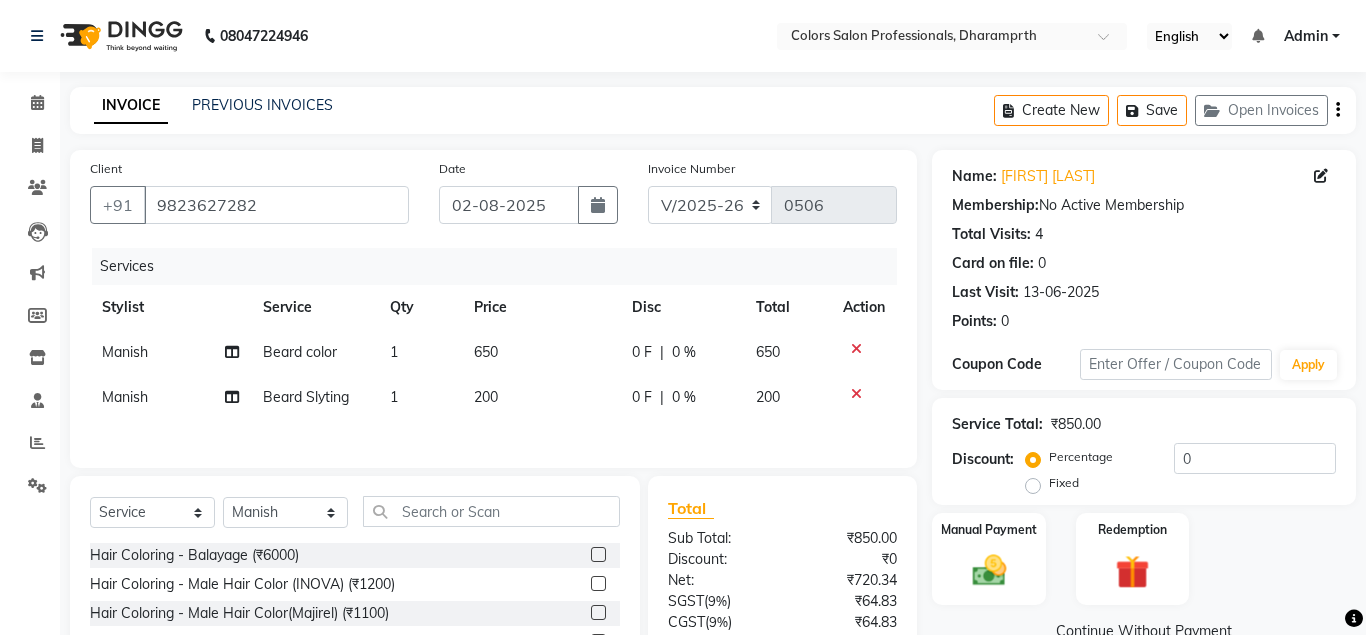 click on "Services Stylist Service Qty Price Disc Total Action [FIRST]  Beard color 1 650 0 F | 0 % 650 [FIRST]  Beard Slyting 1 200 0 F | 0 % 200" 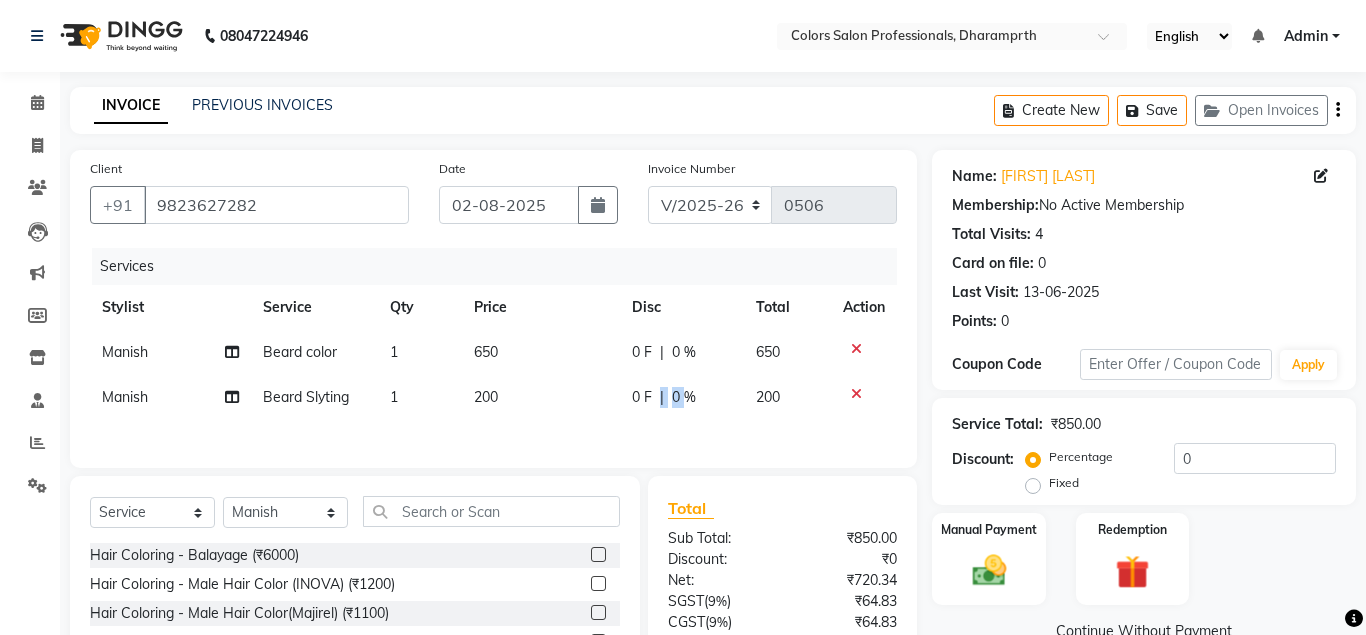 scroll, scrollTop: 102, scrollLeft: 0, axis: vertical 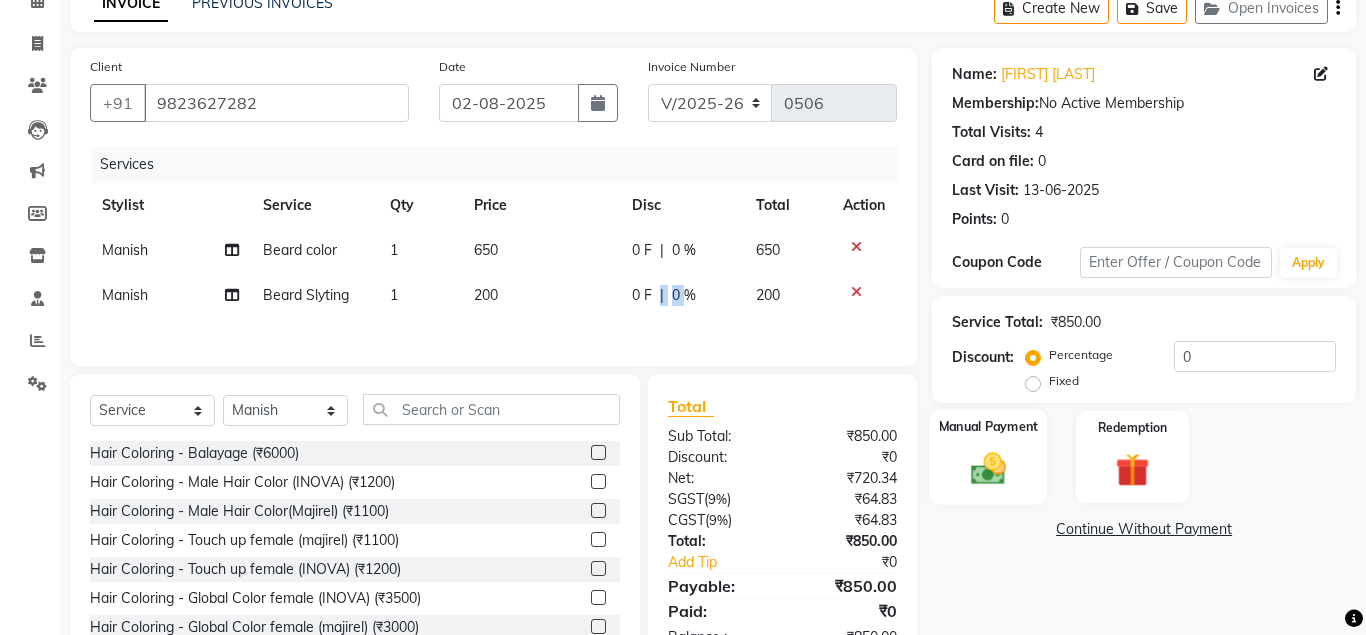 click 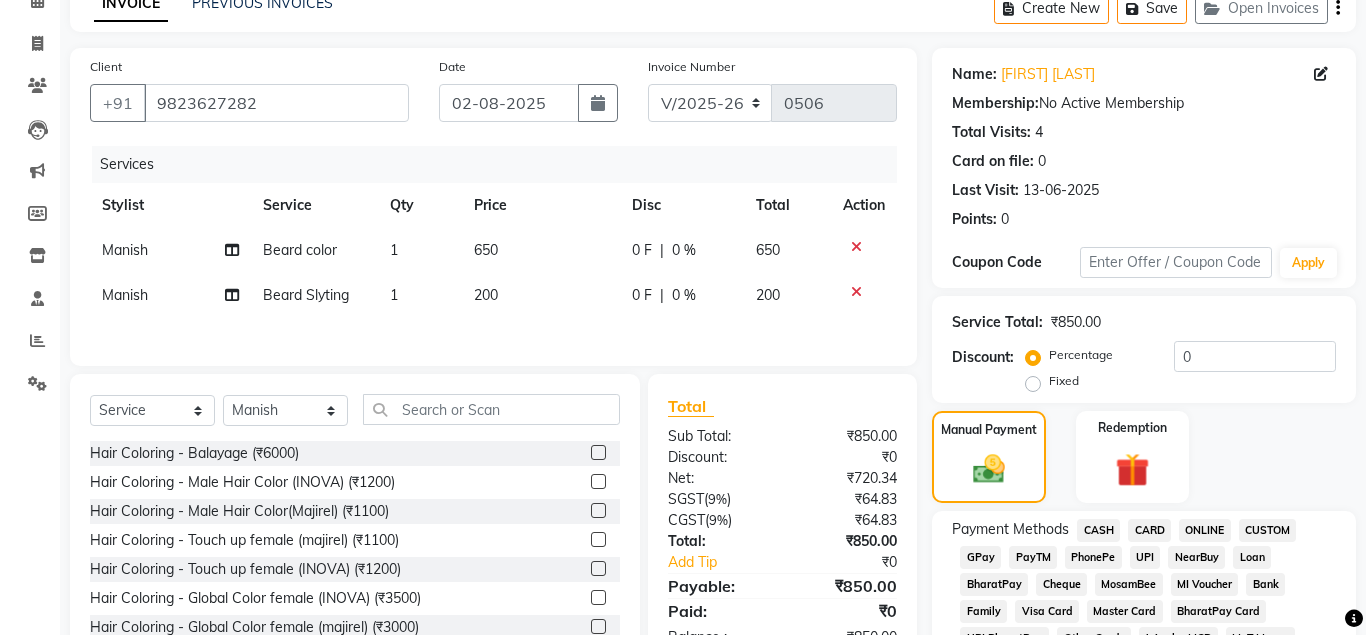 click on "ONLINE" 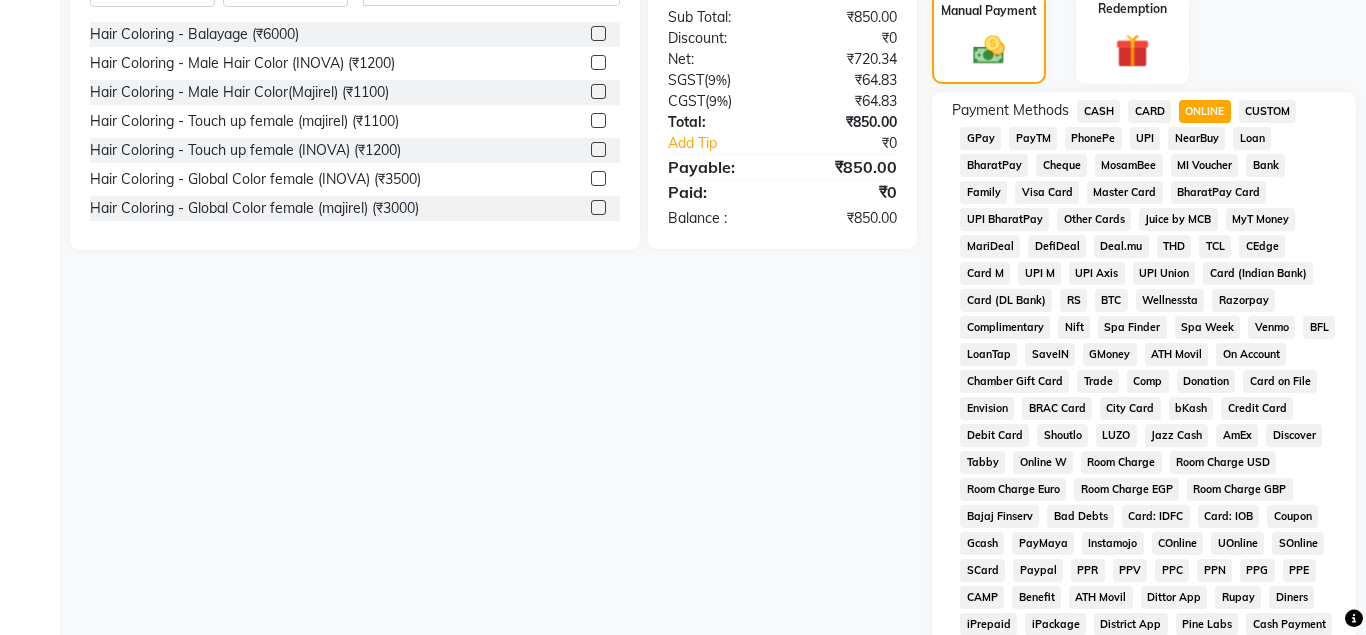 scroll, scrollTop: 816, scrollLeft: 0, axis: vertical 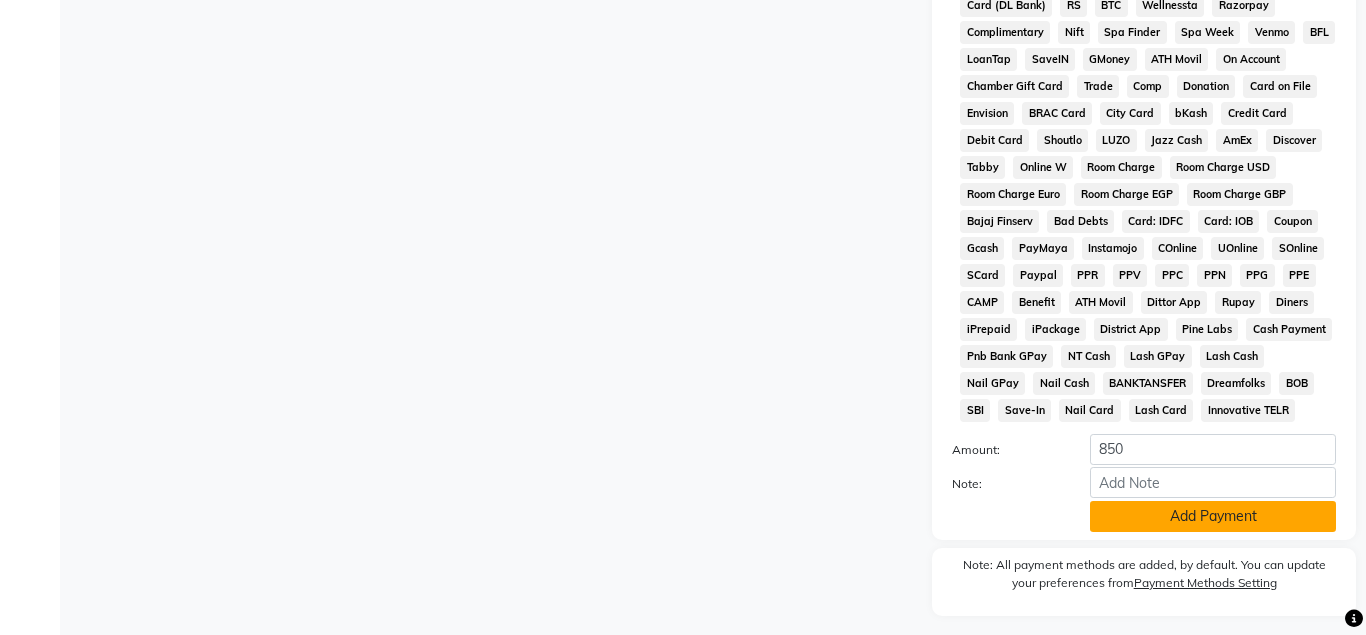 click on "Add Payment" 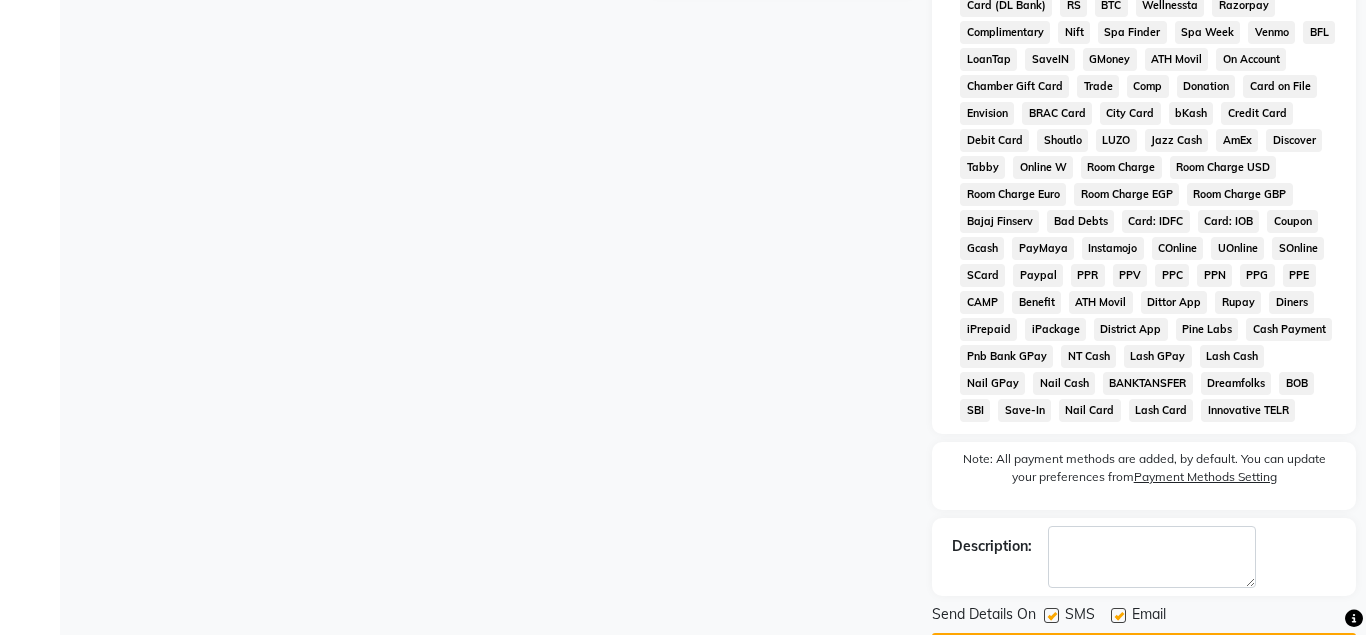 scroll, scrollTop: 875, scrollLeft: 0, axis: vertical 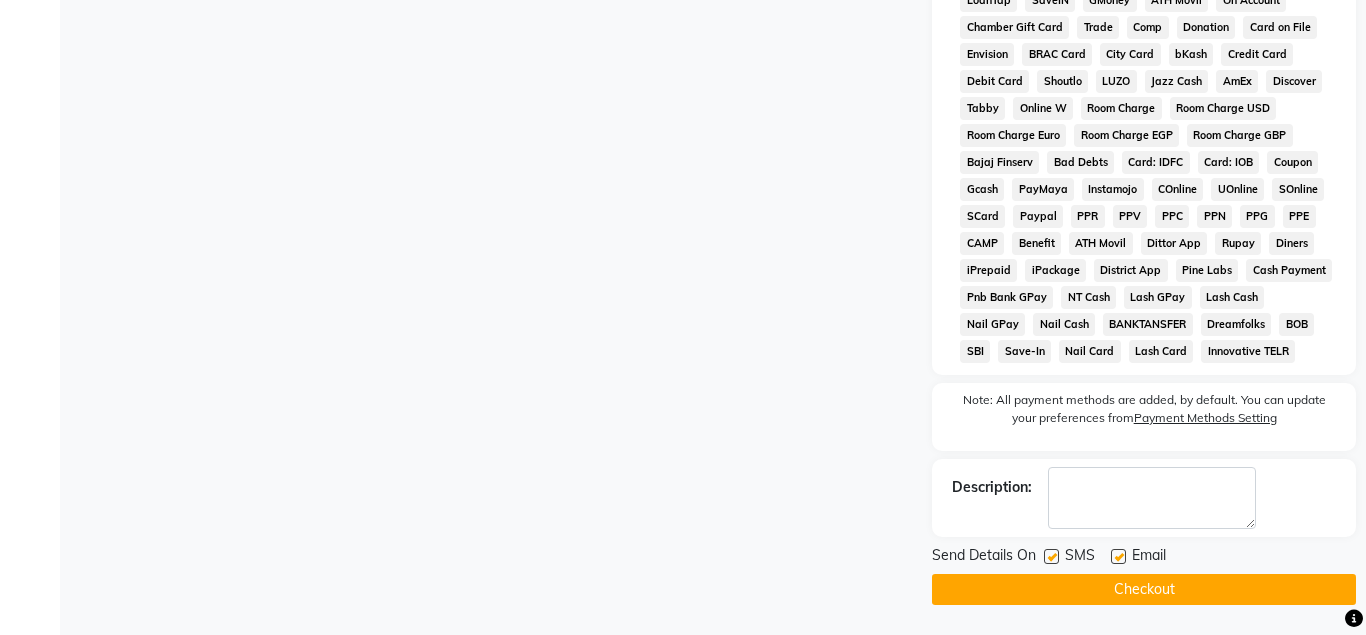 click on "Checkout" 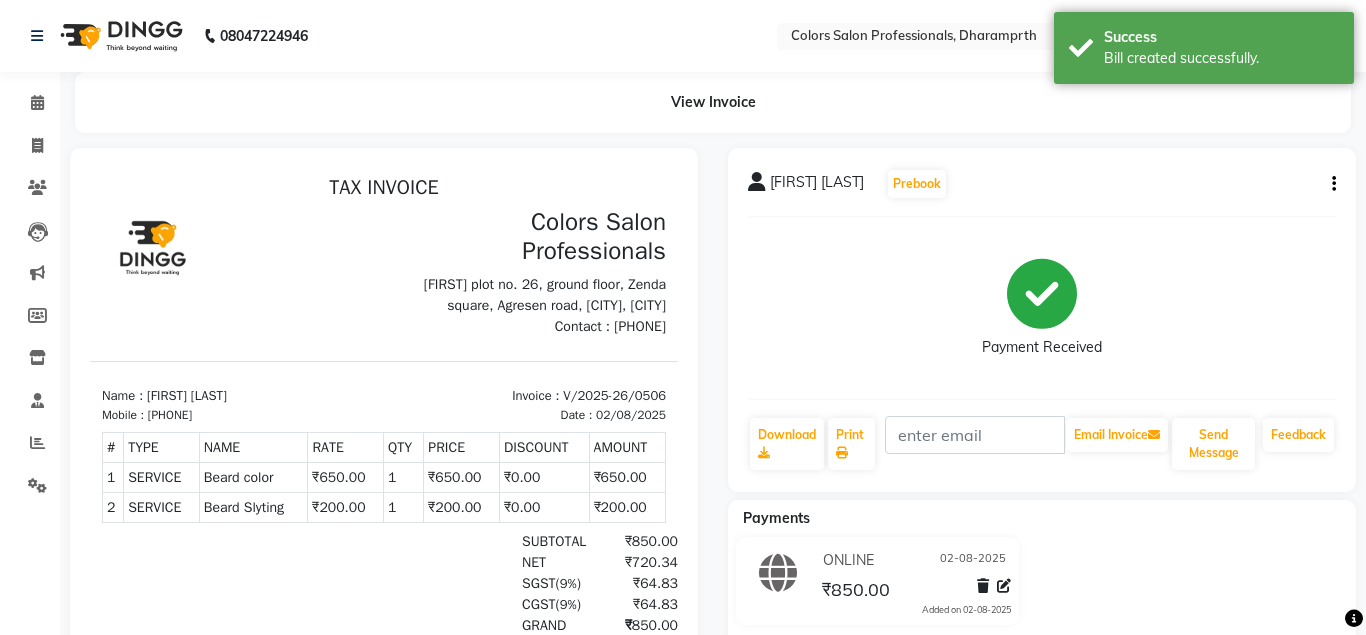scroll, scrollTop: 0, scrollLeft: 0, axis: both 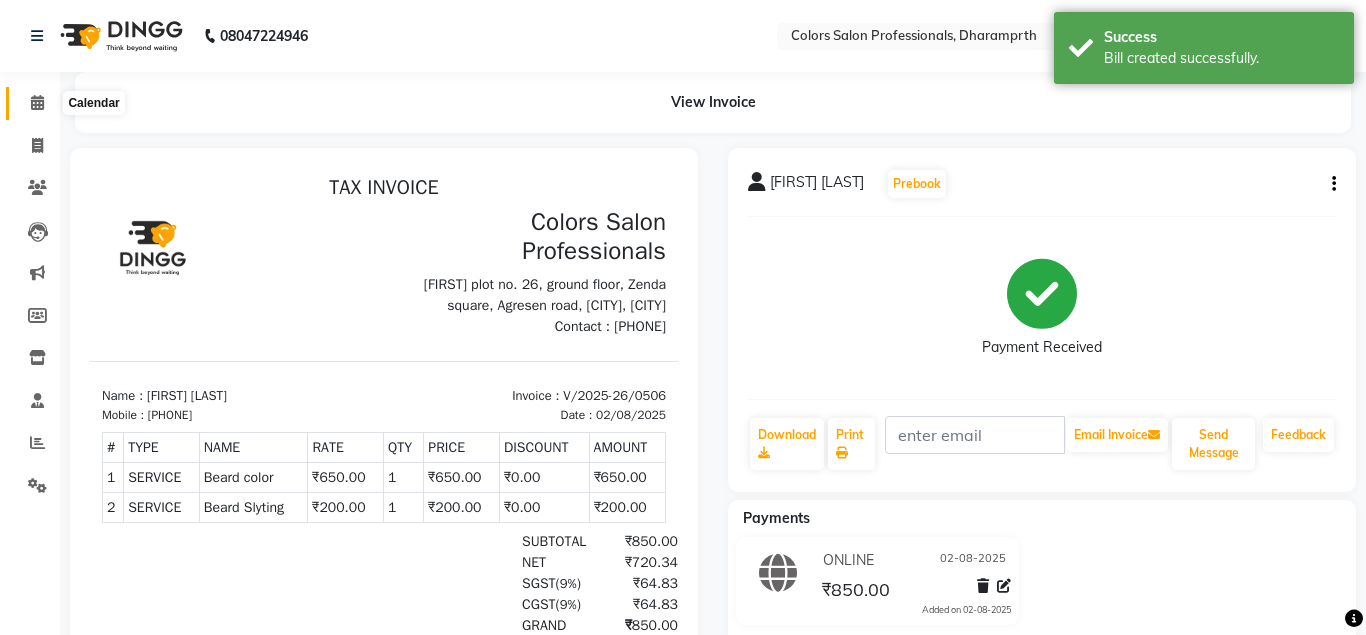 click 